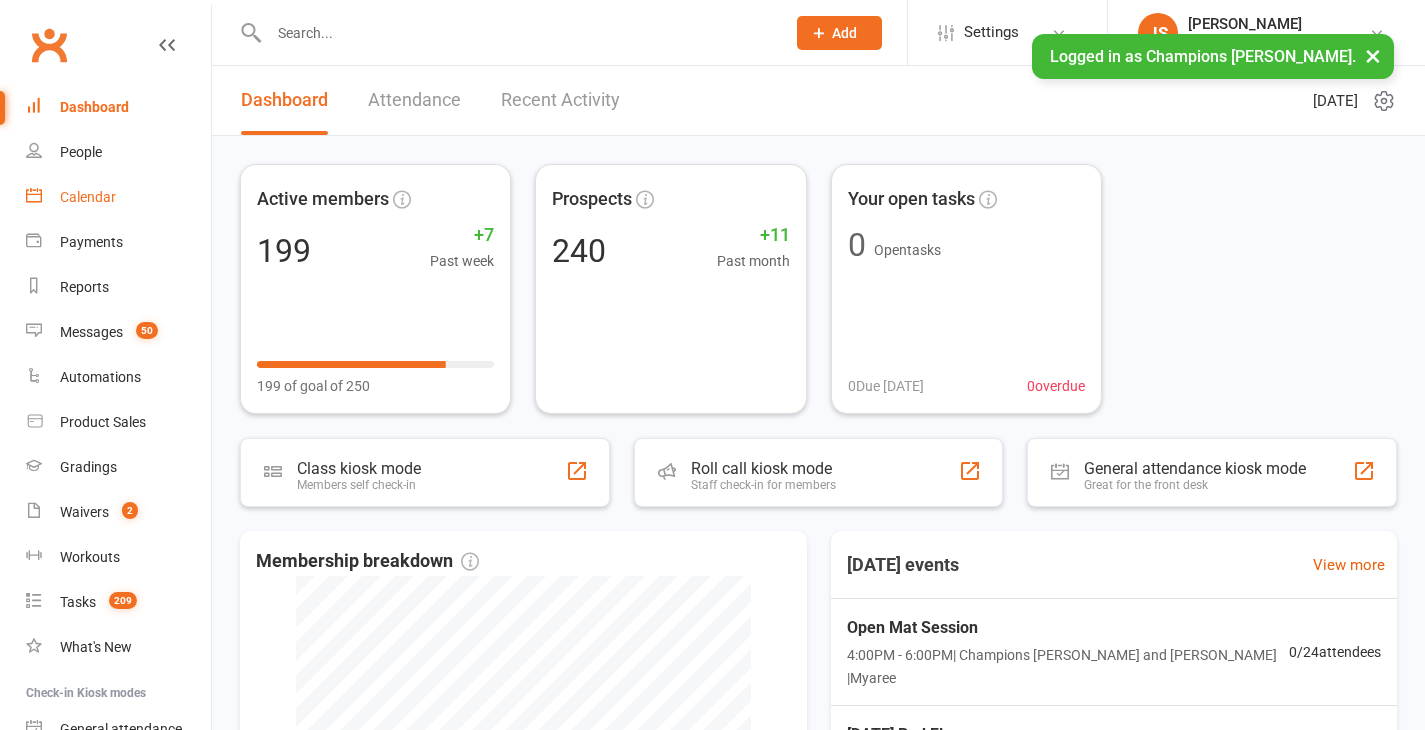 scroll, scrollTop: 0, scrollLeft: 0, axis: both 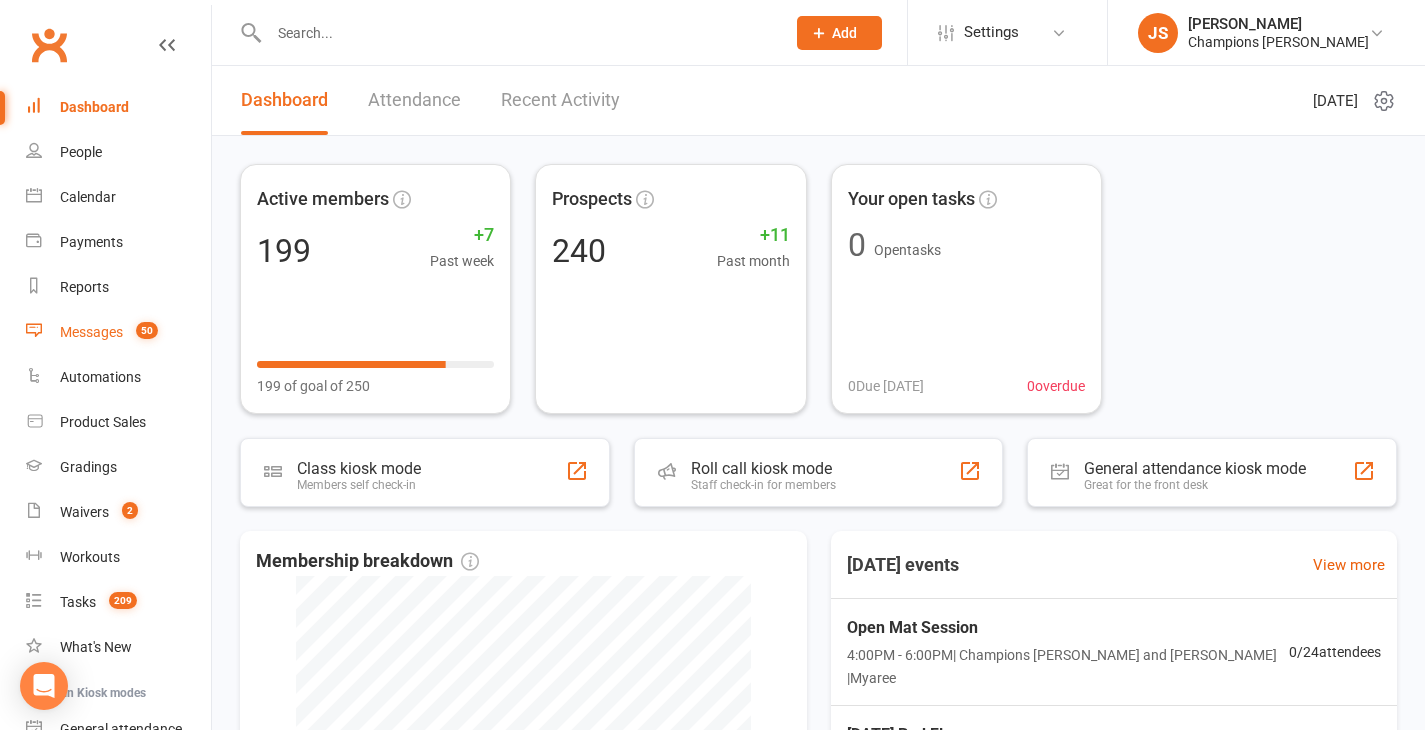 click on "Messages" at bounding box center (91, 332) 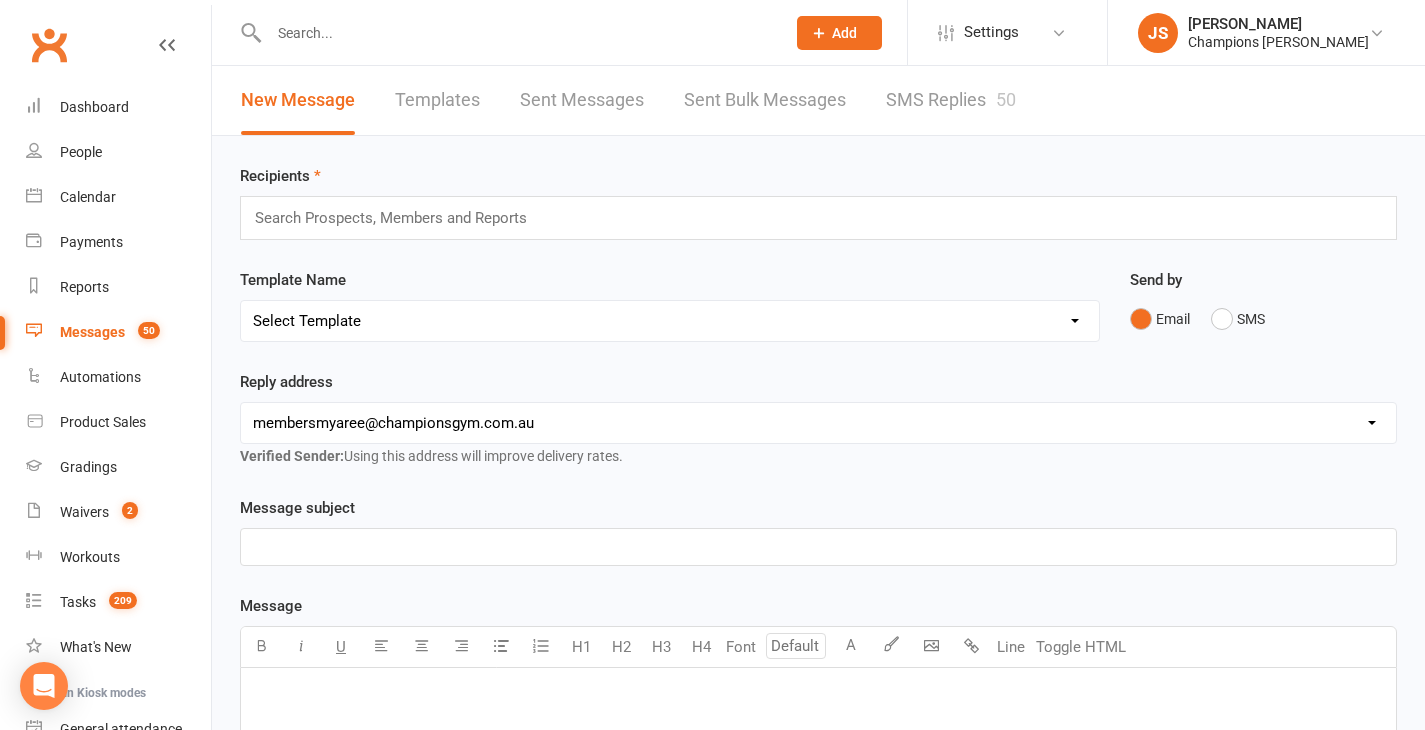 click on "SMS Replies  50" at bounding box center [951, 100] 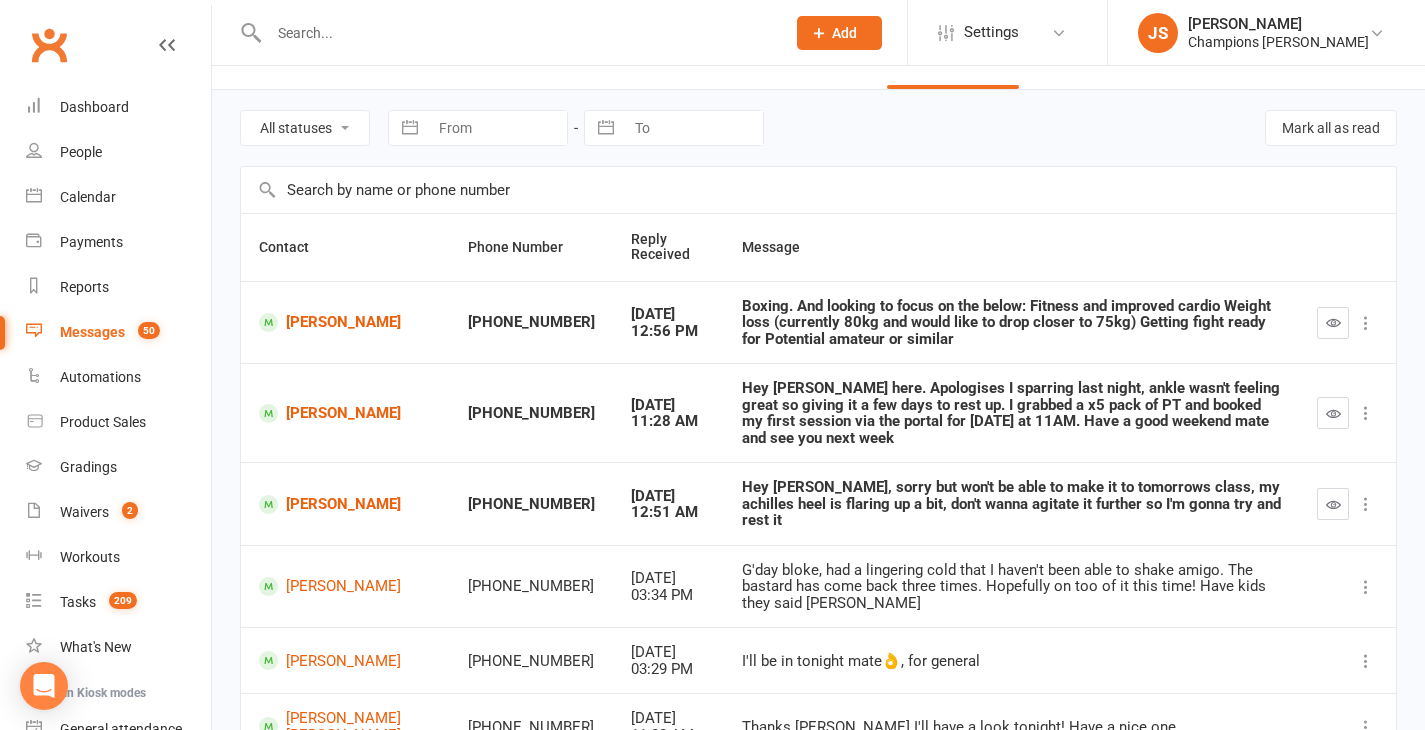 scroll, scrollTop: 31, scrollLeft: 0, axis: vertical 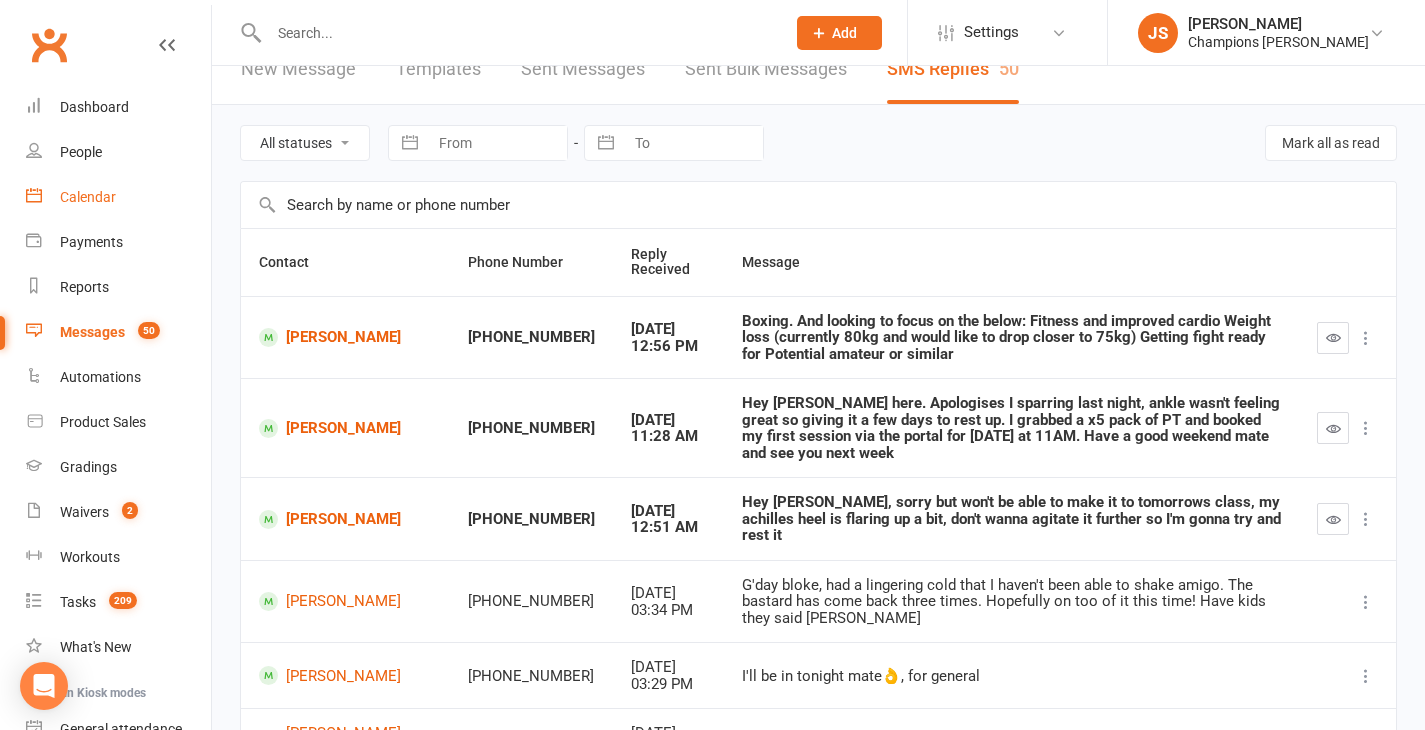 click on "Calendar" at bounding box center [88, 197] 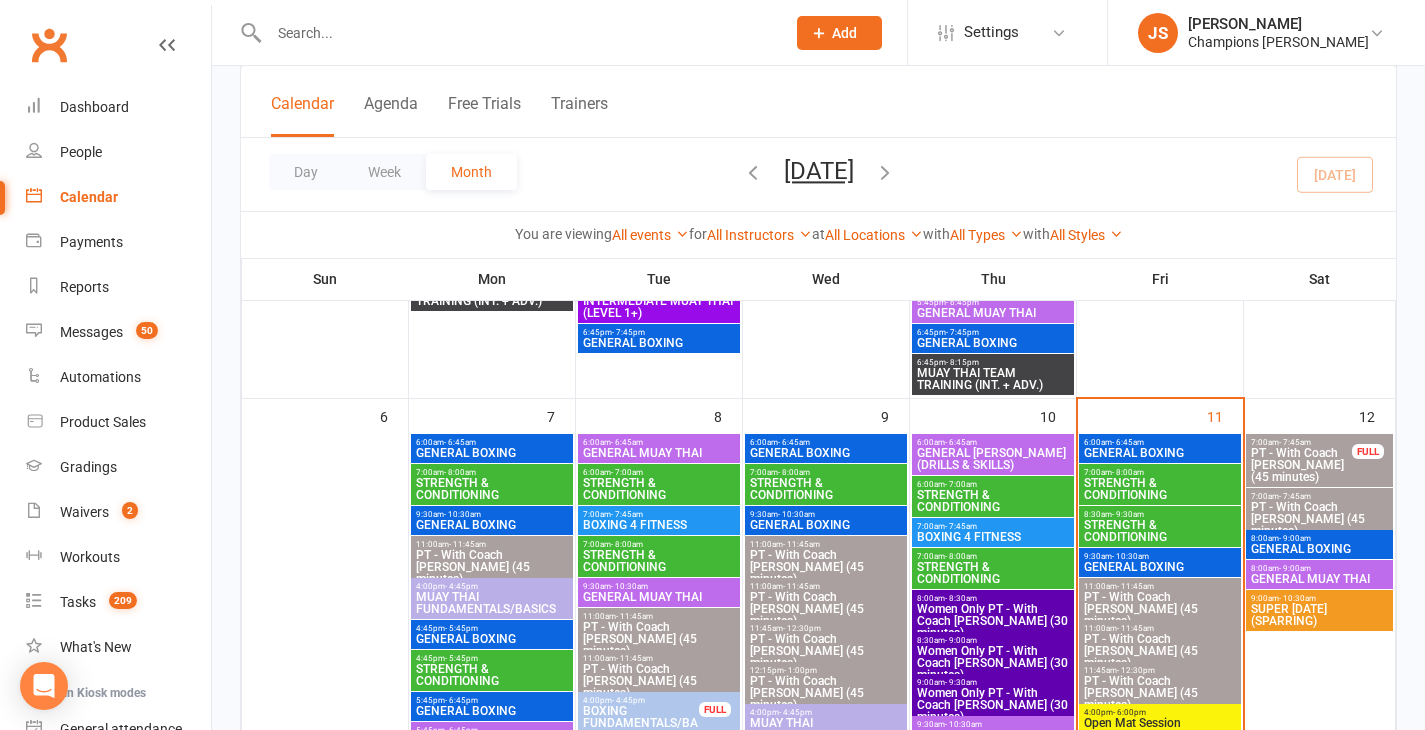 scroll, scrollTop: 549, scrollLeft: 0, axis: vertical 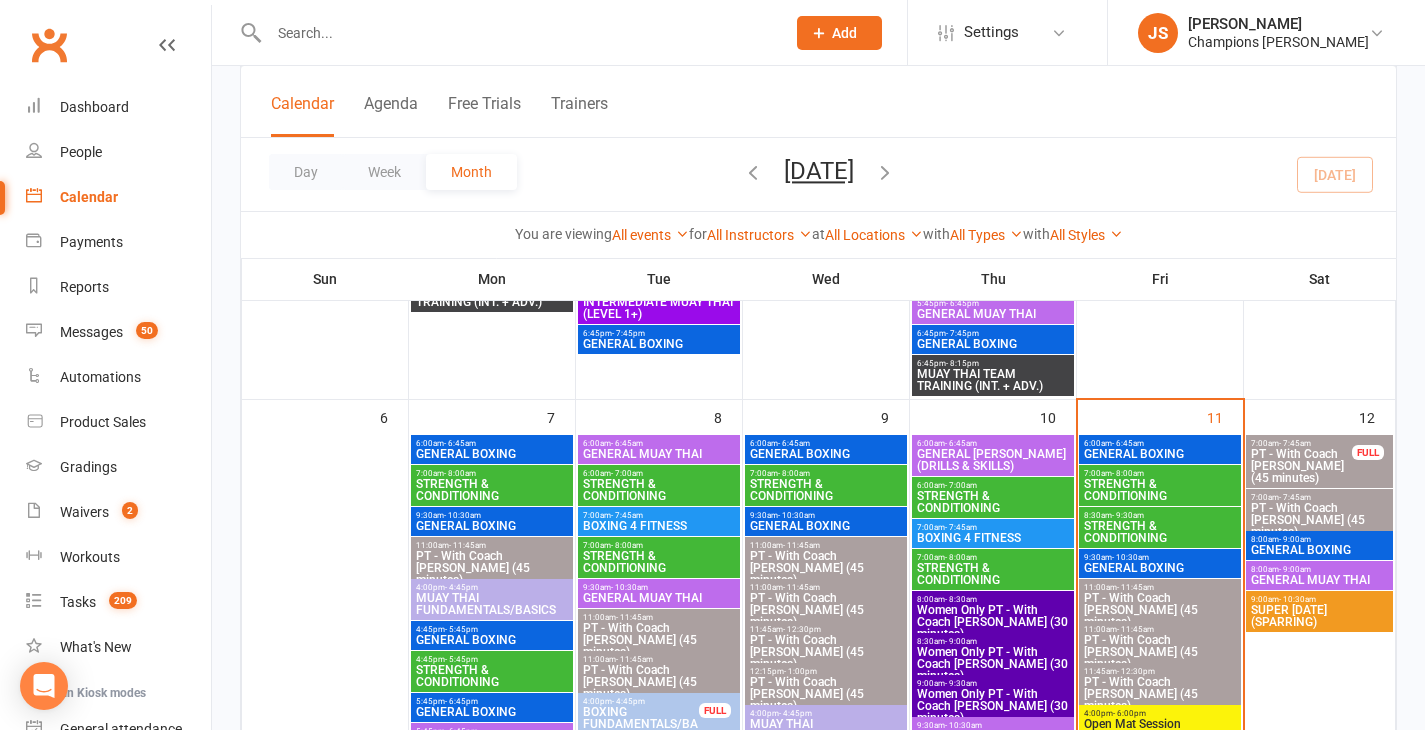 click on "- 7:45am" at bounding box center [1295, 497] 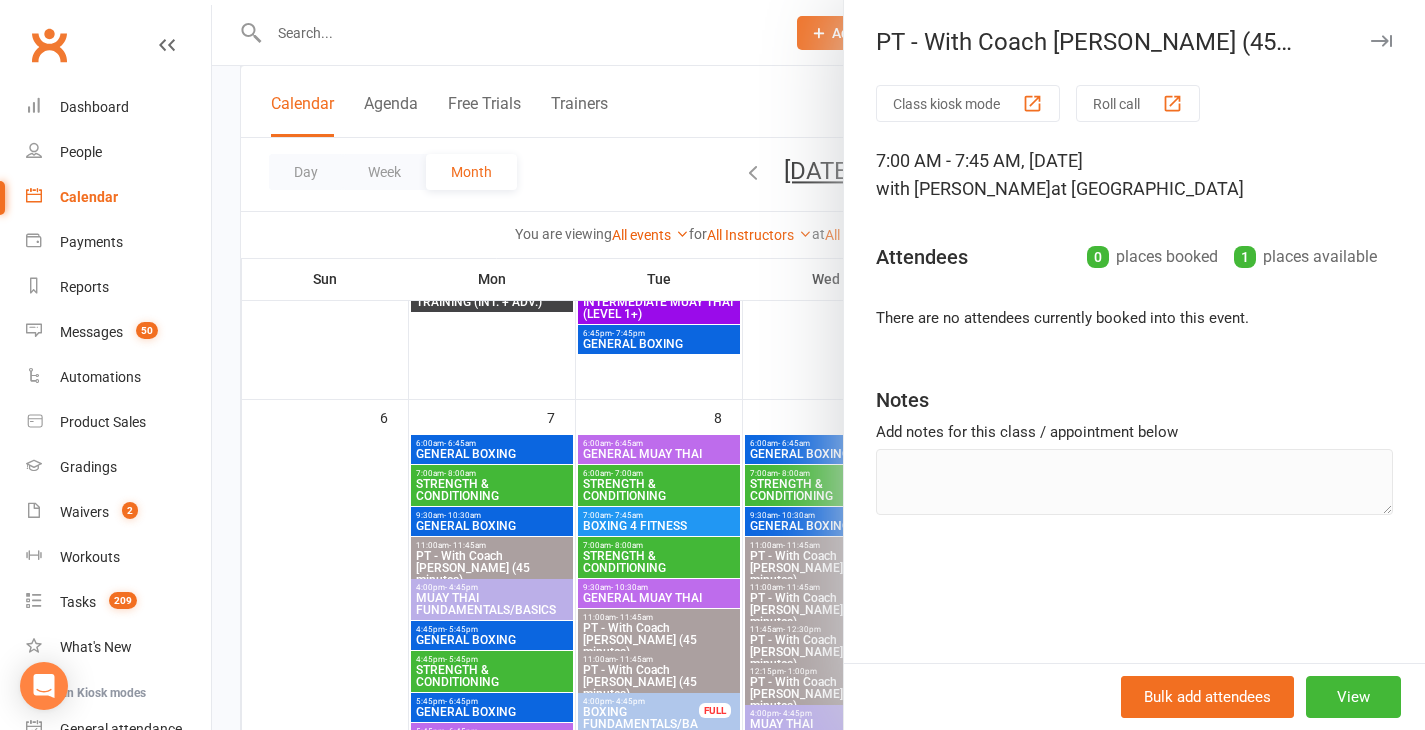 click at bounding box center [818, 365] 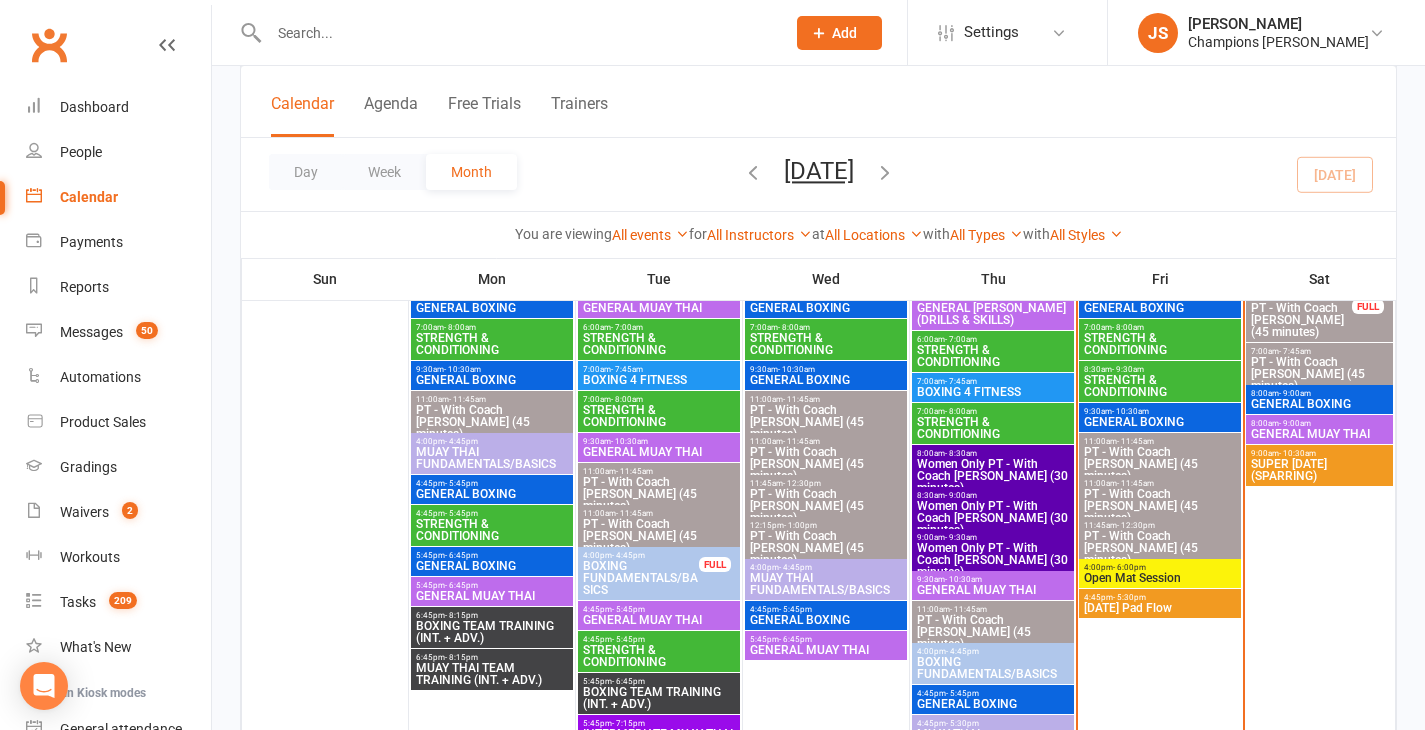 scroll, scrollTop: 694, scrollLeft: 0, axis: vertical 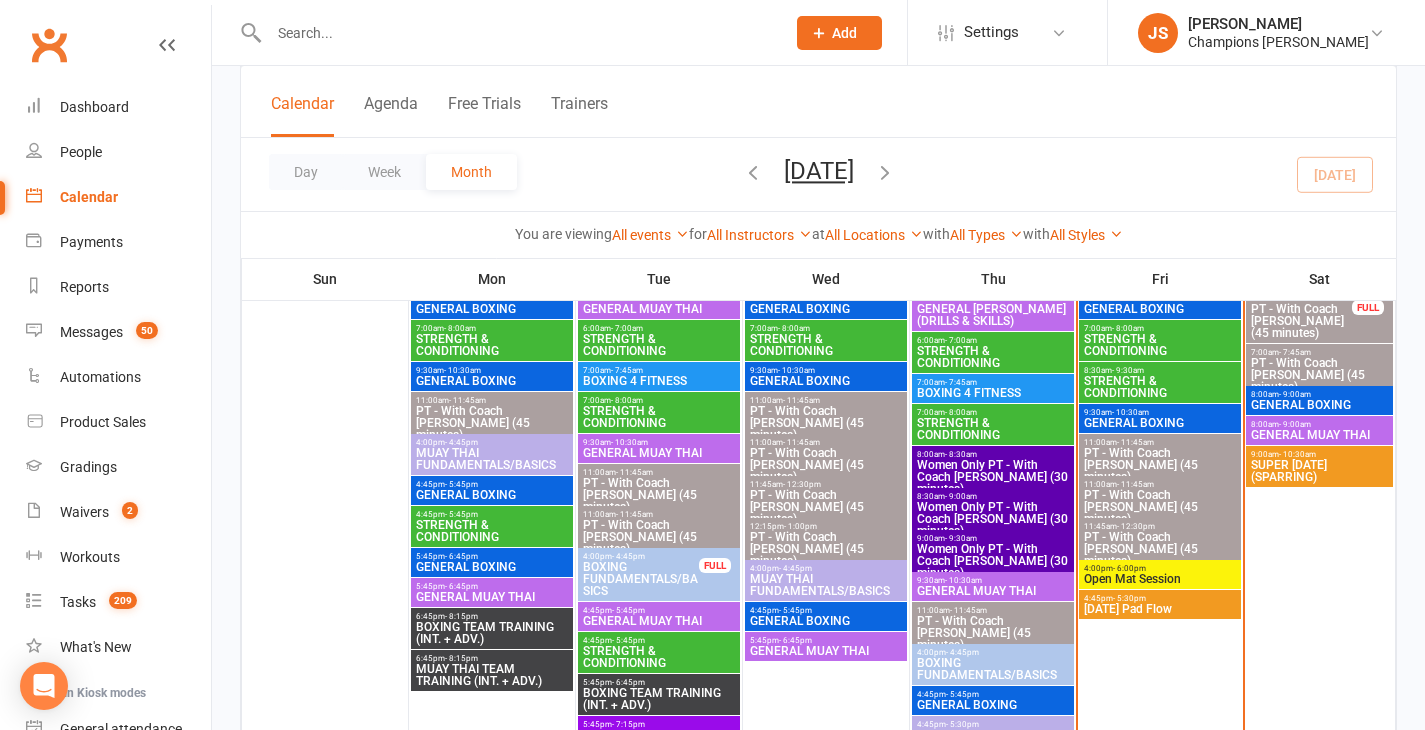 click on "GENERAL BOXING" at bounding box center [1160, 423] 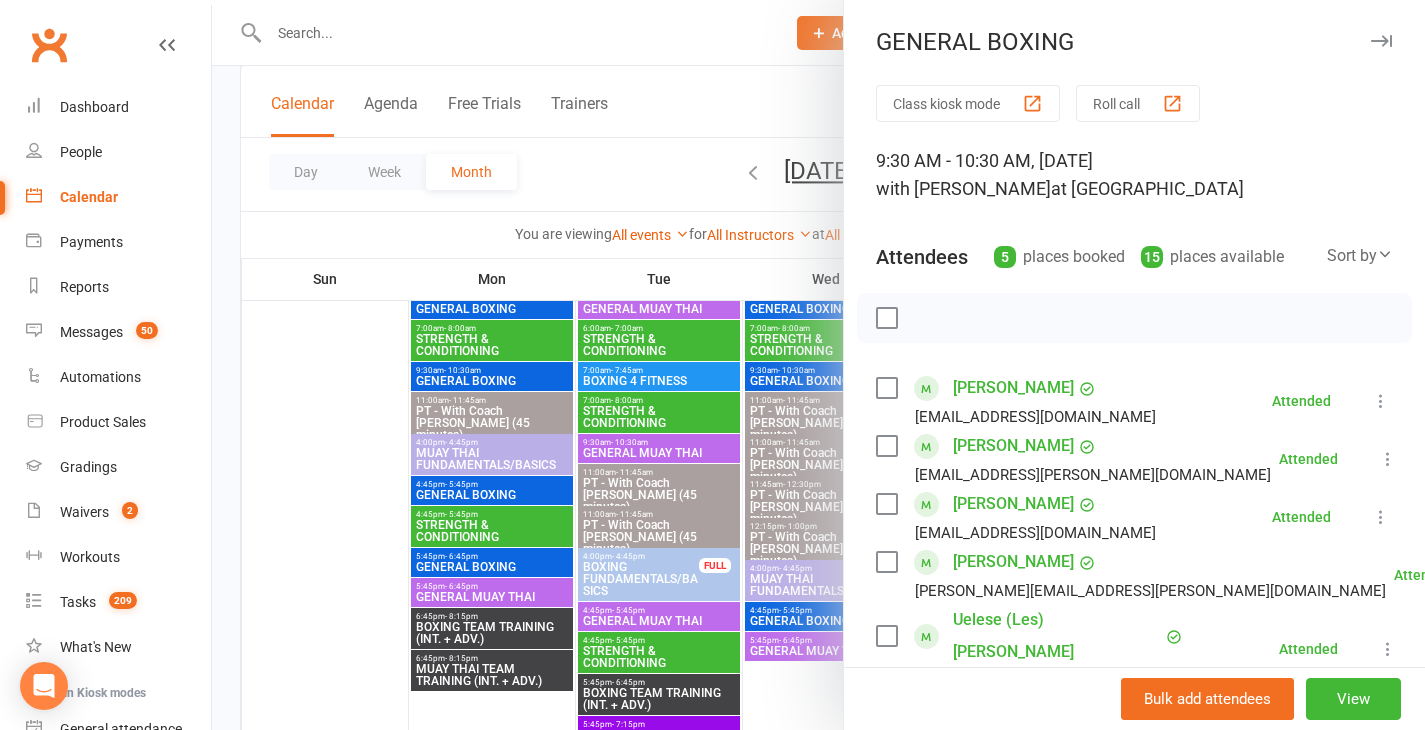 click at bounding box center (818, 365) 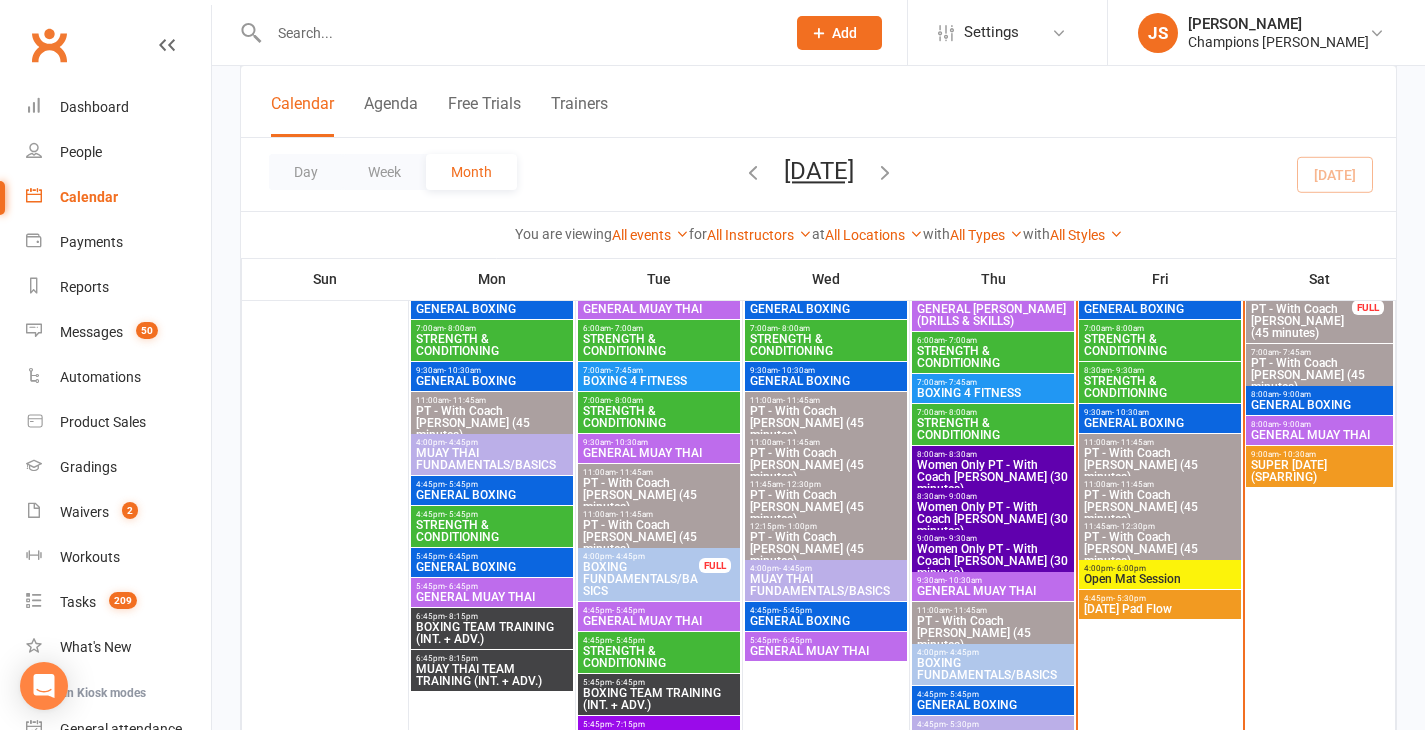 click on "Open Mat Session" at bounding box center (1160, 579) 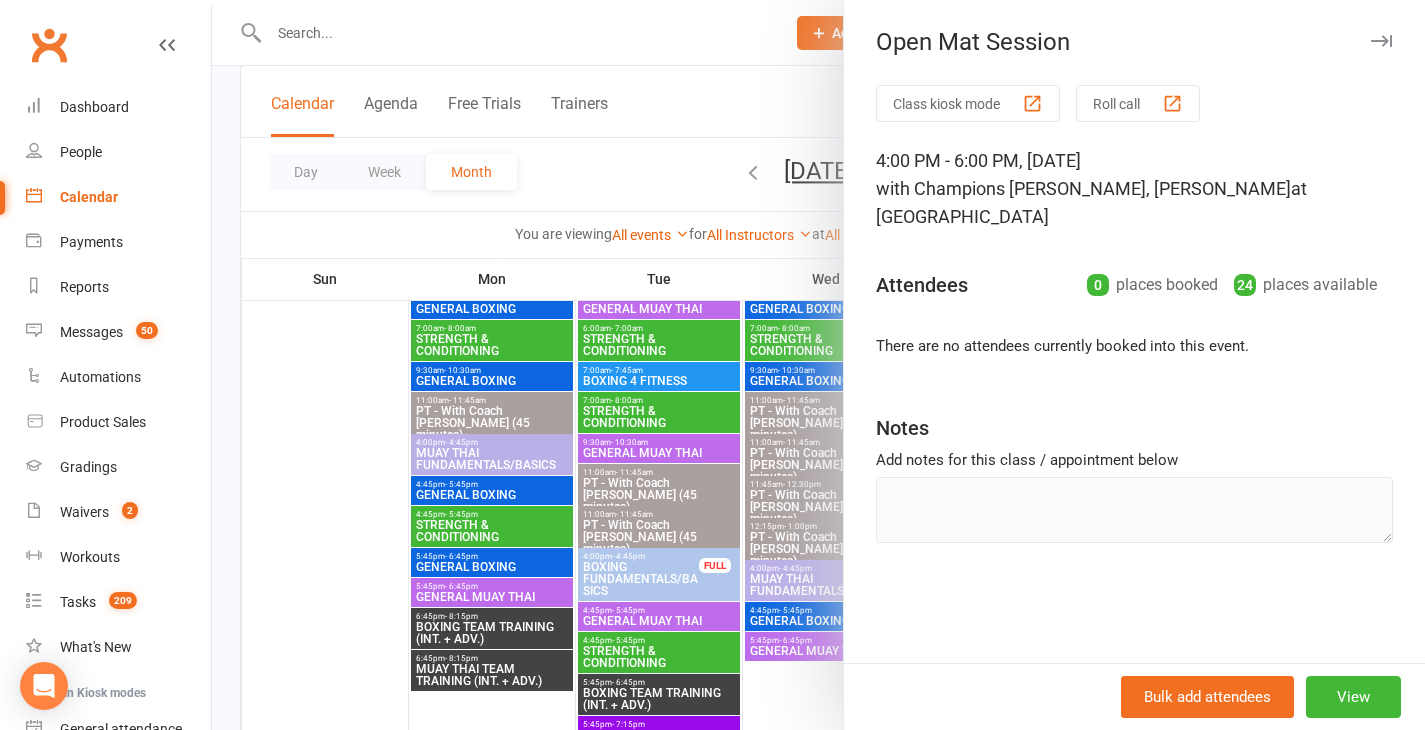 click at bounding box center [818, 365] 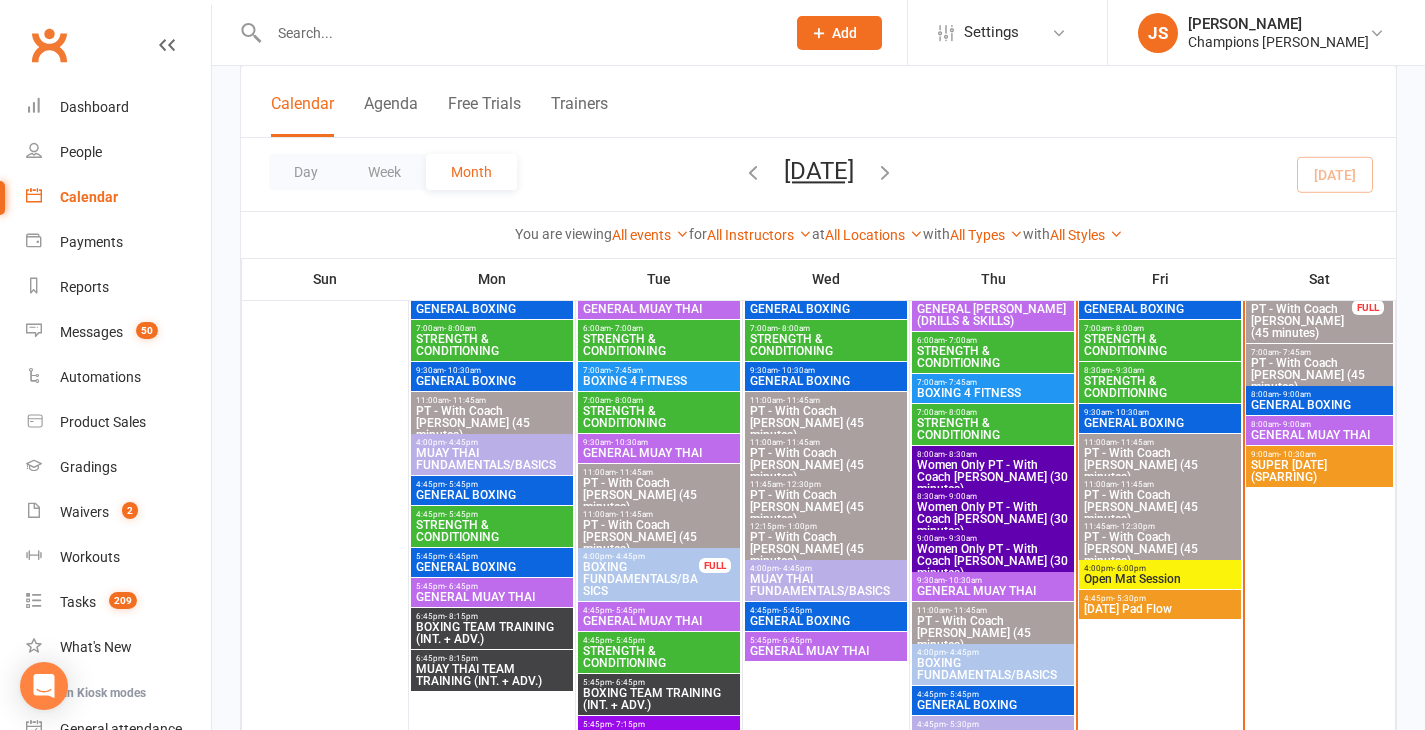 click on "Friday Pad Flow" at bounding box center (1160, 609) 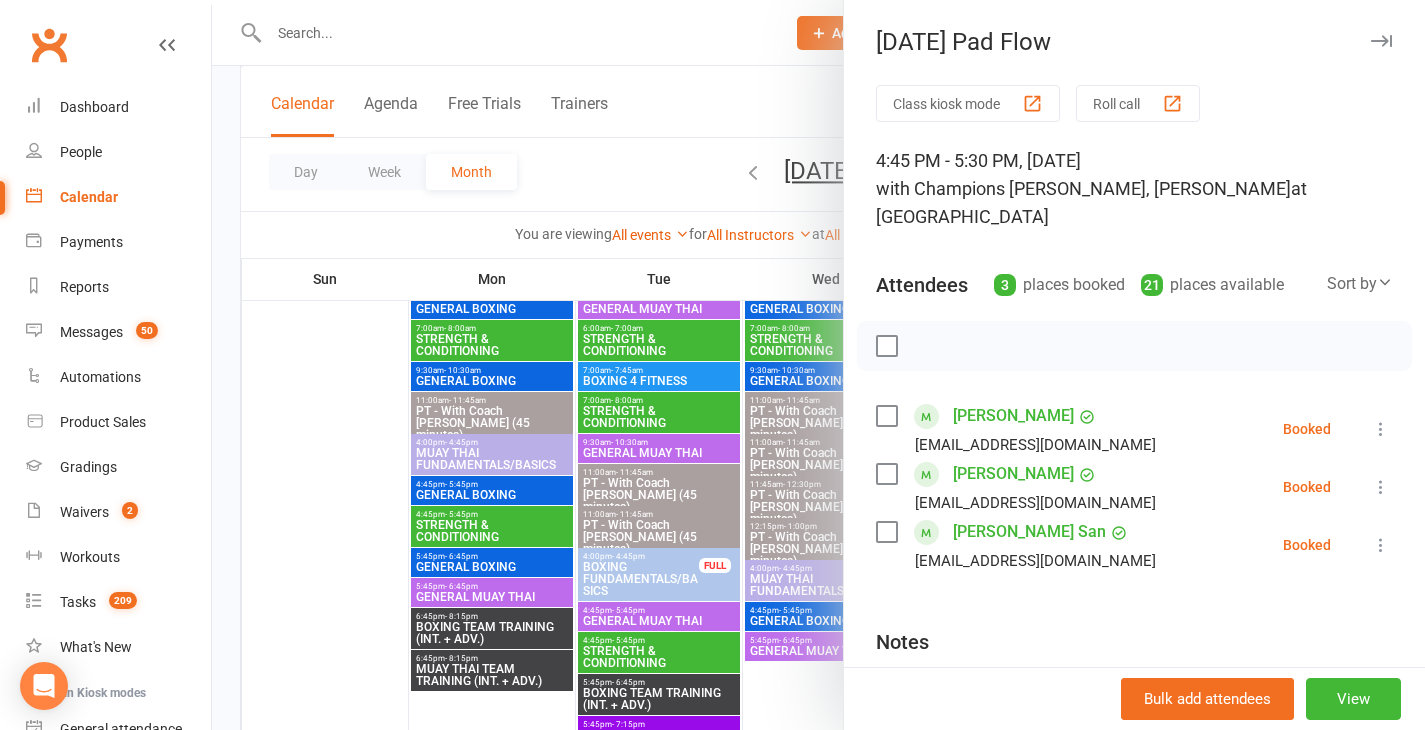 click on "Harrison Mcmahon" at bounding box center (1013, 416) 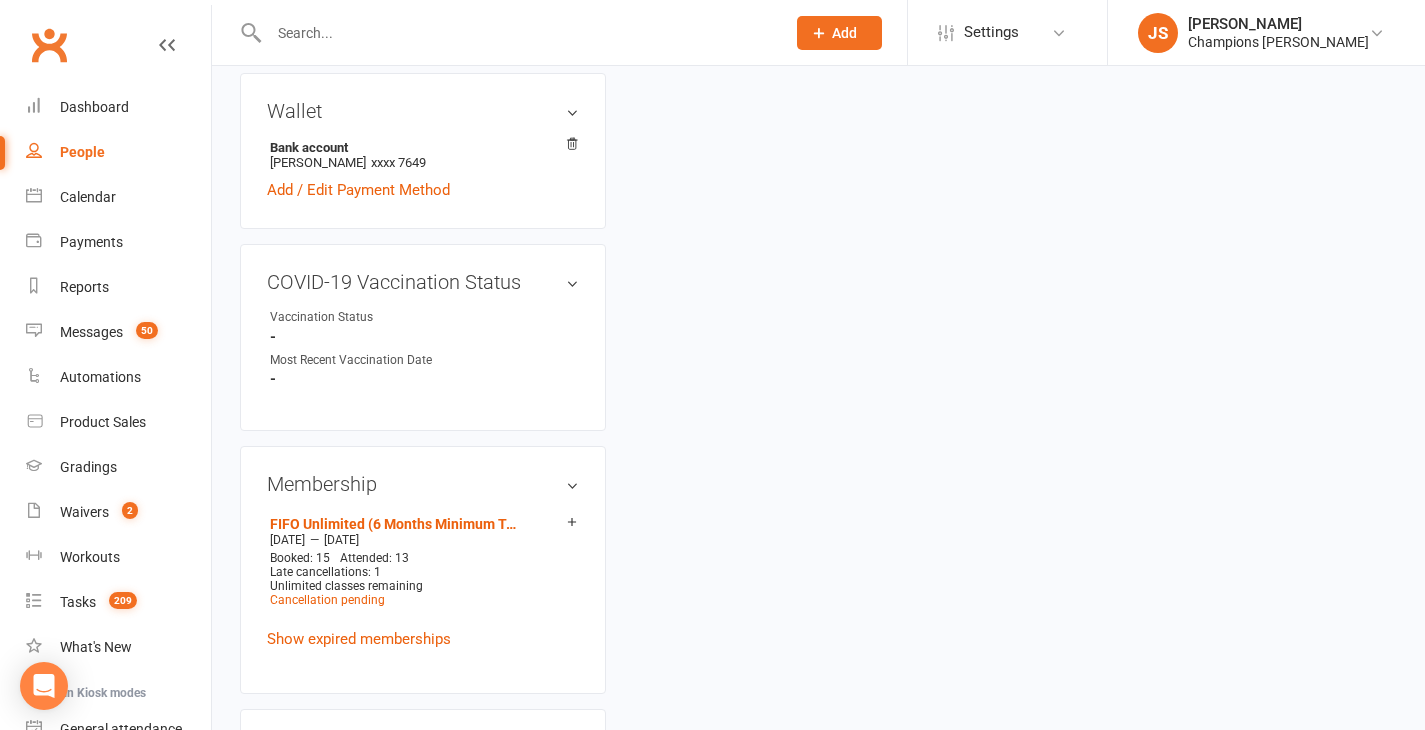 scroll, scrollTop: 0, scrollLeft: 0, axis: both 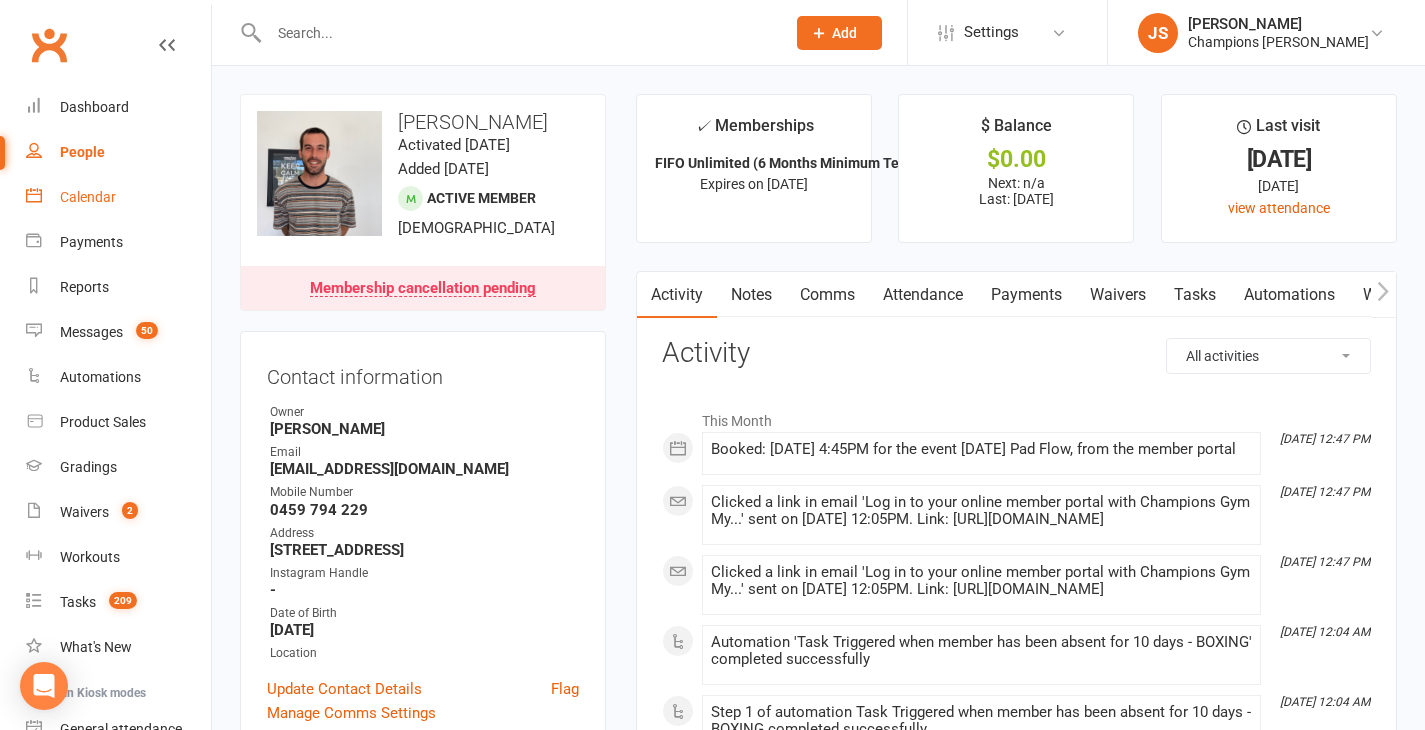 click on "Calendar" at bounding box center (88, 197) 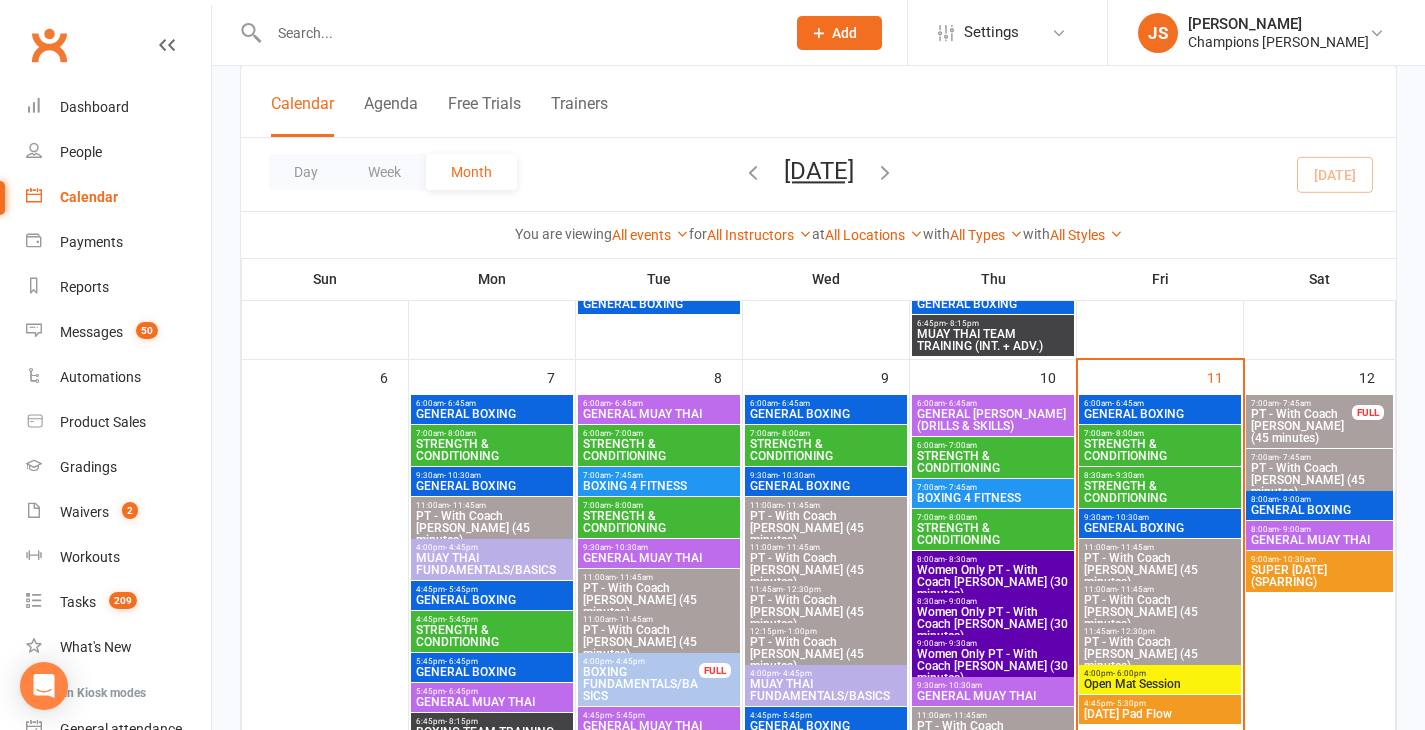scroll, scrollTop: 593, scrollLeft: 0, axis: vertical 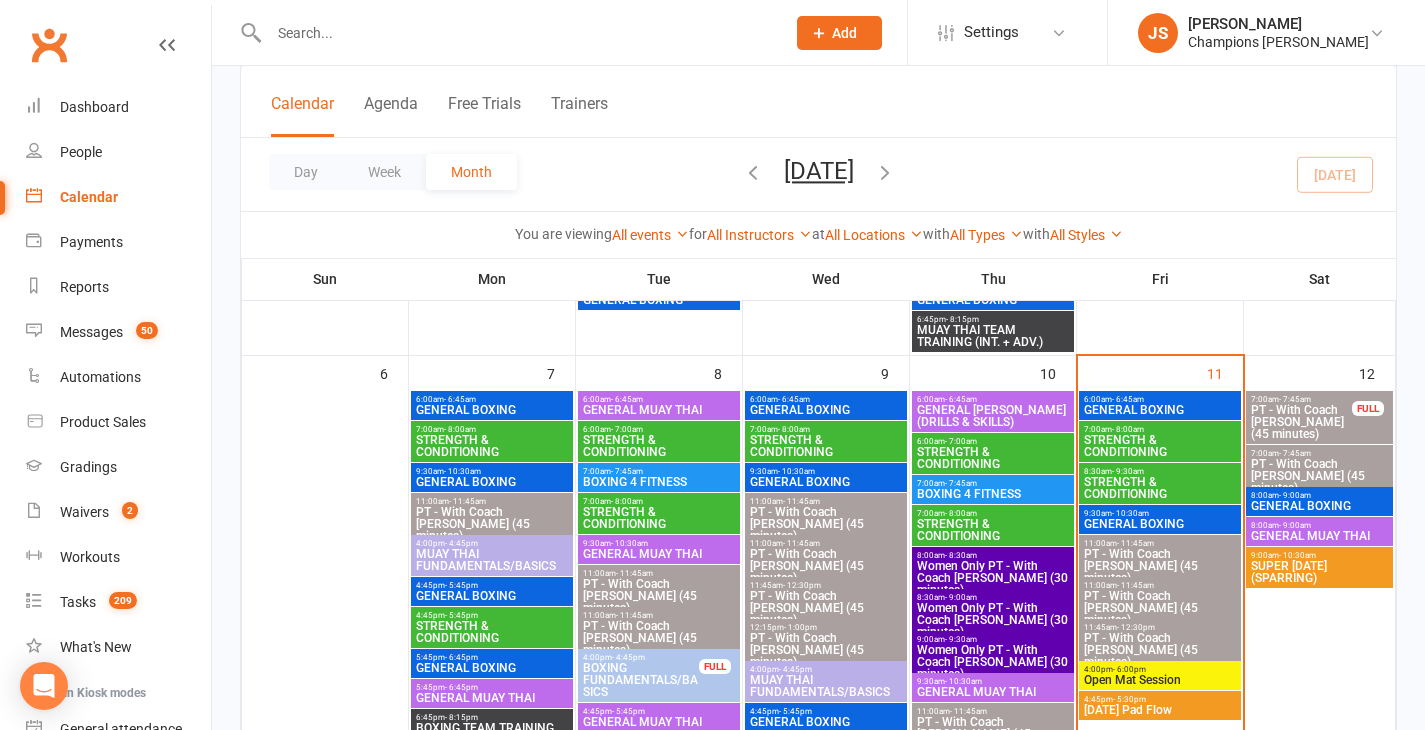 click on "GENERAL BOXING" at bounding box center (1319, 506) 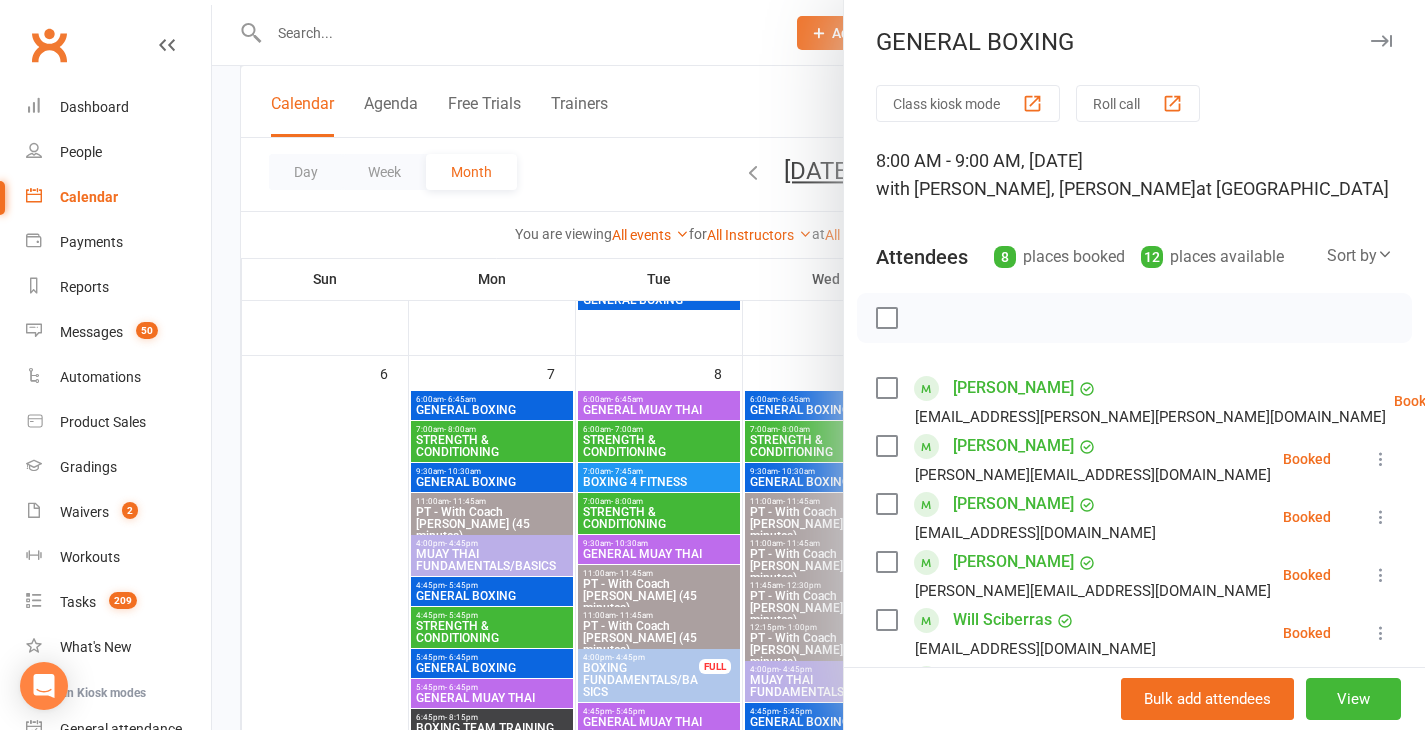 click at bounding box center (818, 365) 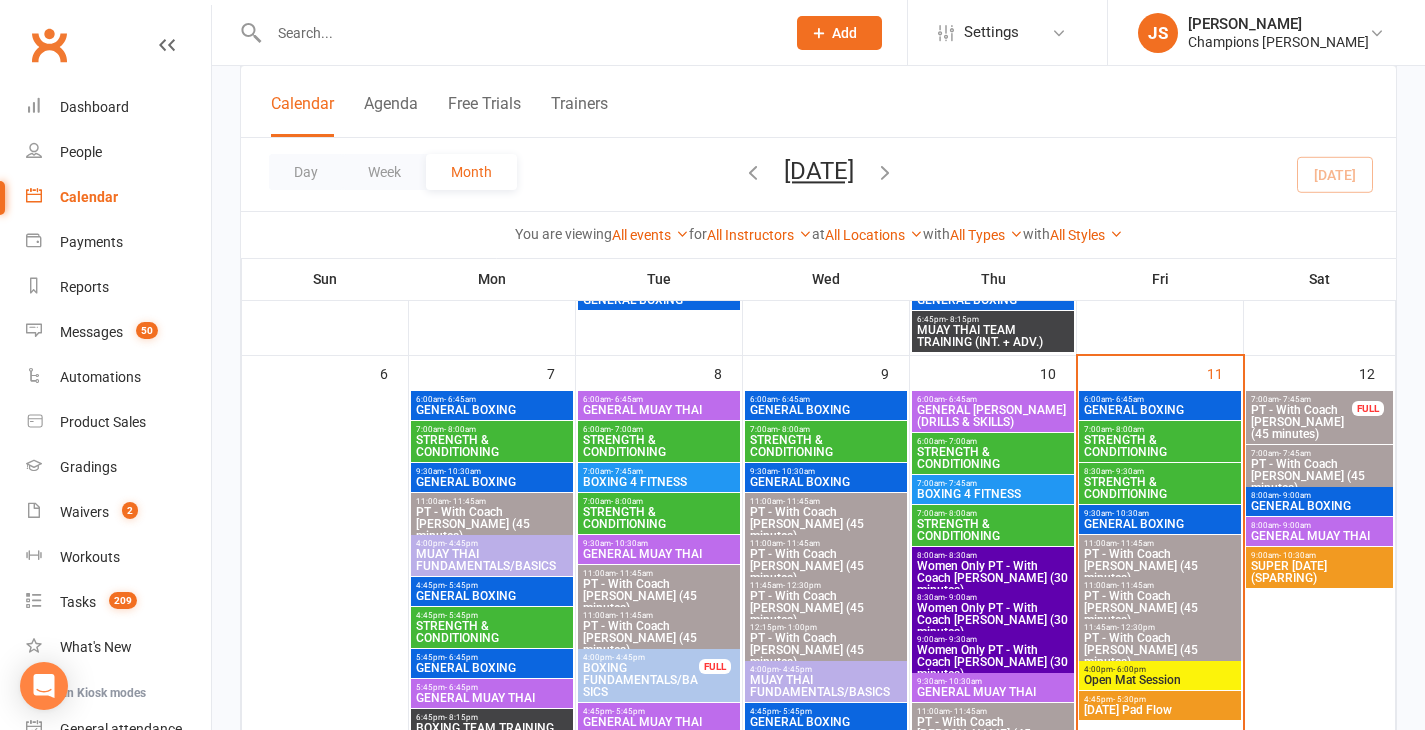 click on "GENERAL MUAY THAI" at bounding box center (1319, 536) 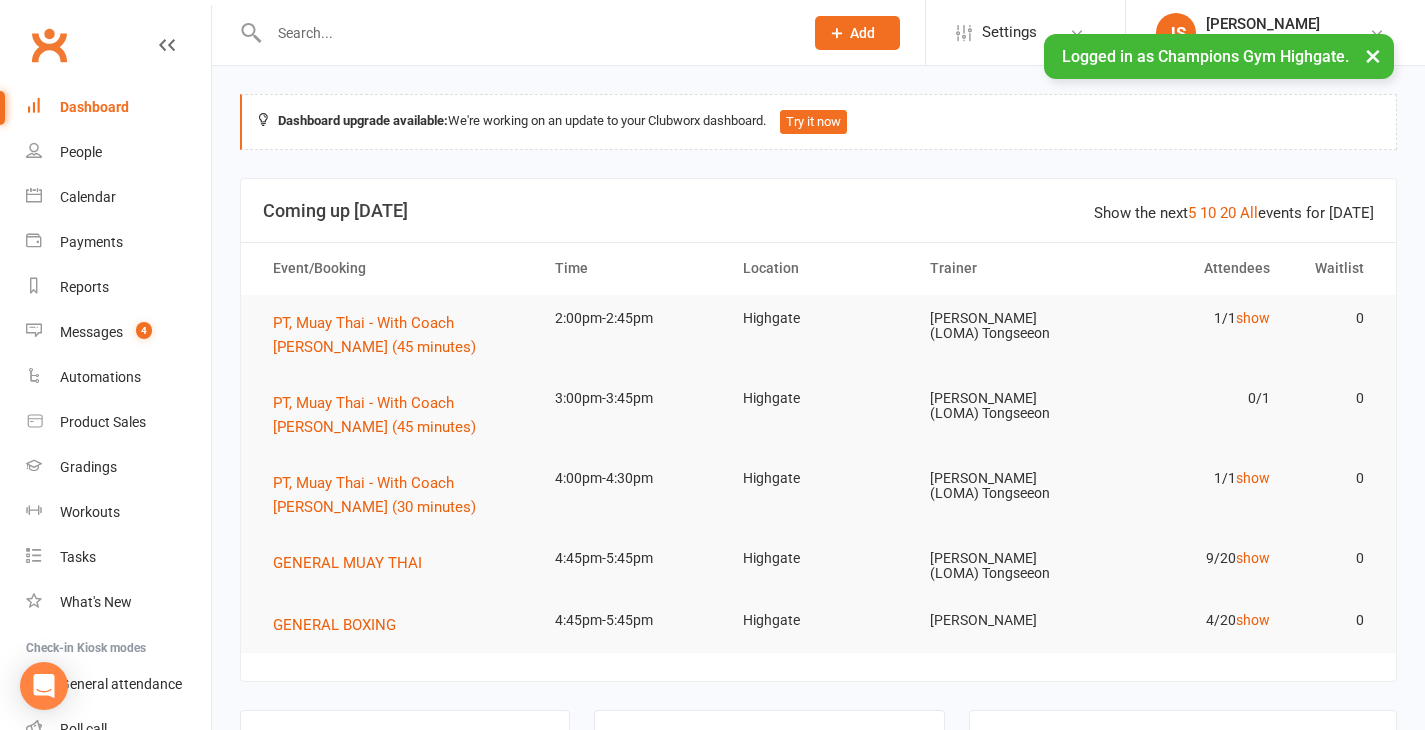 scroll, scrollTop: 0, scrollLeft: 0, axis: both 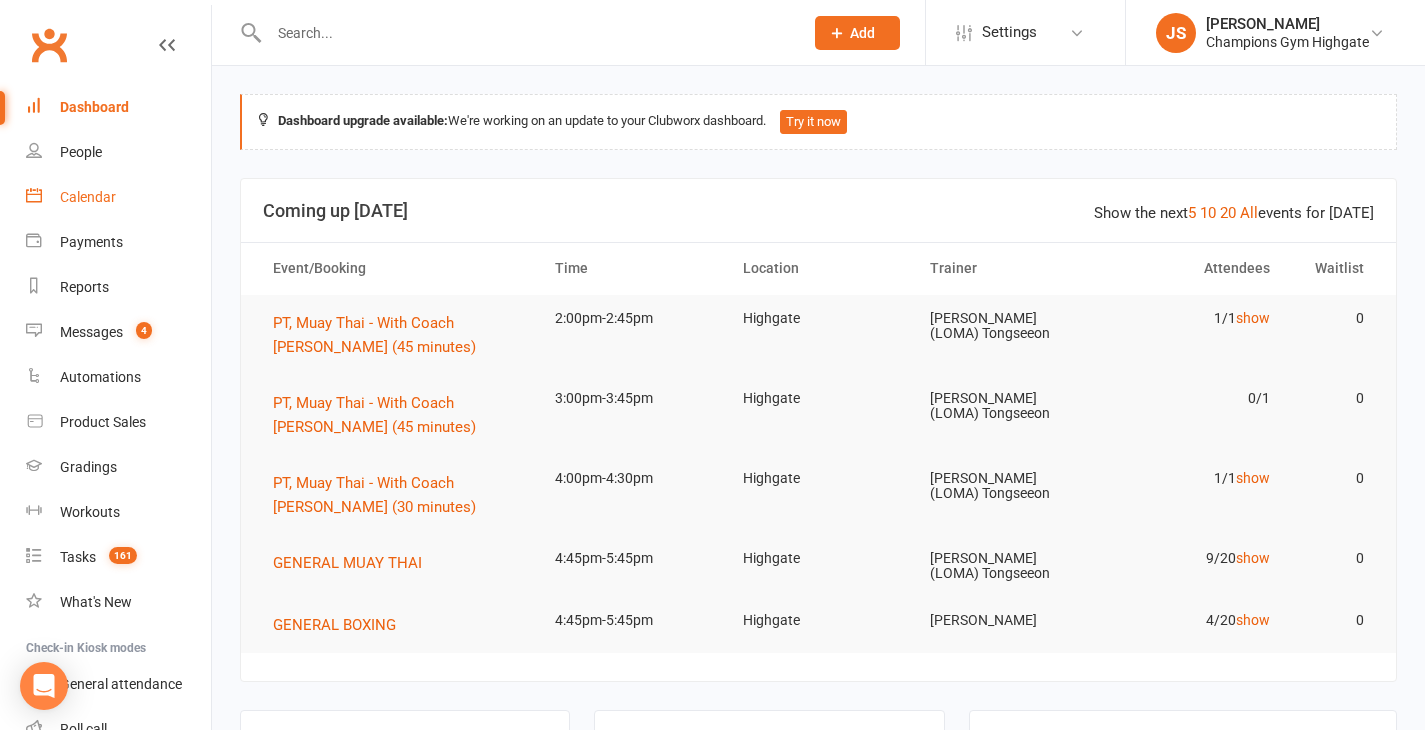 click on "Calendar" at bounding box center (88, 197) 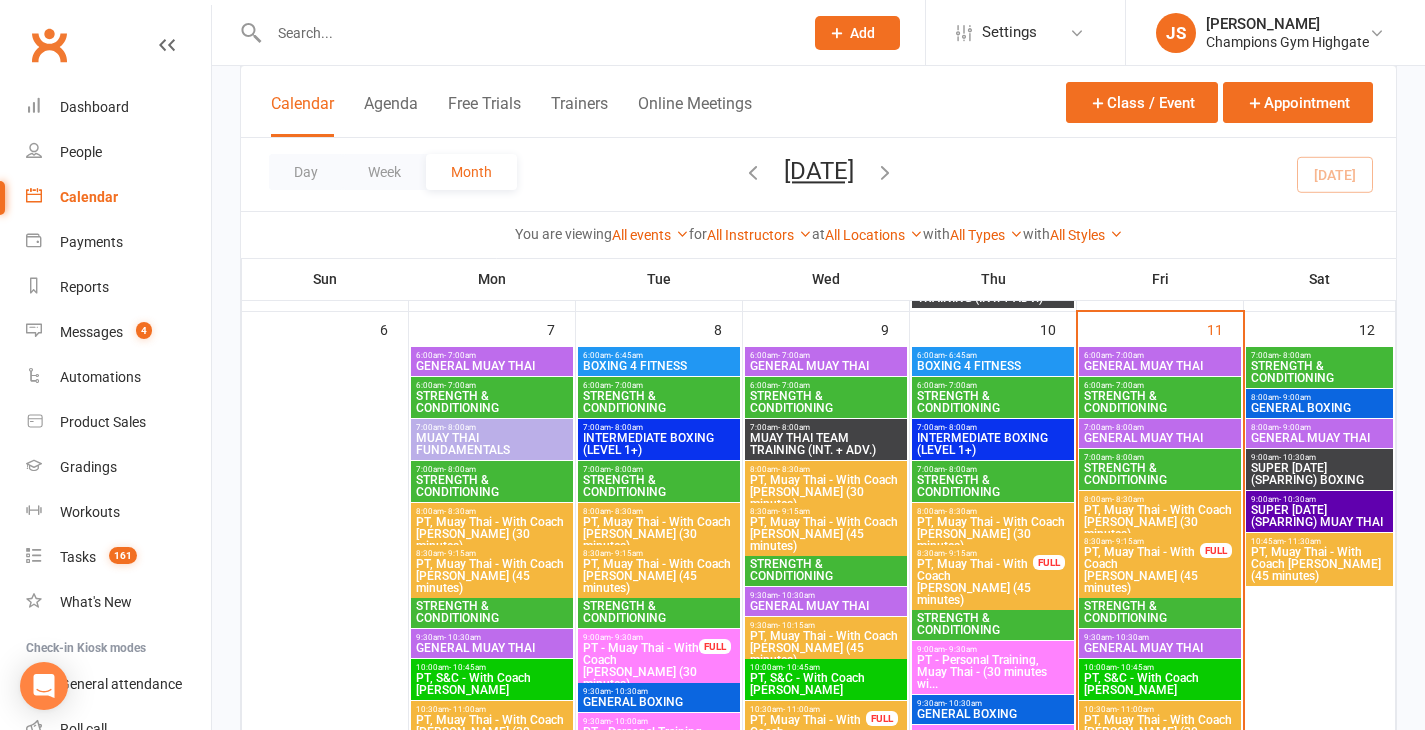scroll, scrollTop: 1159, scrollLeft: 0, axis: vertical 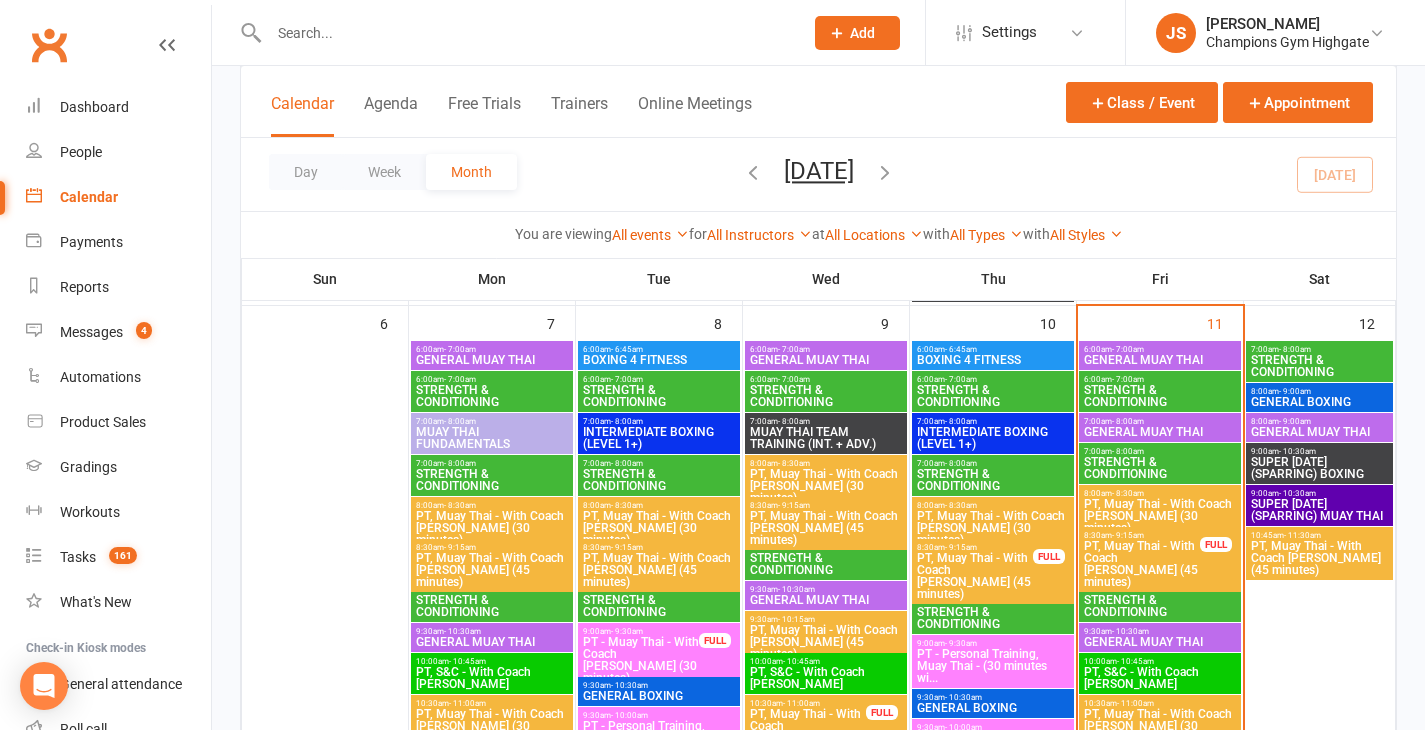 click on "- 10:30am" at bounding box center (1297, 451) 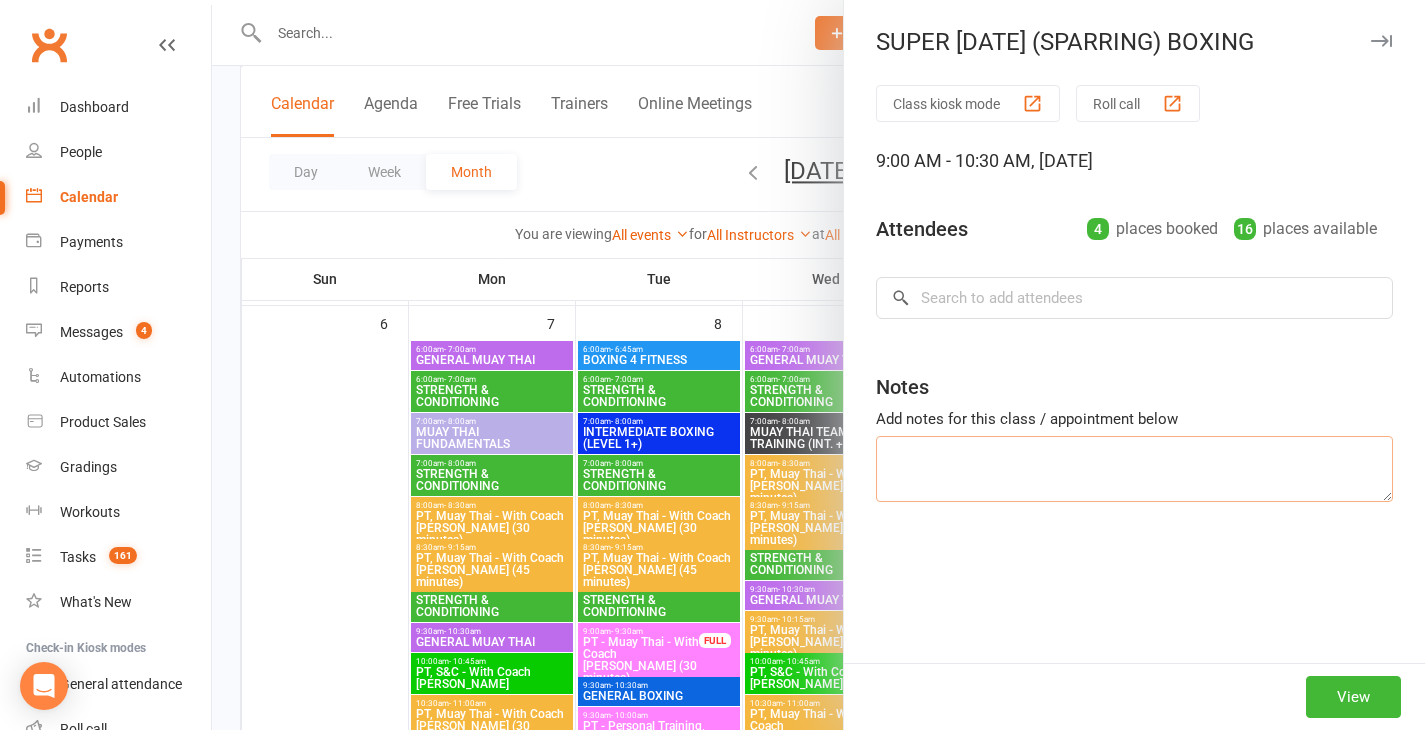 click at bounding box center (1134, 469) 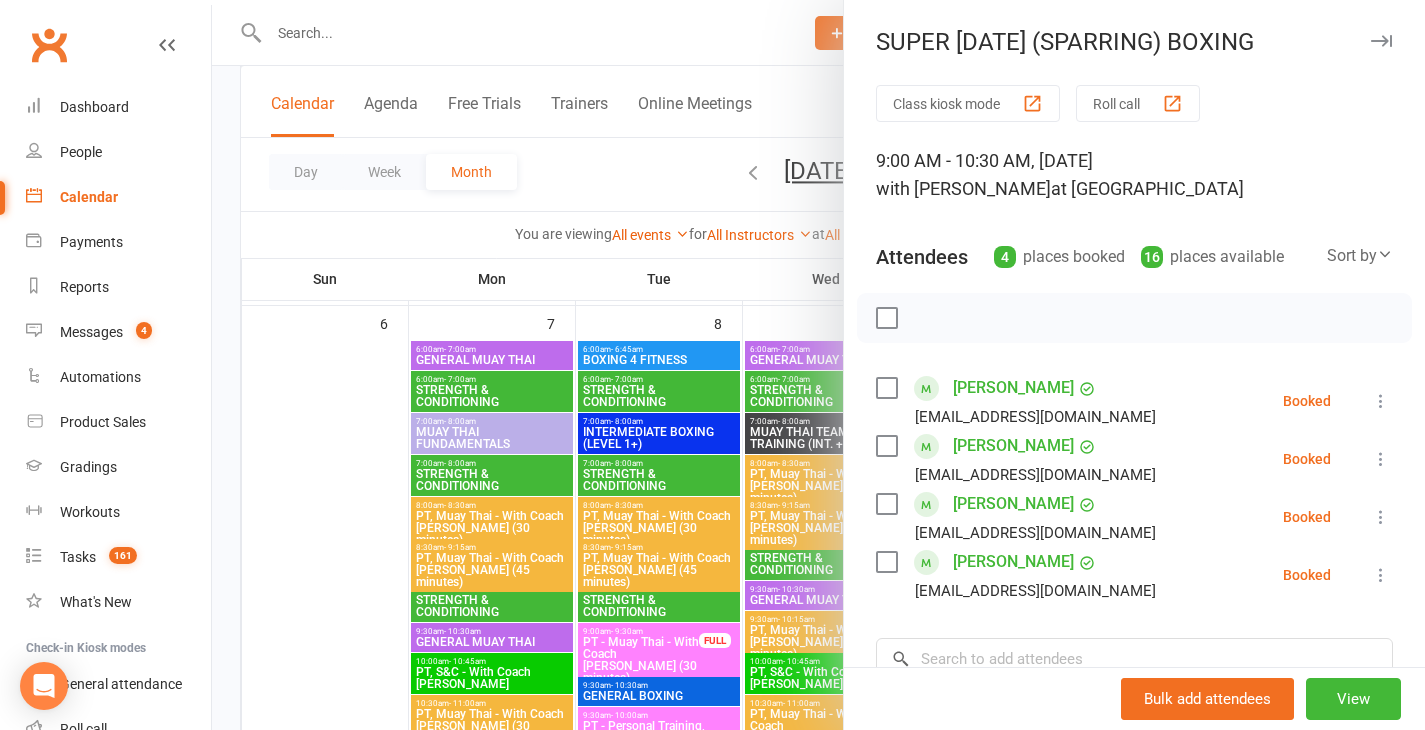 click at bounding box center (818, 365) 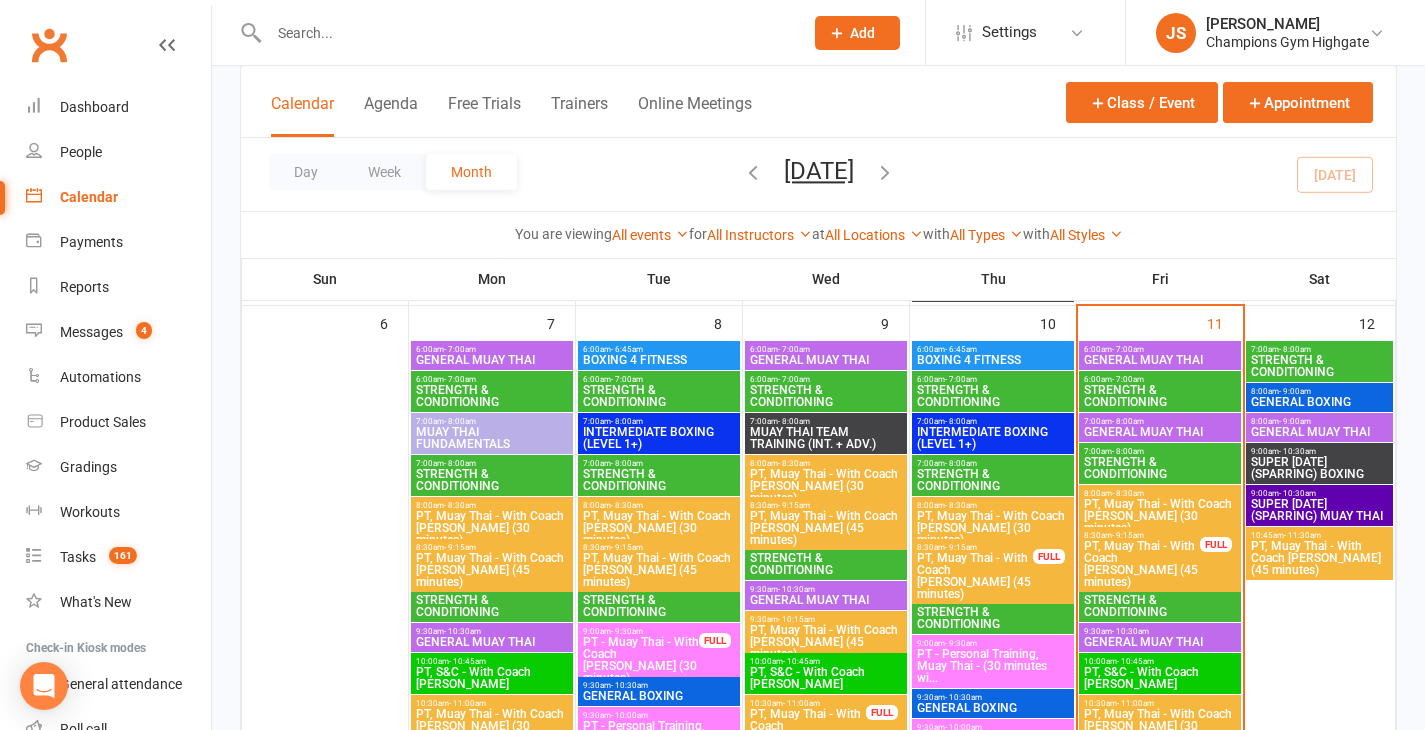 click on "SUPER [DATE] (SPARRING) BOXING" at bounding box center (1319, 468) 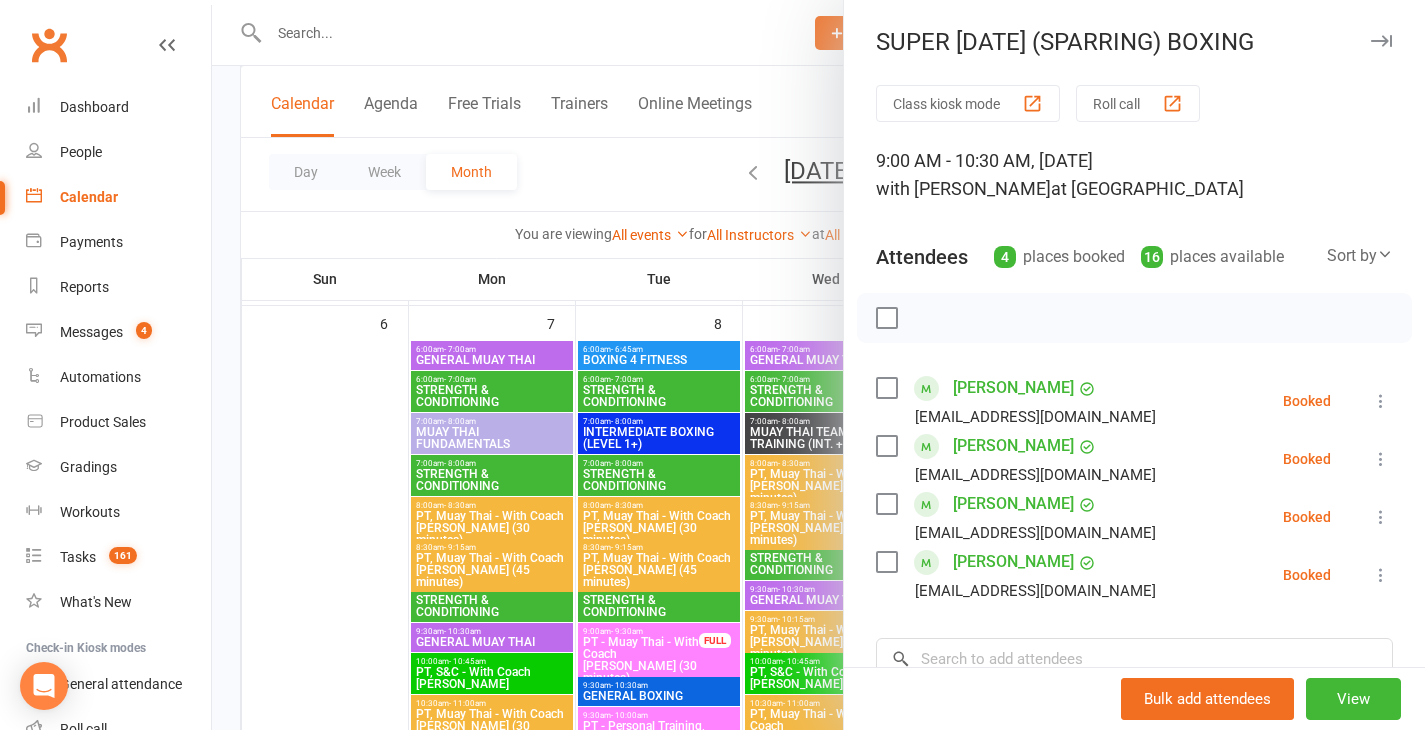 click at bounding box center (818, 365) 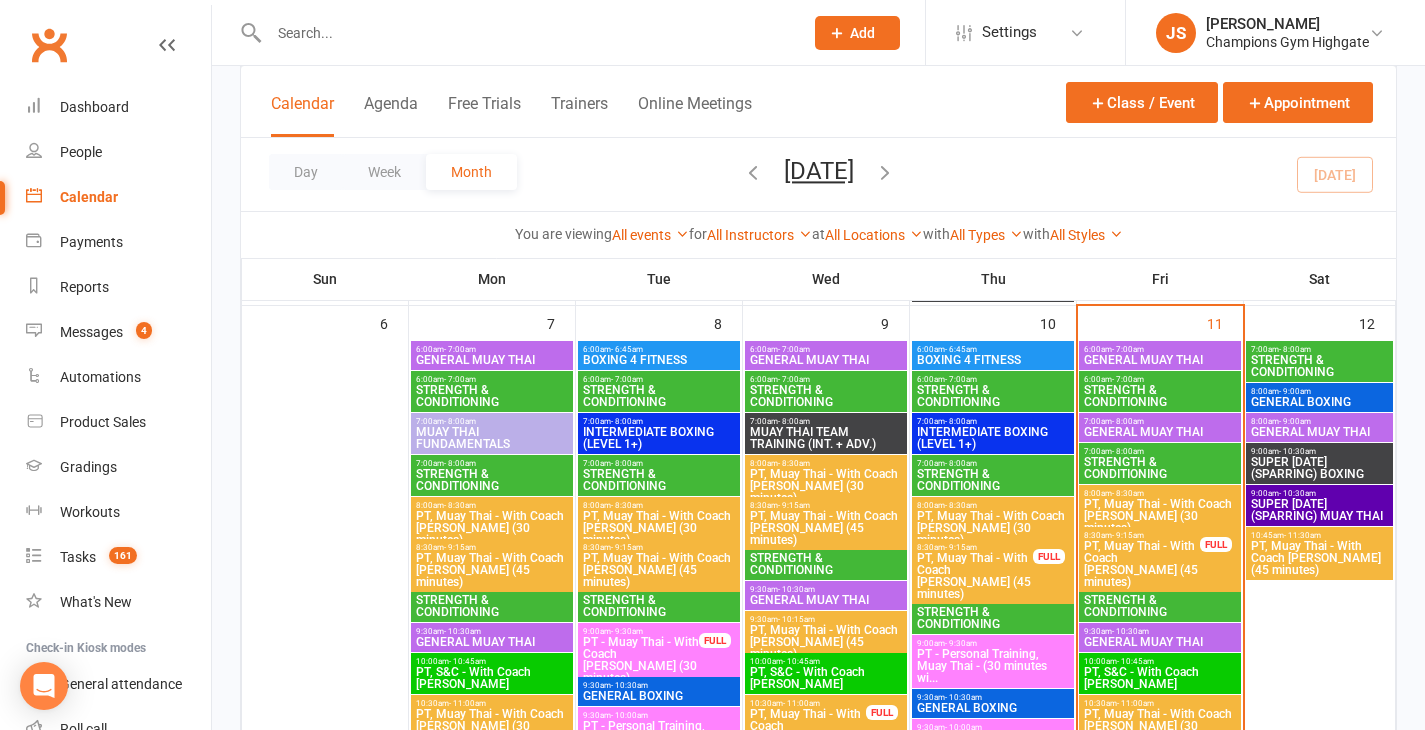 click on "8:00am  - 9:00am" at bounding box center [1319, 391] 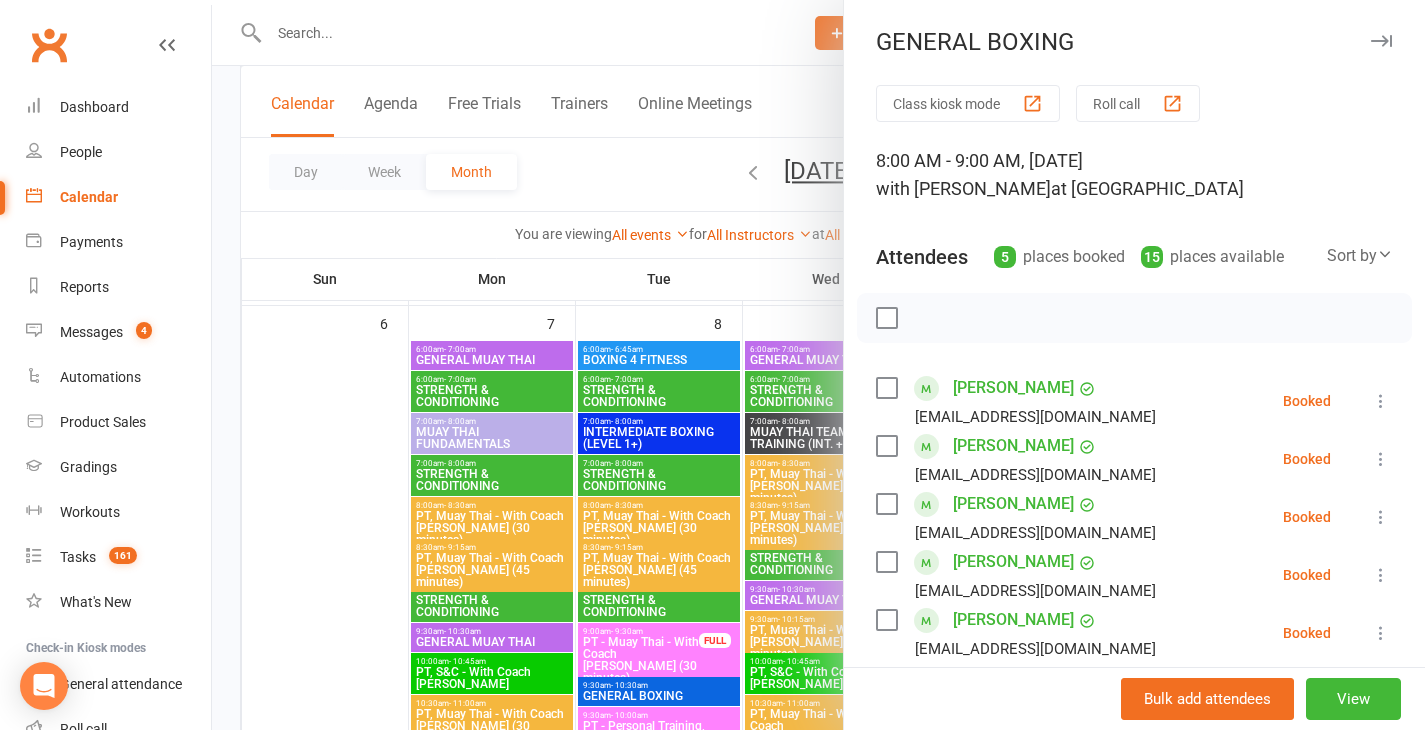 click on "[PERSON_NAME]" at bounding box center [1013, 562] 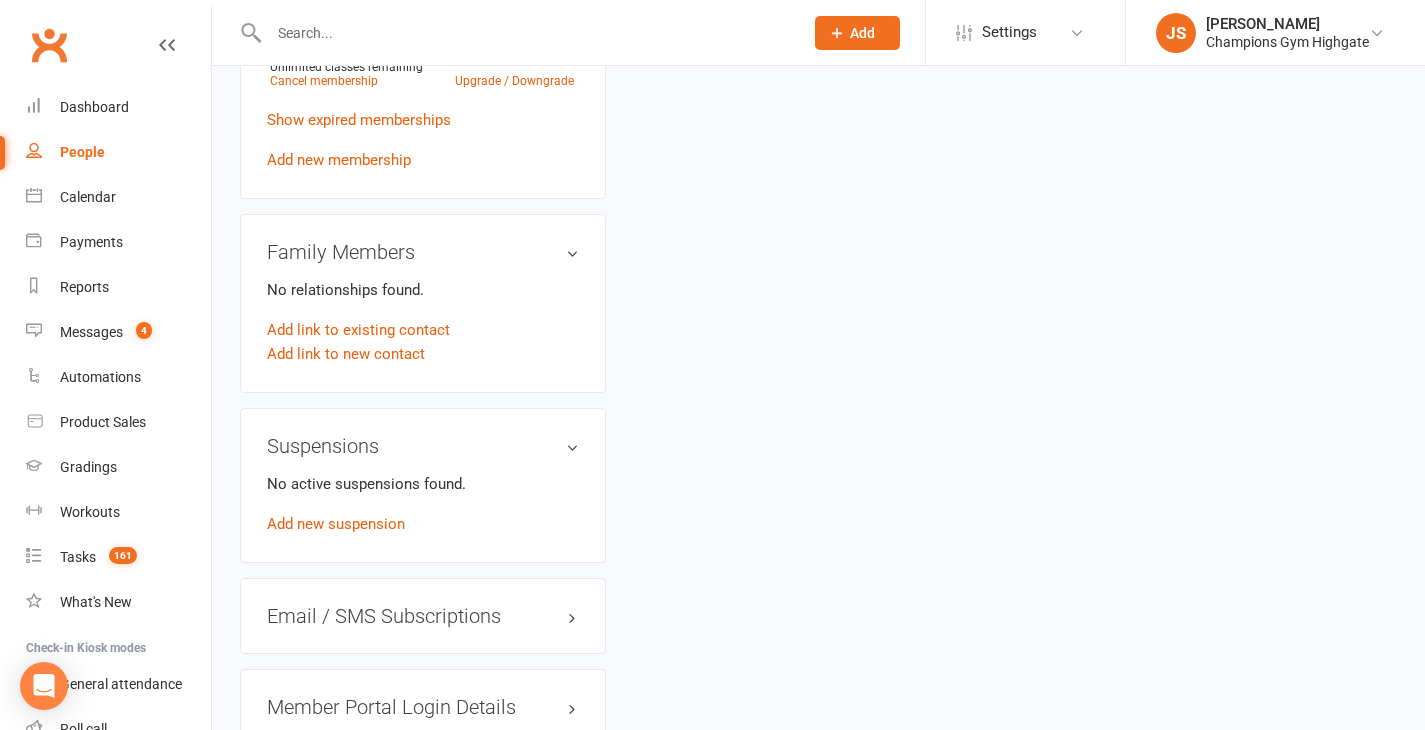 scroll, scrollTop: 0, scrollLeft: 0, axis: both 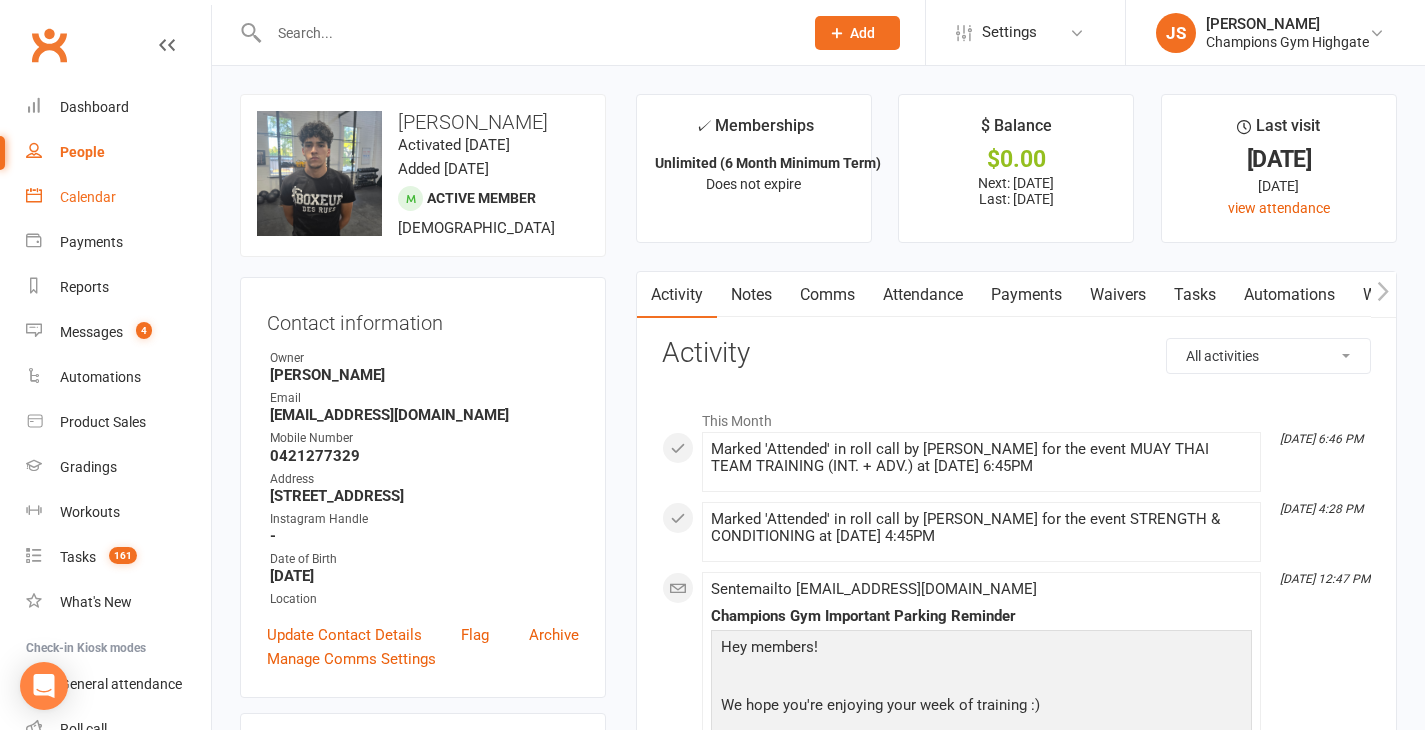 click on "Calendar" at bounding box center [118, 197] 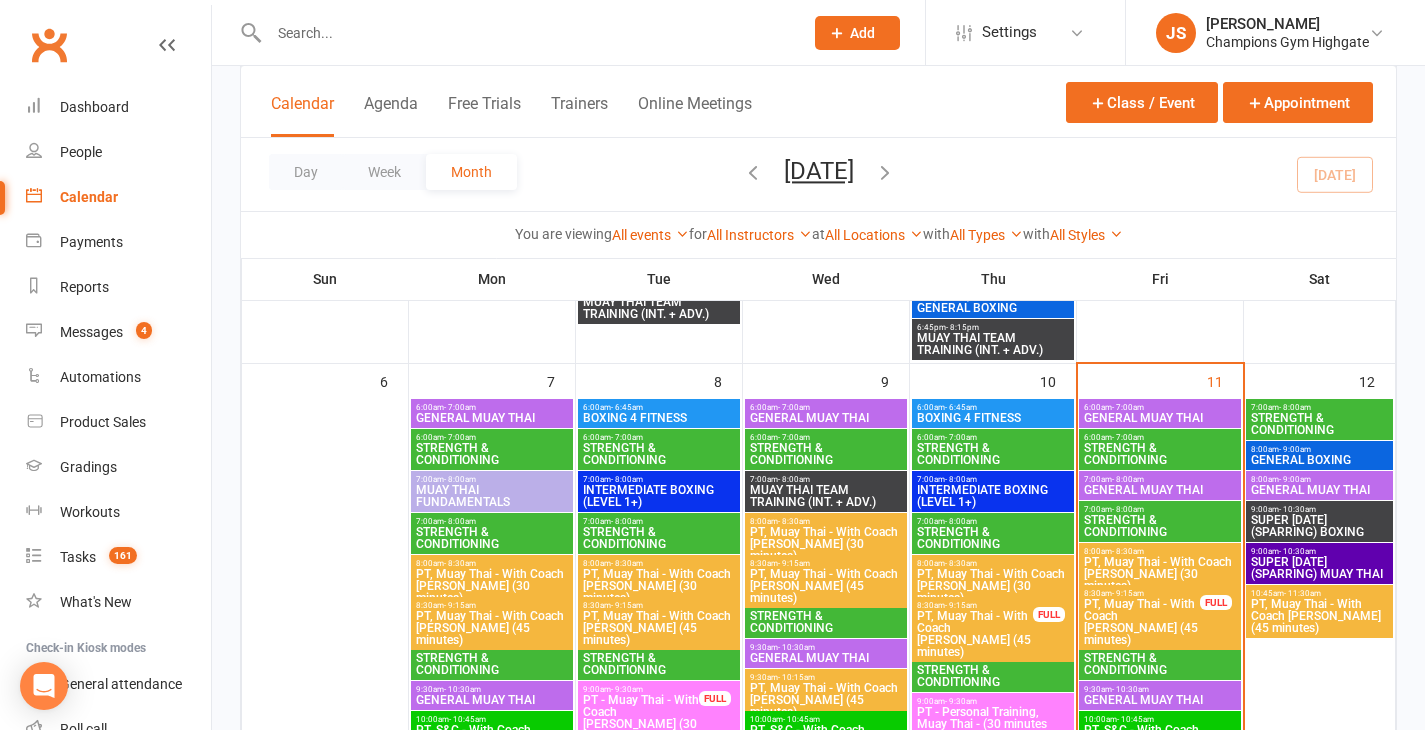 scroll, scrollTop: 1103, scrollLeft: 0, axis: vertical 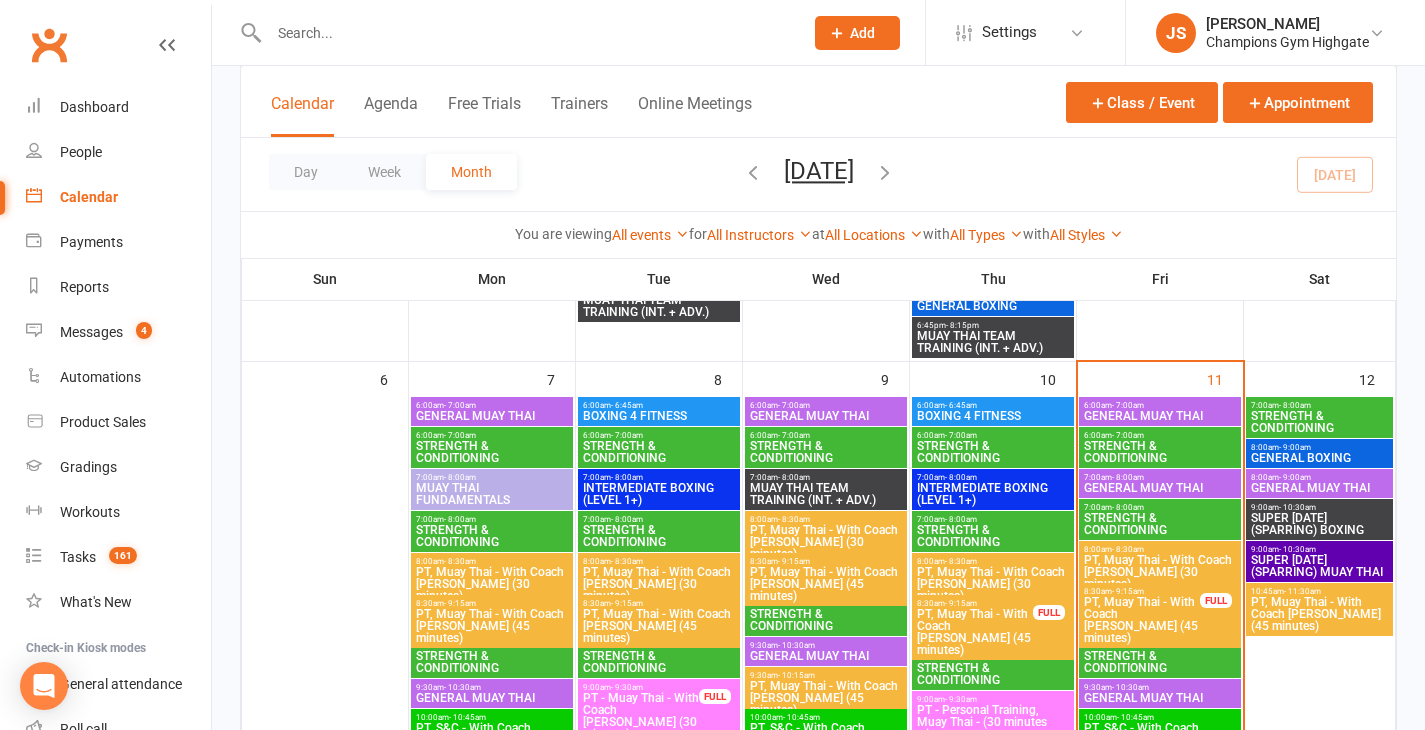 click on "GENERAL MUAY THAI" at bounding box center (1319, 488) 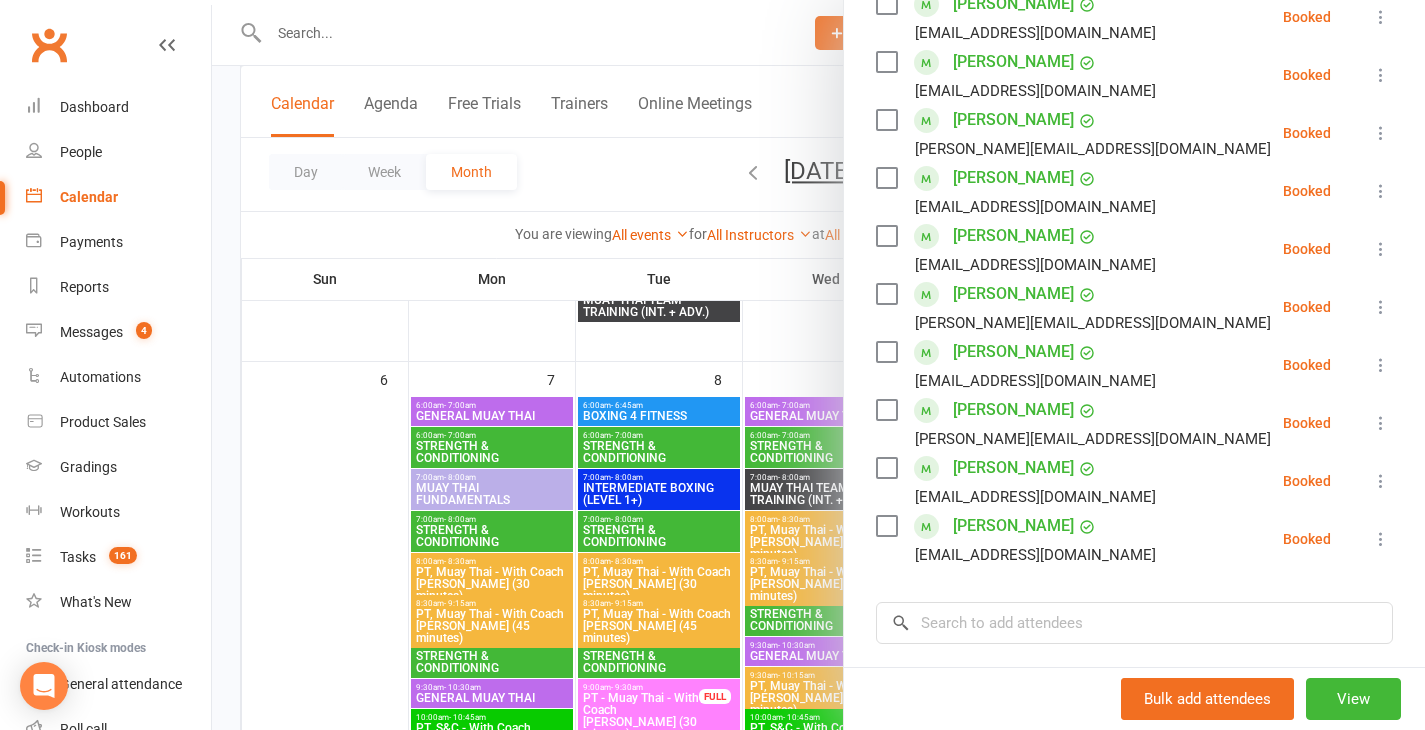 scroll, scrollTop: 551, scrollLeft: 0, axis: vertical 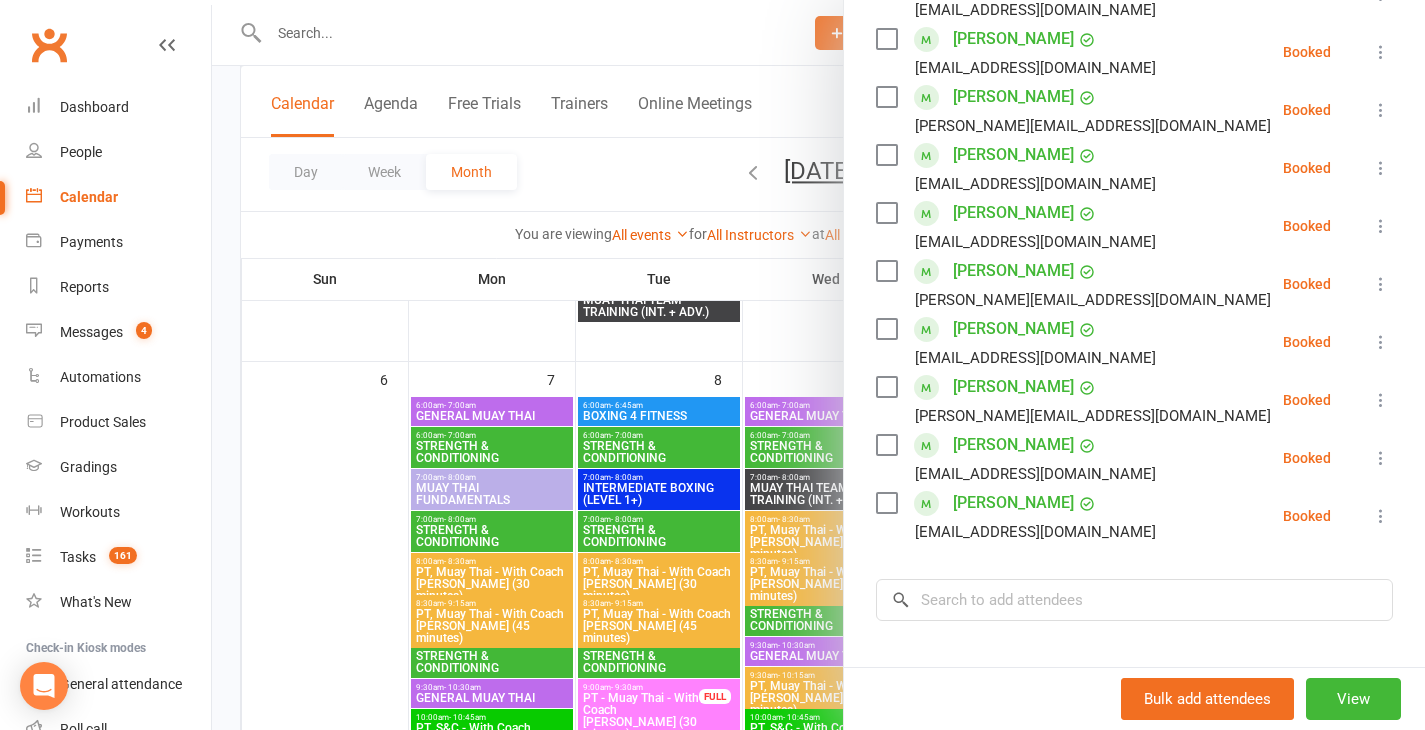 click at bounding box center (818, 365) 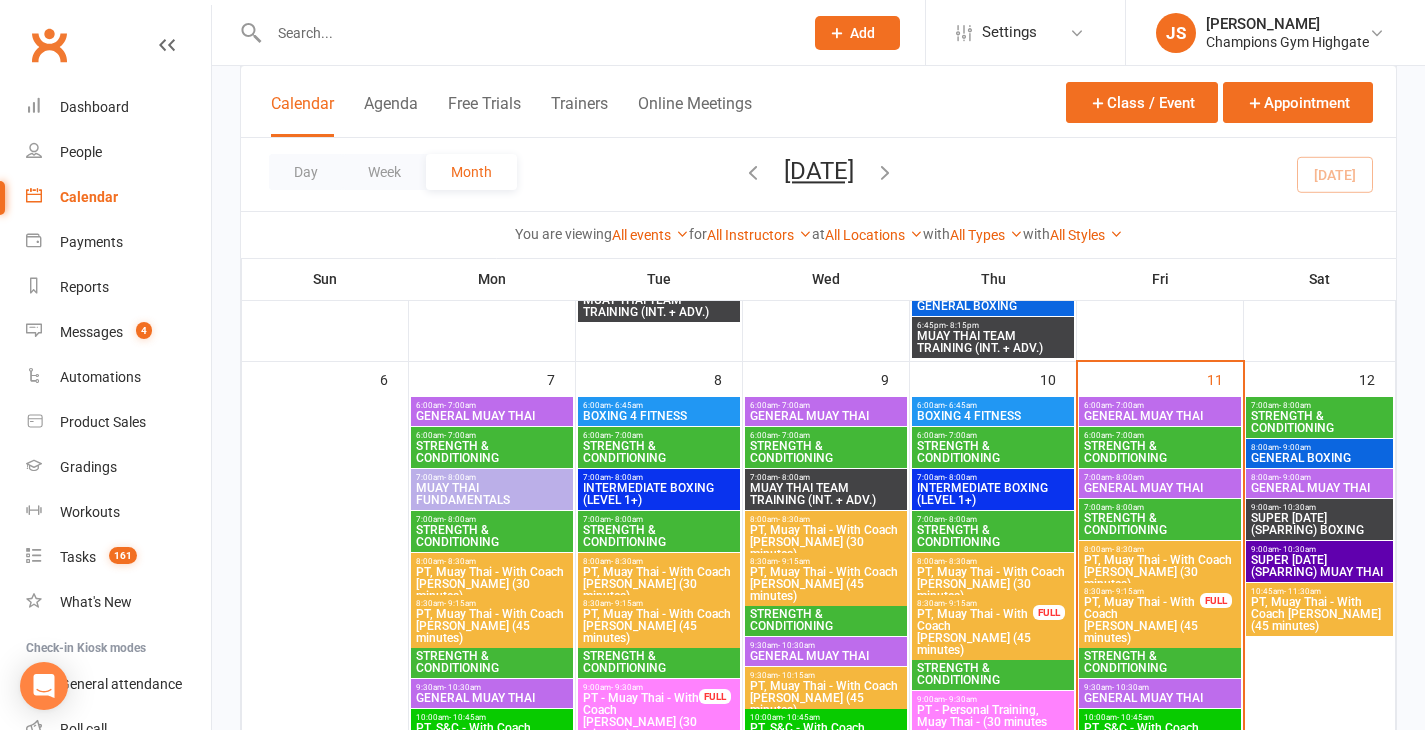 click on "SUPER [DATE] (SPARRING) MUAY THAI" at bounding box center [1319, 566] 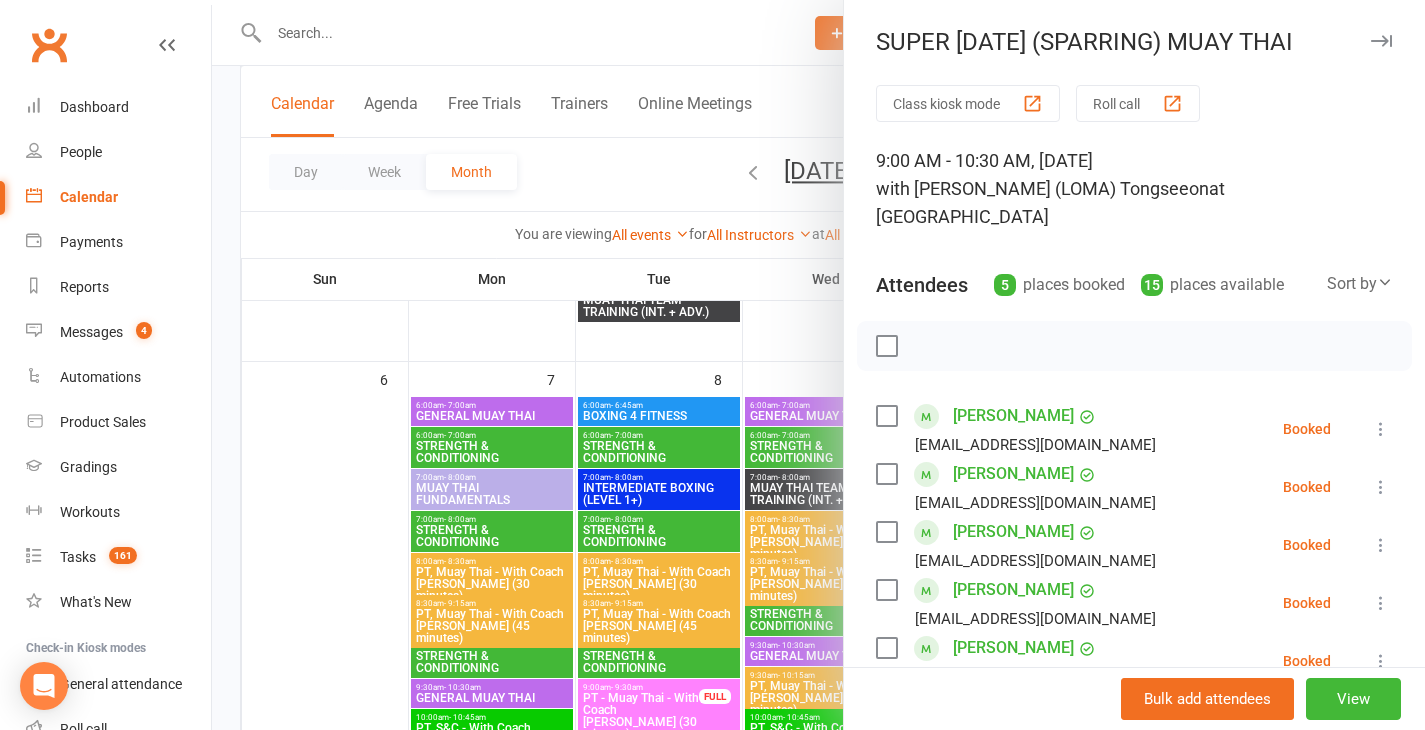 click at bounding box center [818, 365] 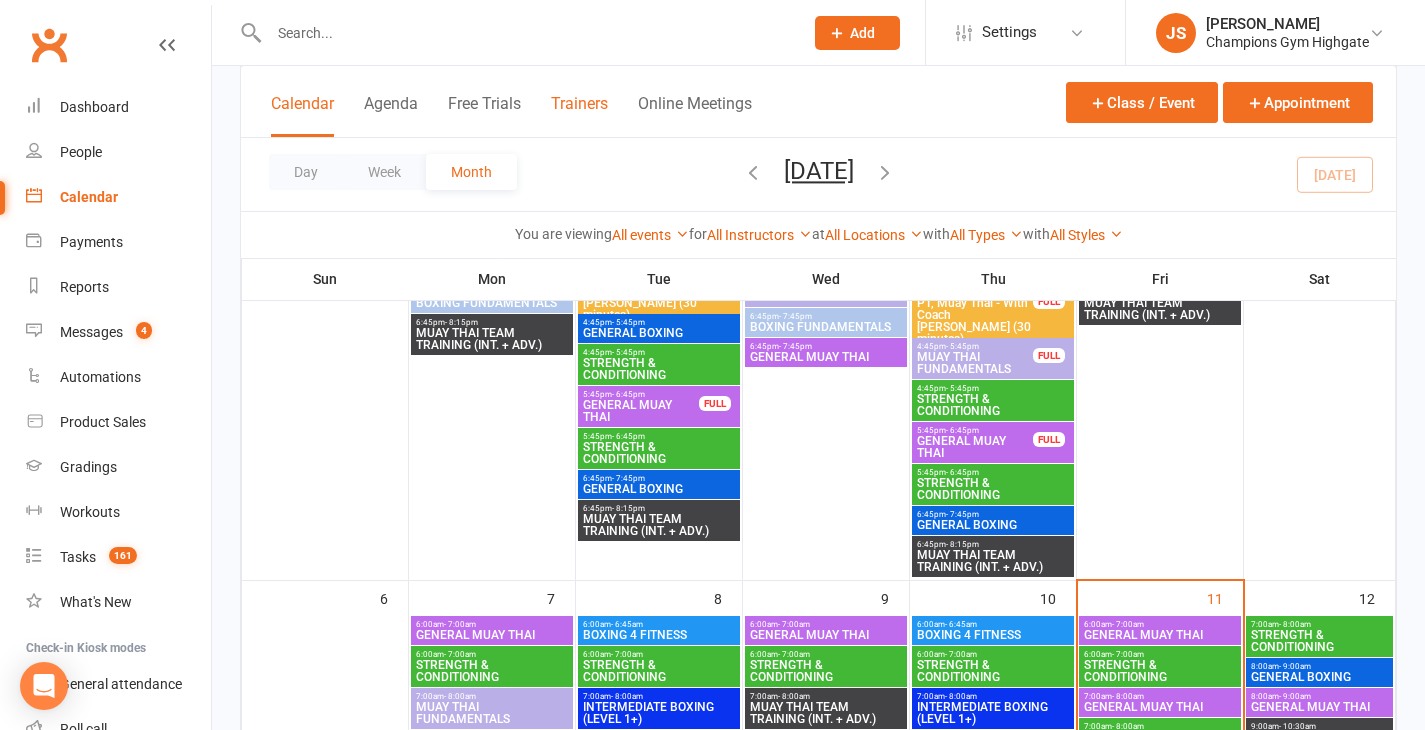 scroll, scrollTop: 880, scrollLeft: 0, axis: vertical 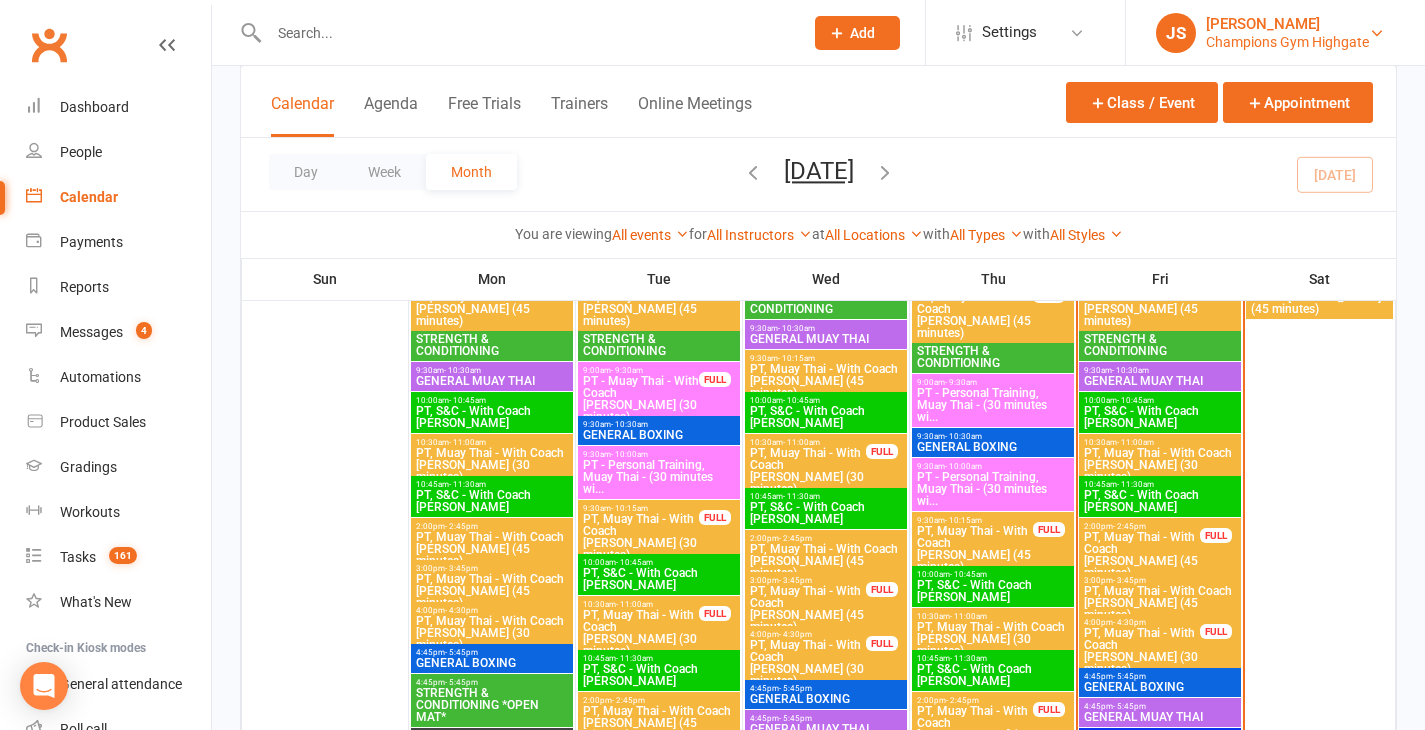 click on "Champions Gym Highgate" at bounding box center [1287, 42] 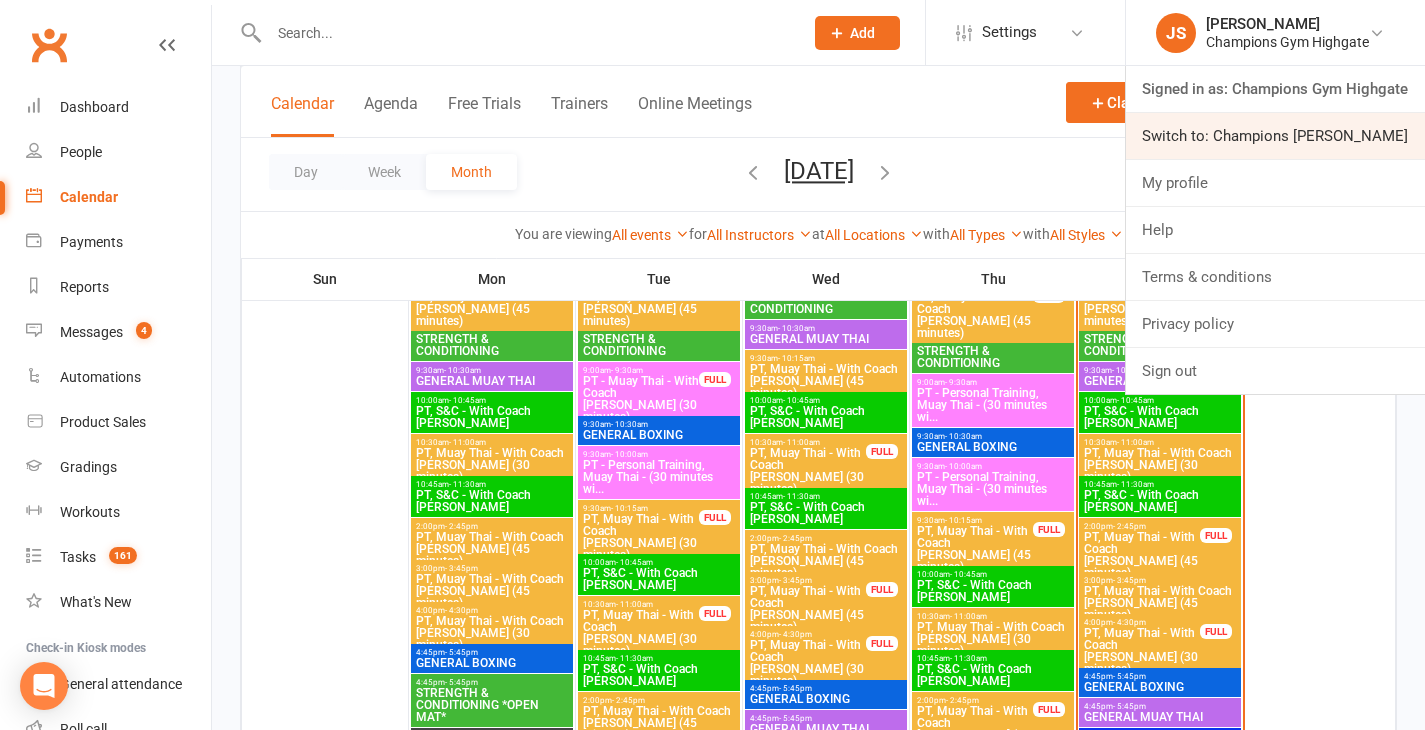 click on "Switch to: Champions [PERSON_NAME]" at bounding box center [1275, 136] 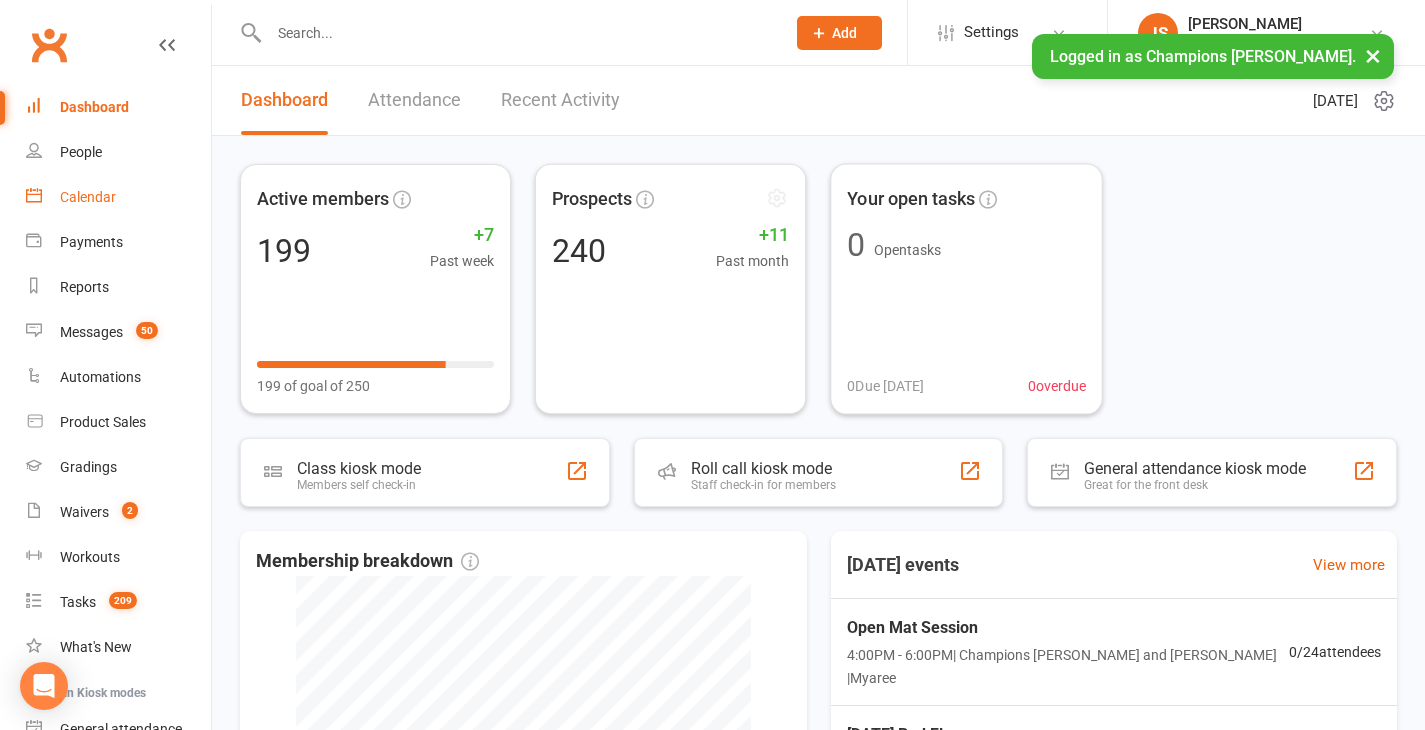 scroll, scrollTop: 0, scrollLeft: 0, axis: both 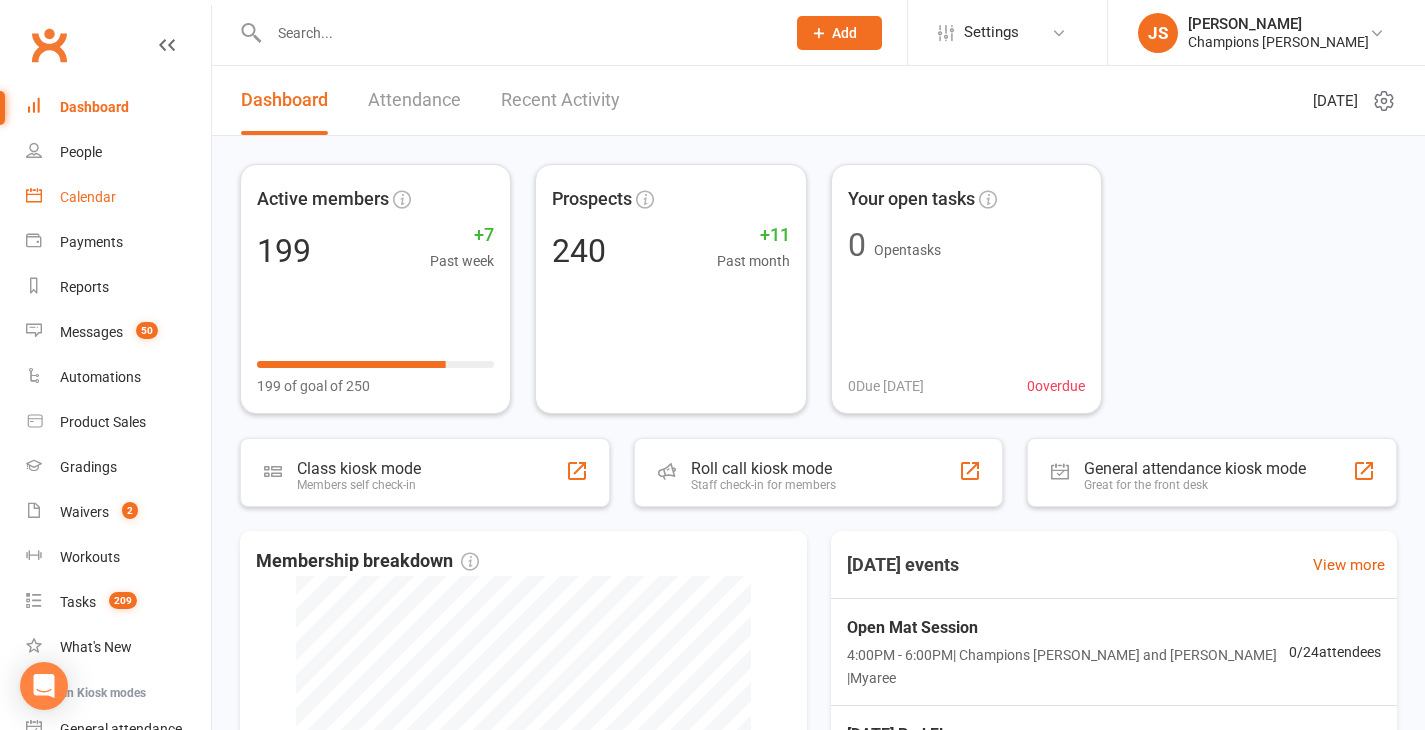 click on "Calendar" at bounding box center [88, 197] 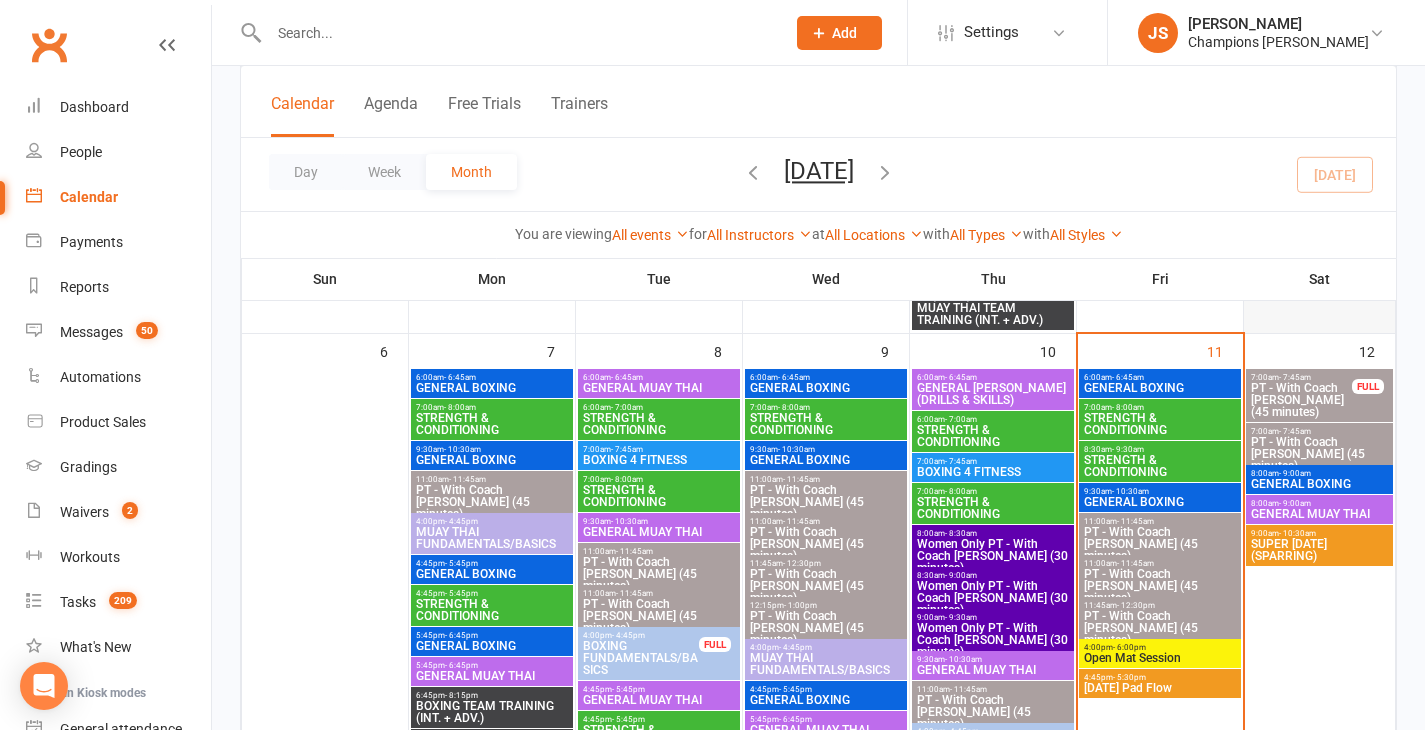 scroll, scrollTop: 620, scrollLeft: 0, axis: vertical 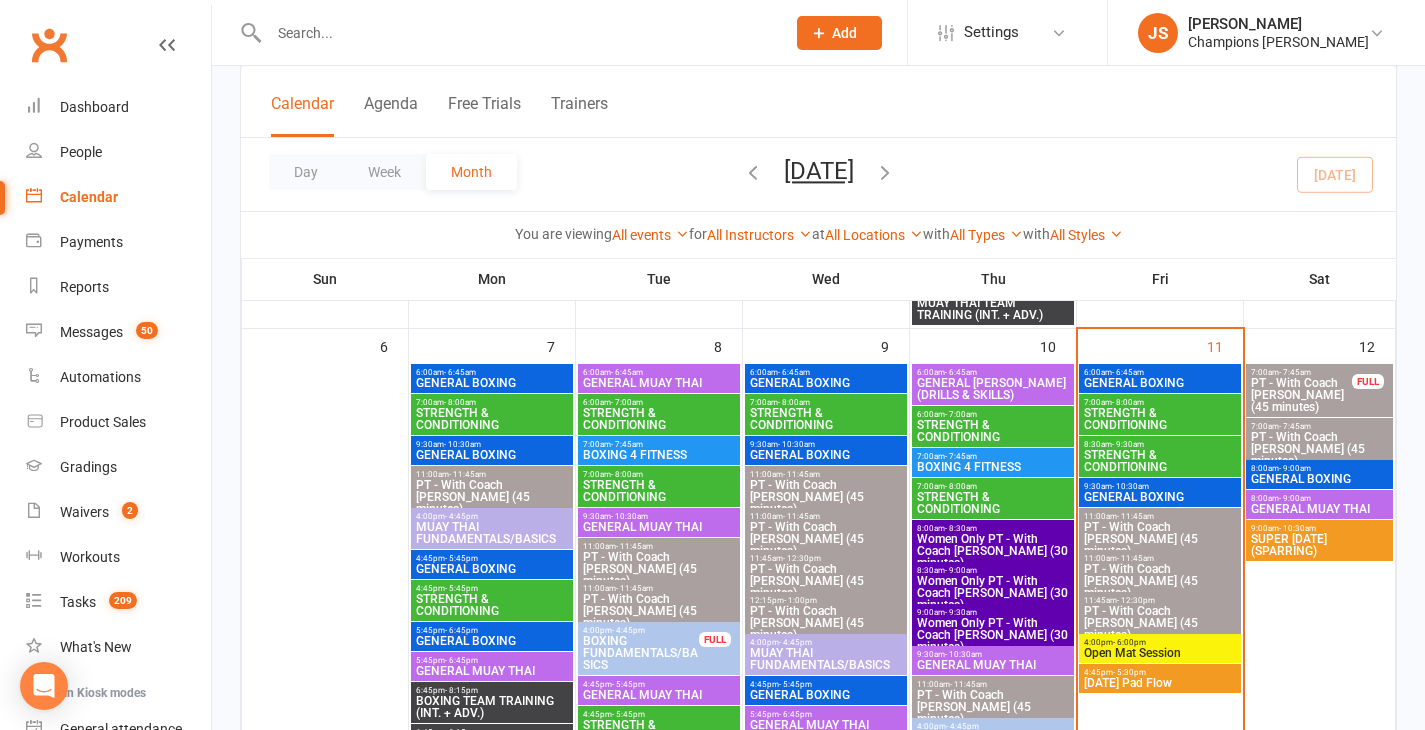 click on "4:00pm  - 6:00pm" at bounding box center [1160, 642] 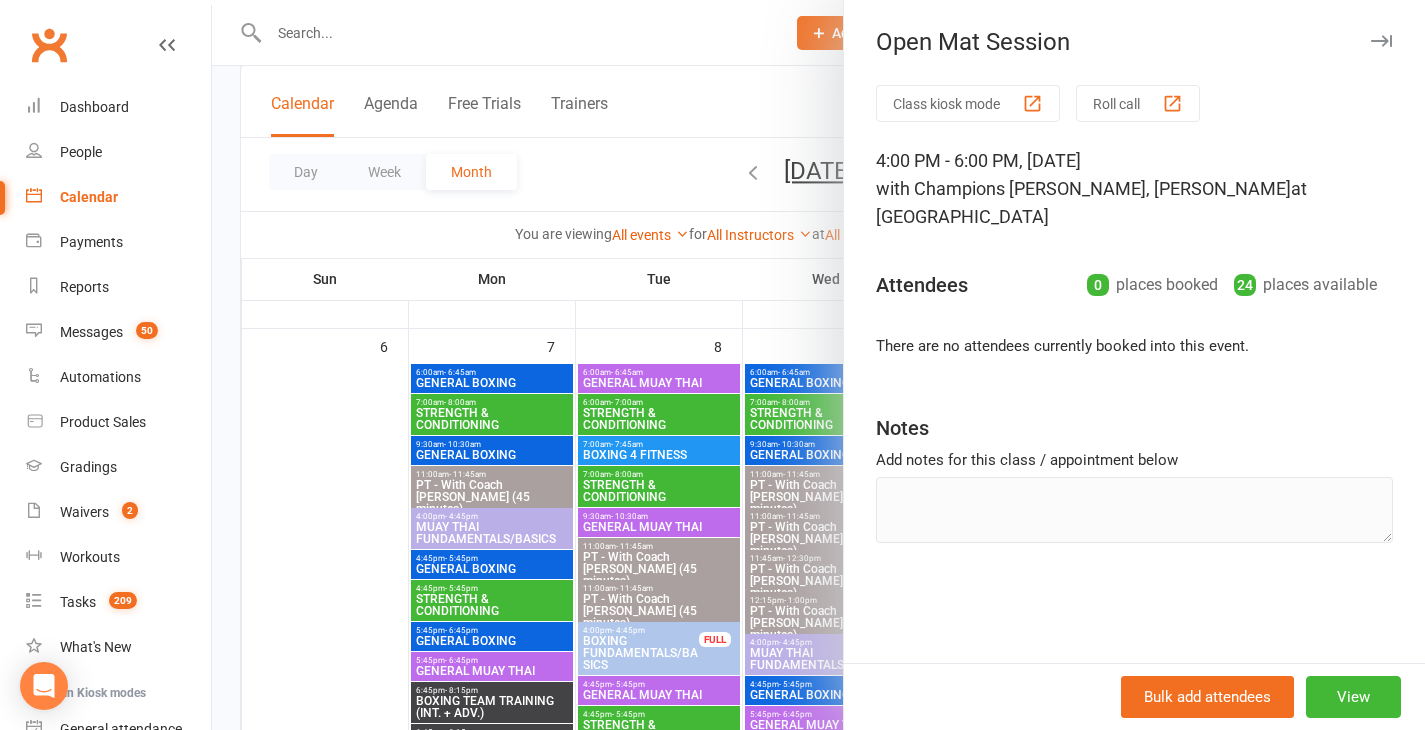 click at bounding box center [818, 365] 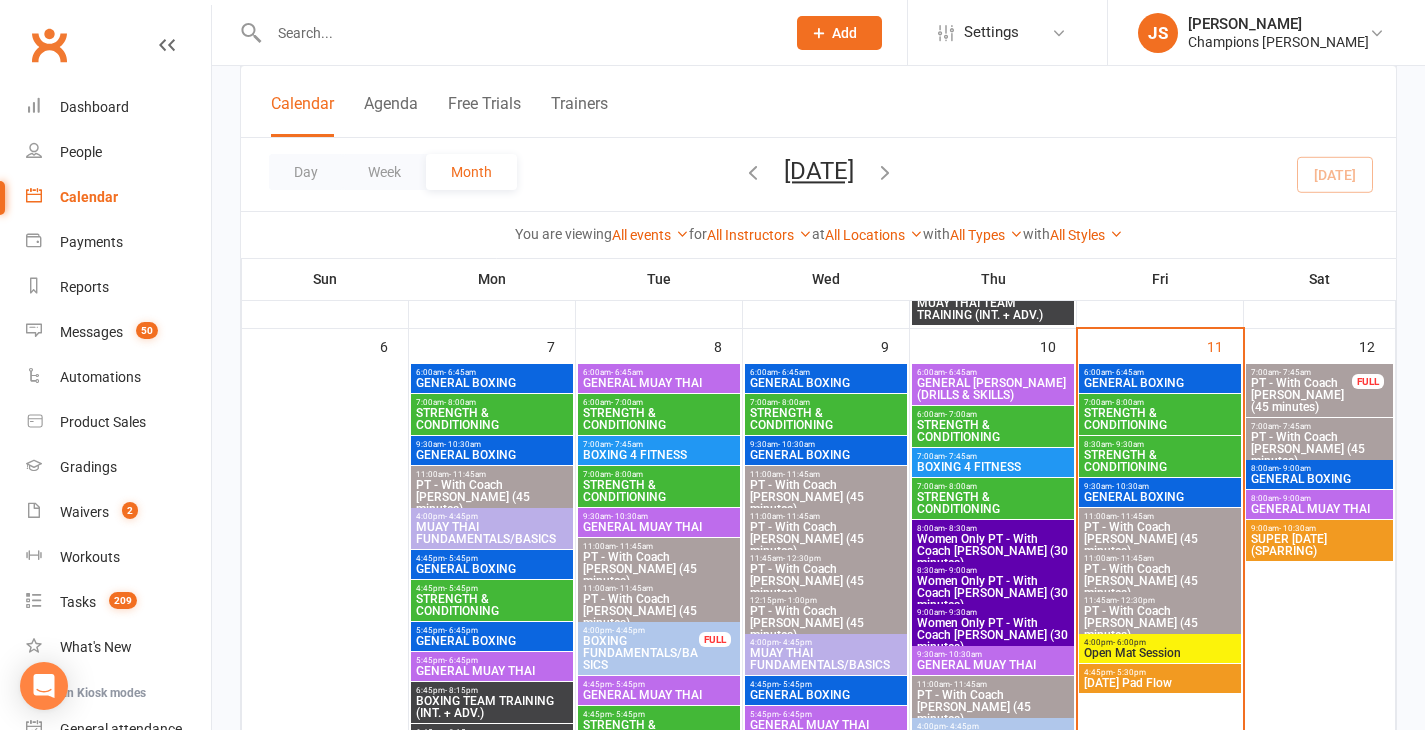 click on "Friday Pad Flow" at bounding box center (1160, 683) 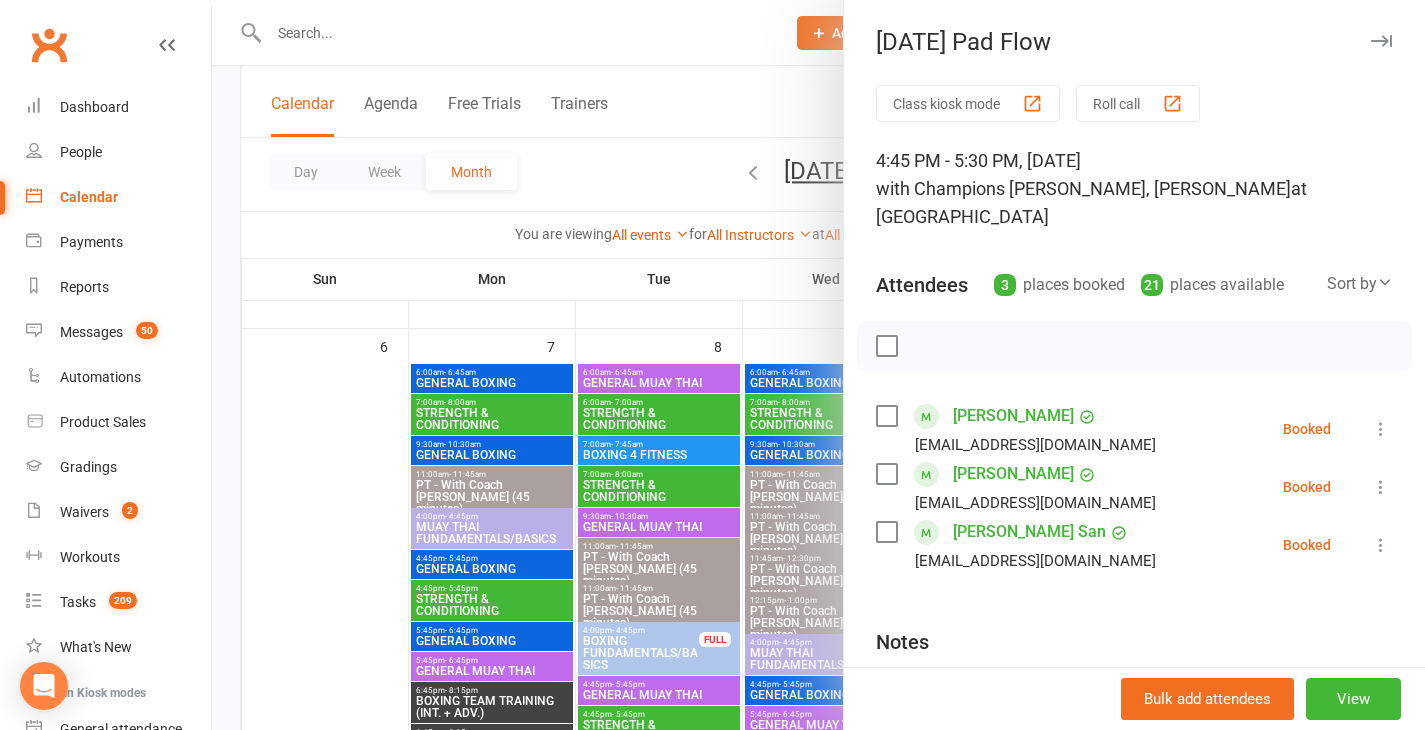 click at bounding box center [818, 365] 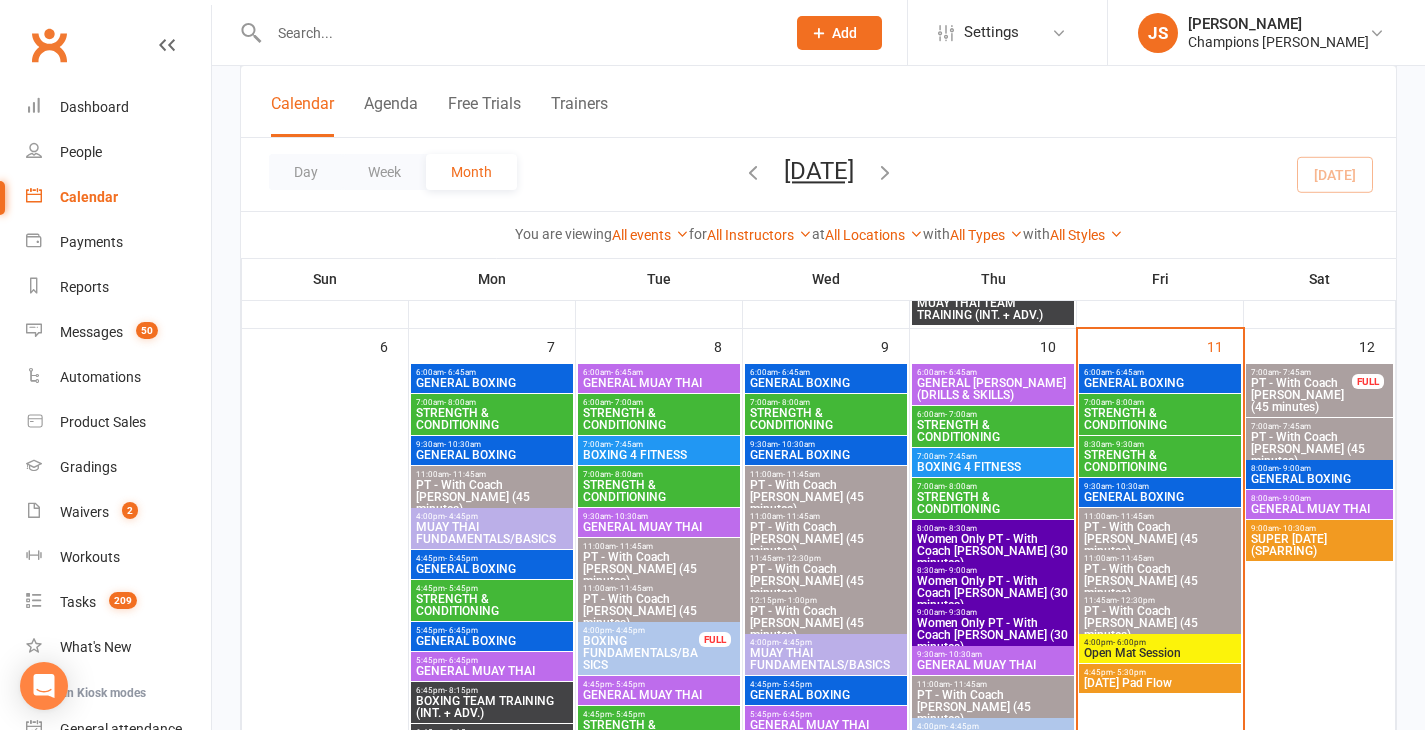 click on "GENERAL BOXING" at bounding box center [1319, 479] 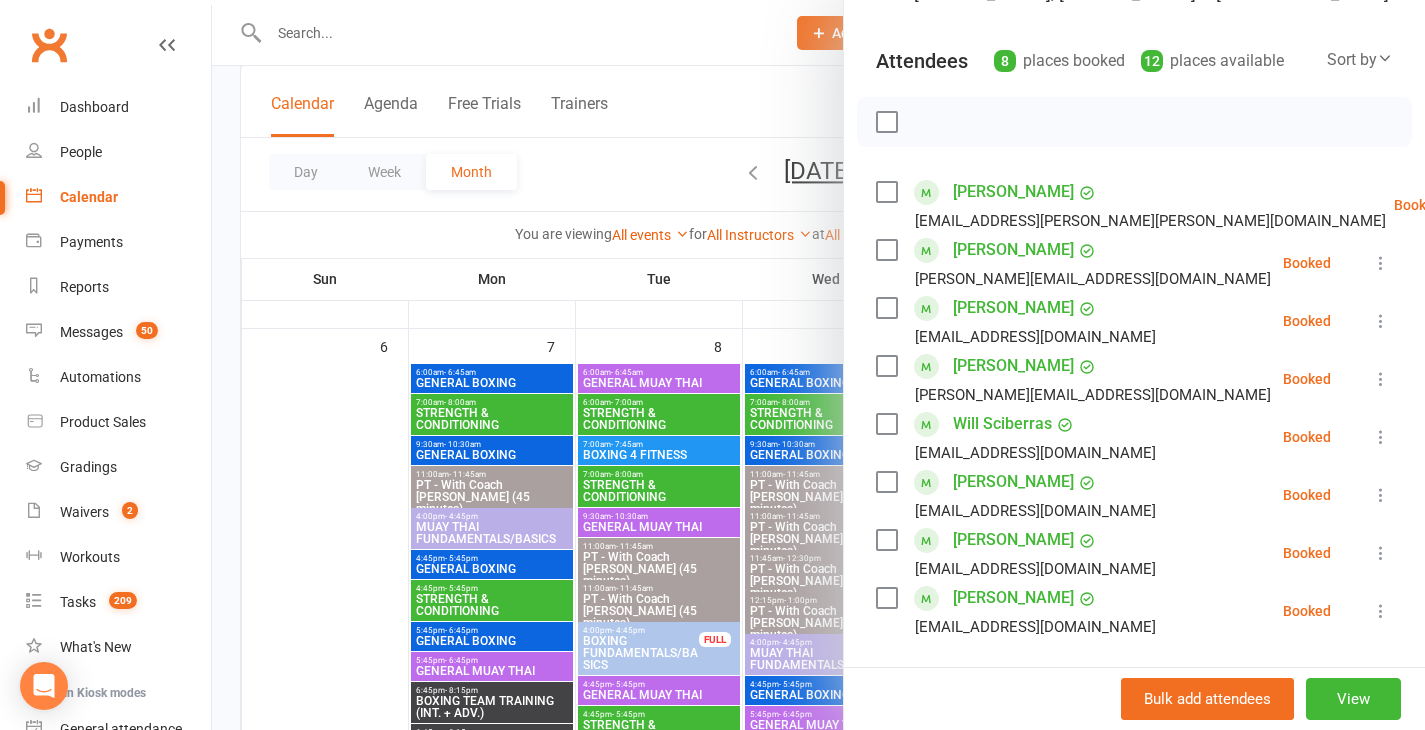 scroll, scrollTop: 193, scrollLeft: 0, axis: vertical 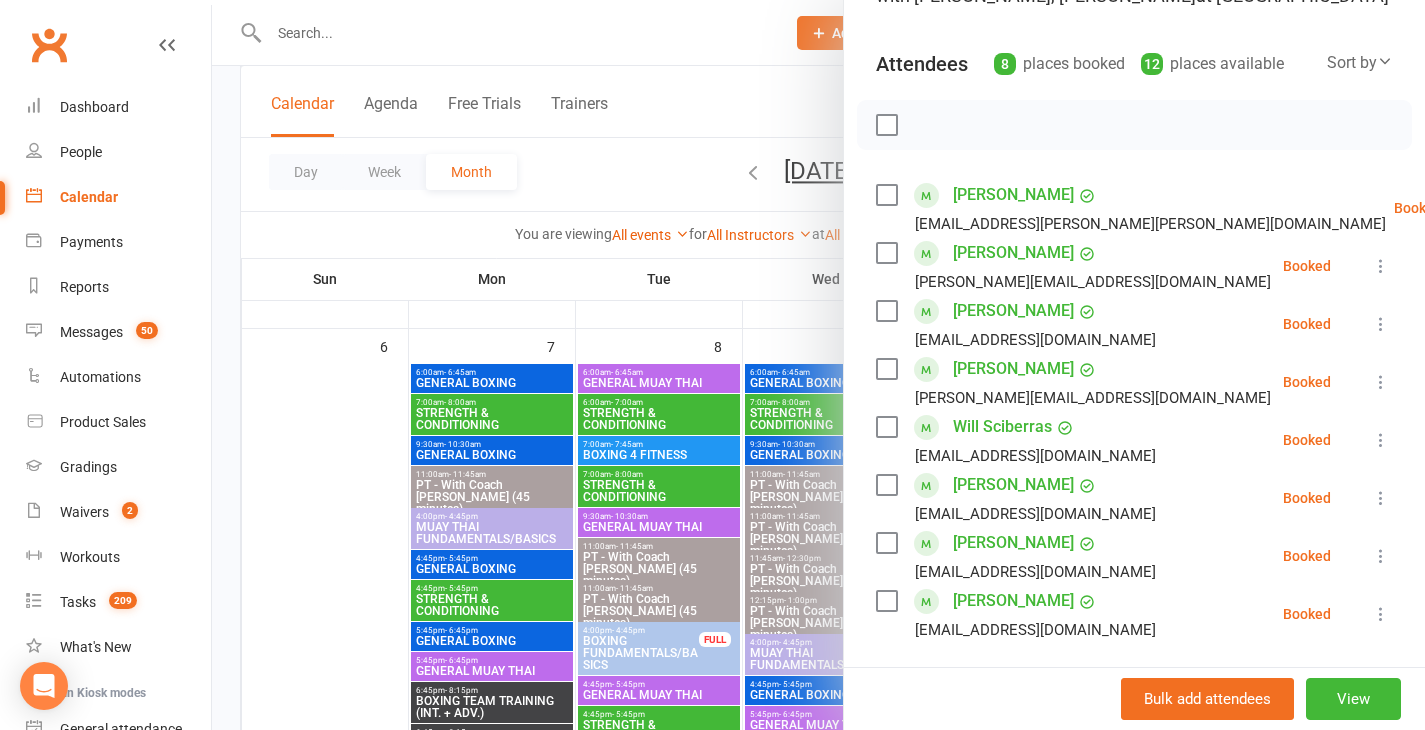 click at bounding box center [818, 365] 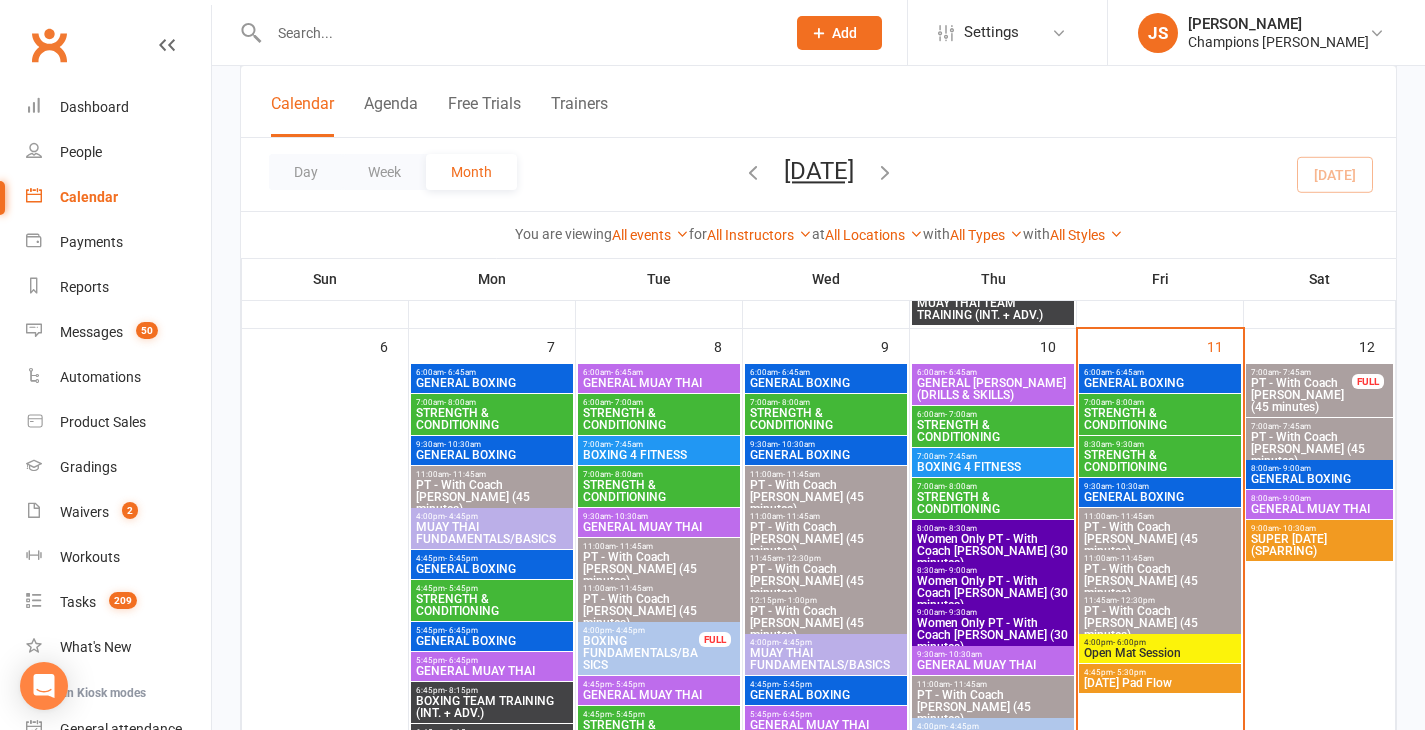 click on "8:00am  - 9:00am" at bounding box center [1319, 498] 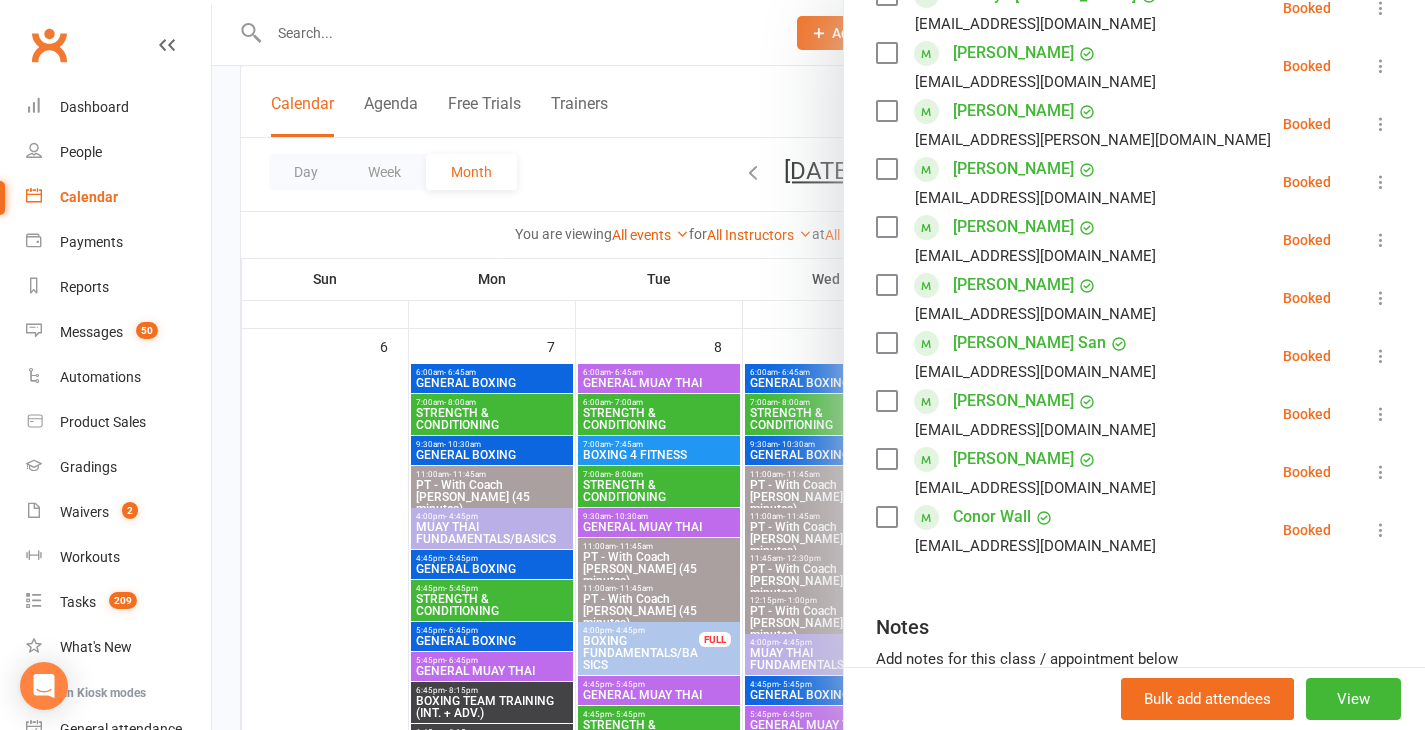 scroll, scrollTop: 403, scrollLeft: 0, axis: vertical 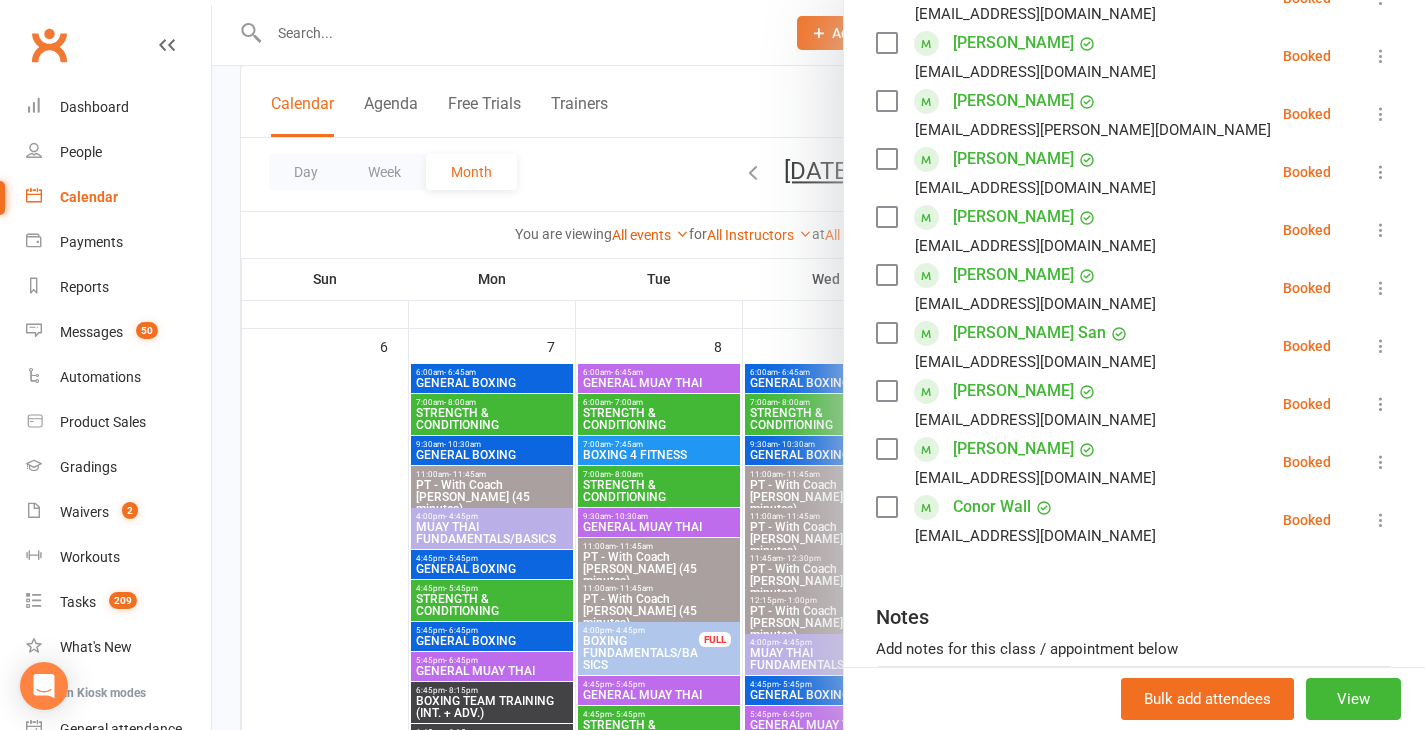 click at bounding box center (818, 365) 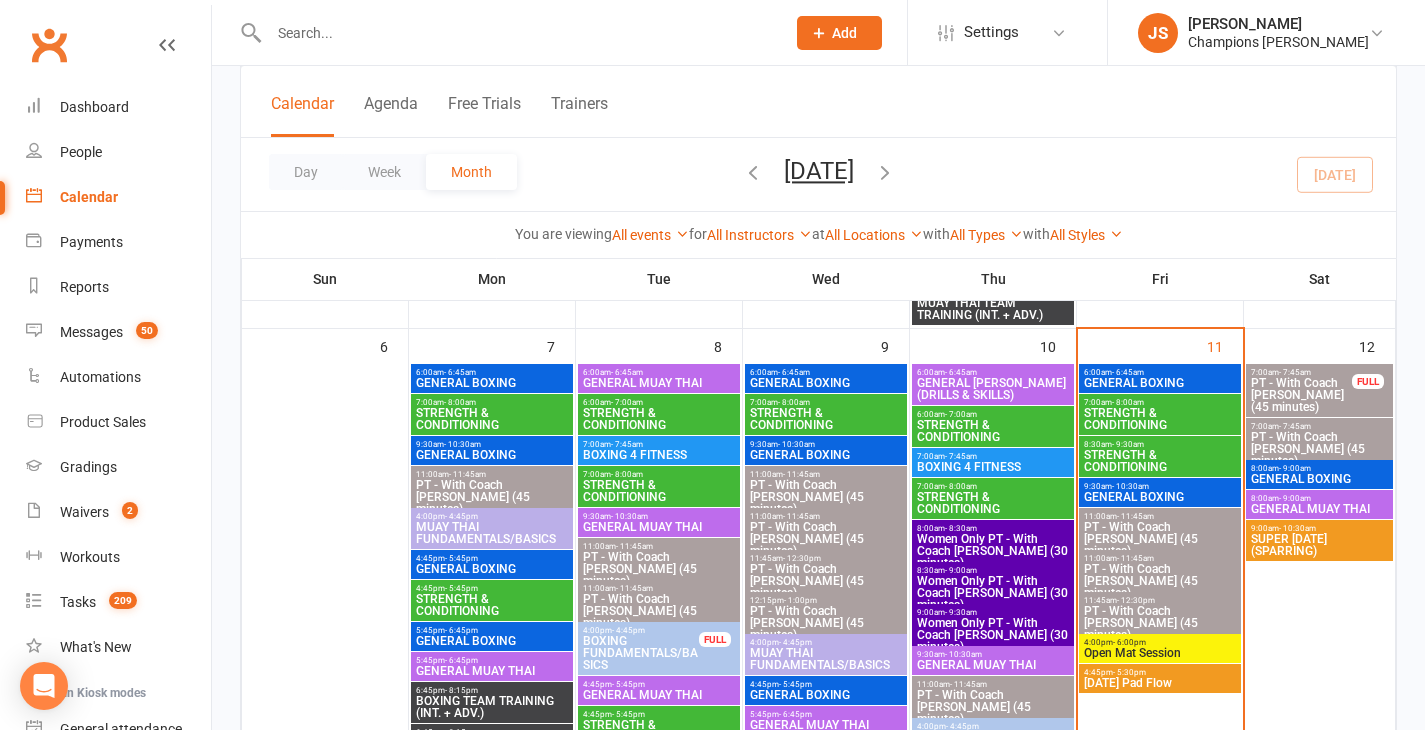 click on "GENERAL MUAY THAI" at bounding box center [1319, 509] 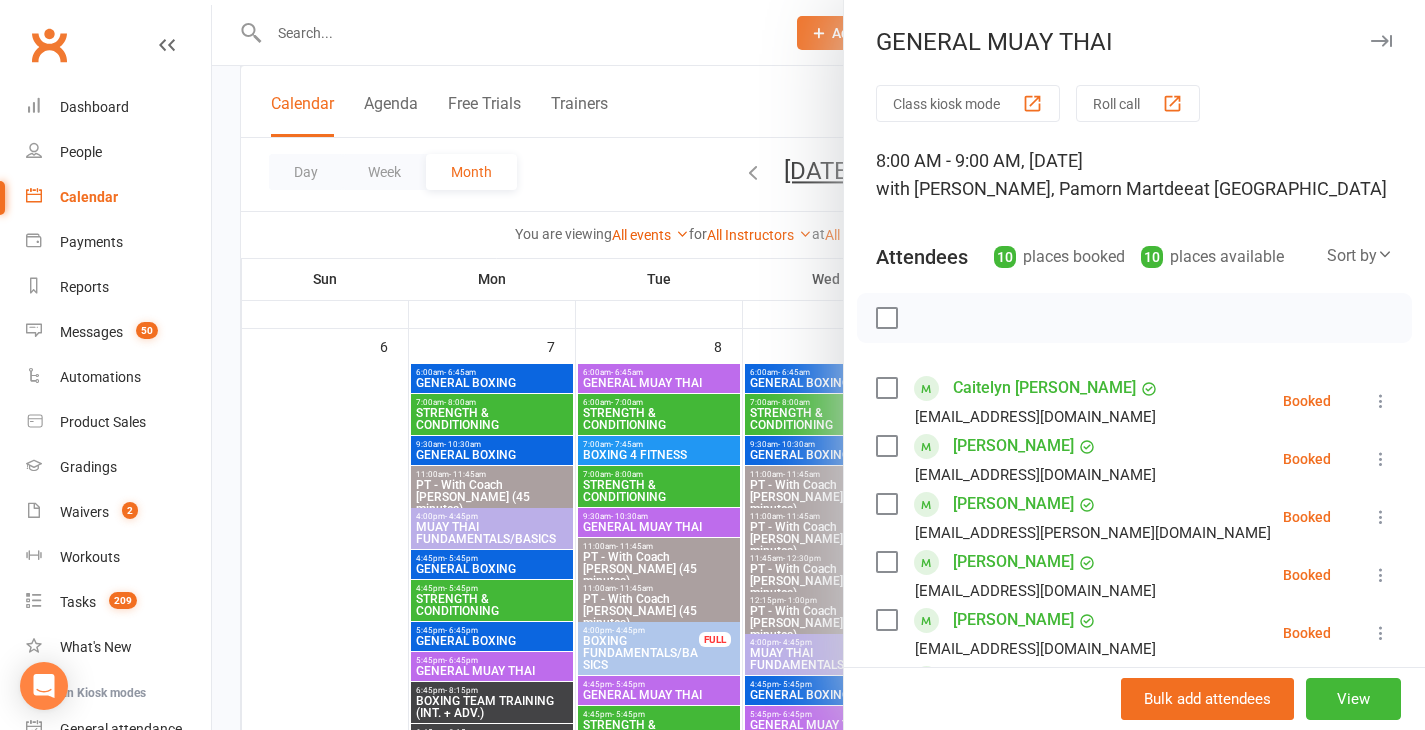 click at bounding box center (818, 365) 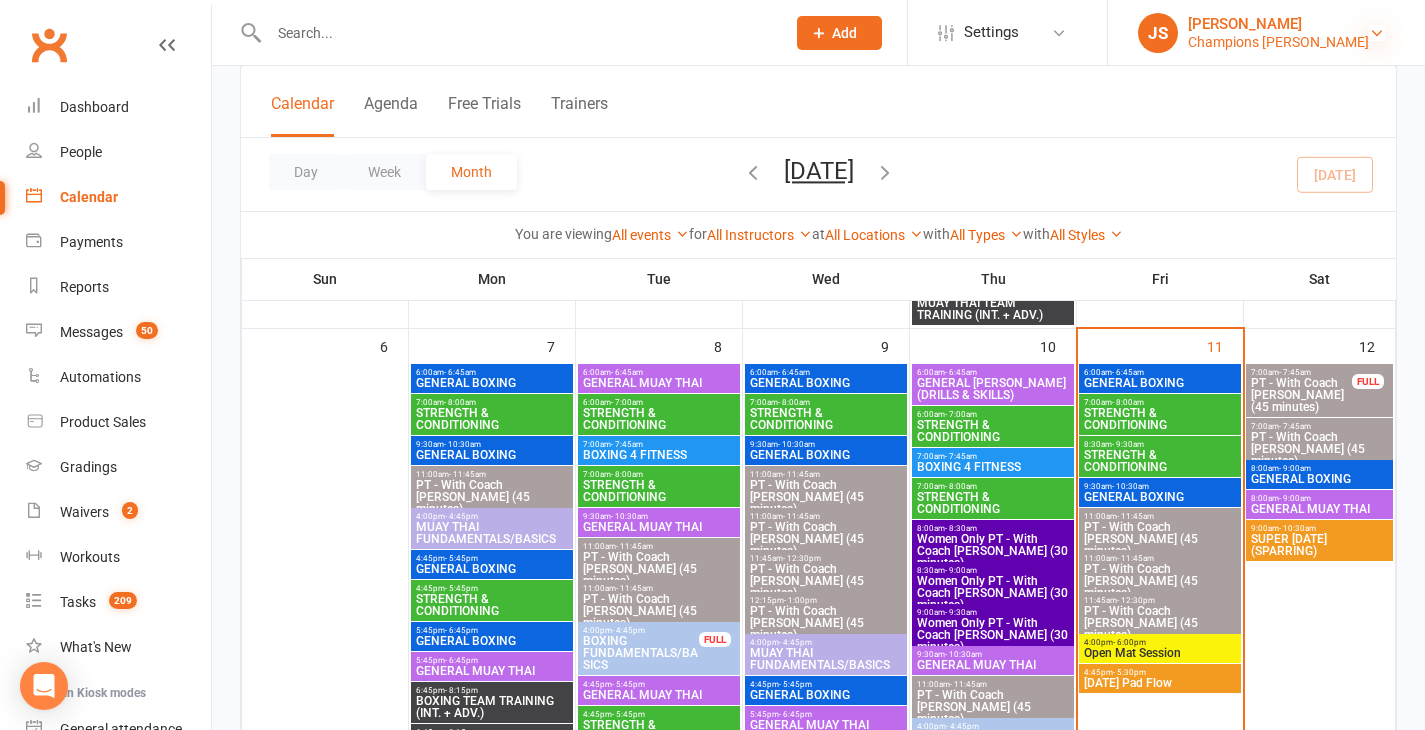 click at bounding box center (1377, 33) 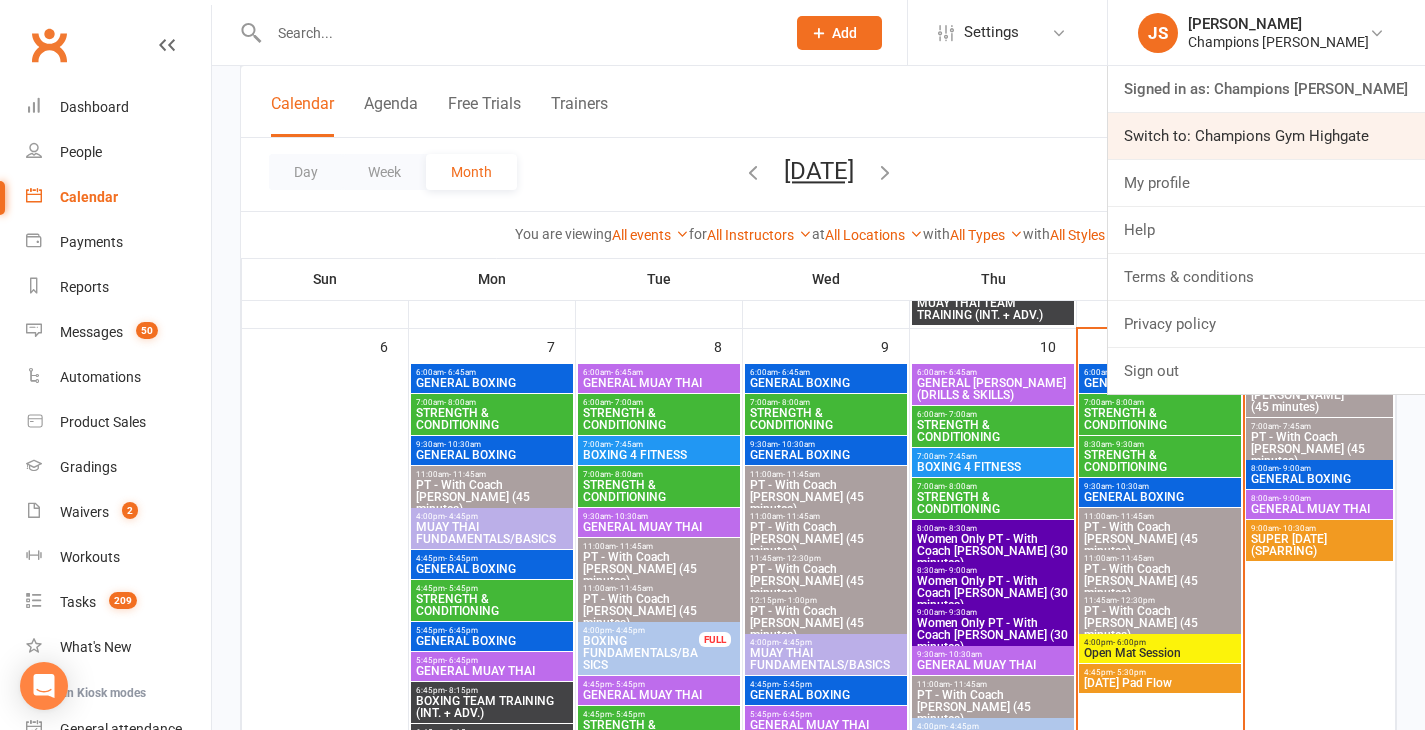 click on "Switch to: Champions Gym Highgate" at bounding box center (1266, 136) 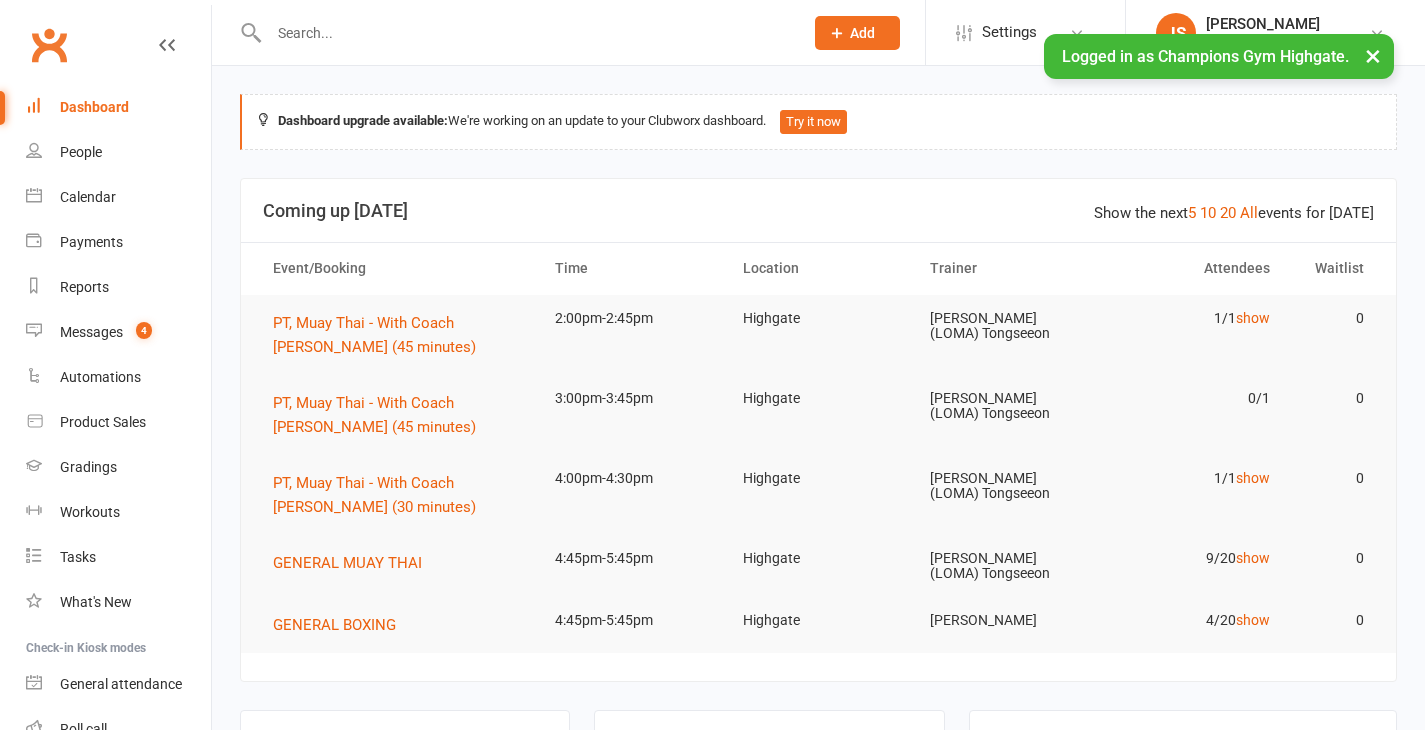 scroll, scrollTop: 0, scrollLeft: 0, axis: both 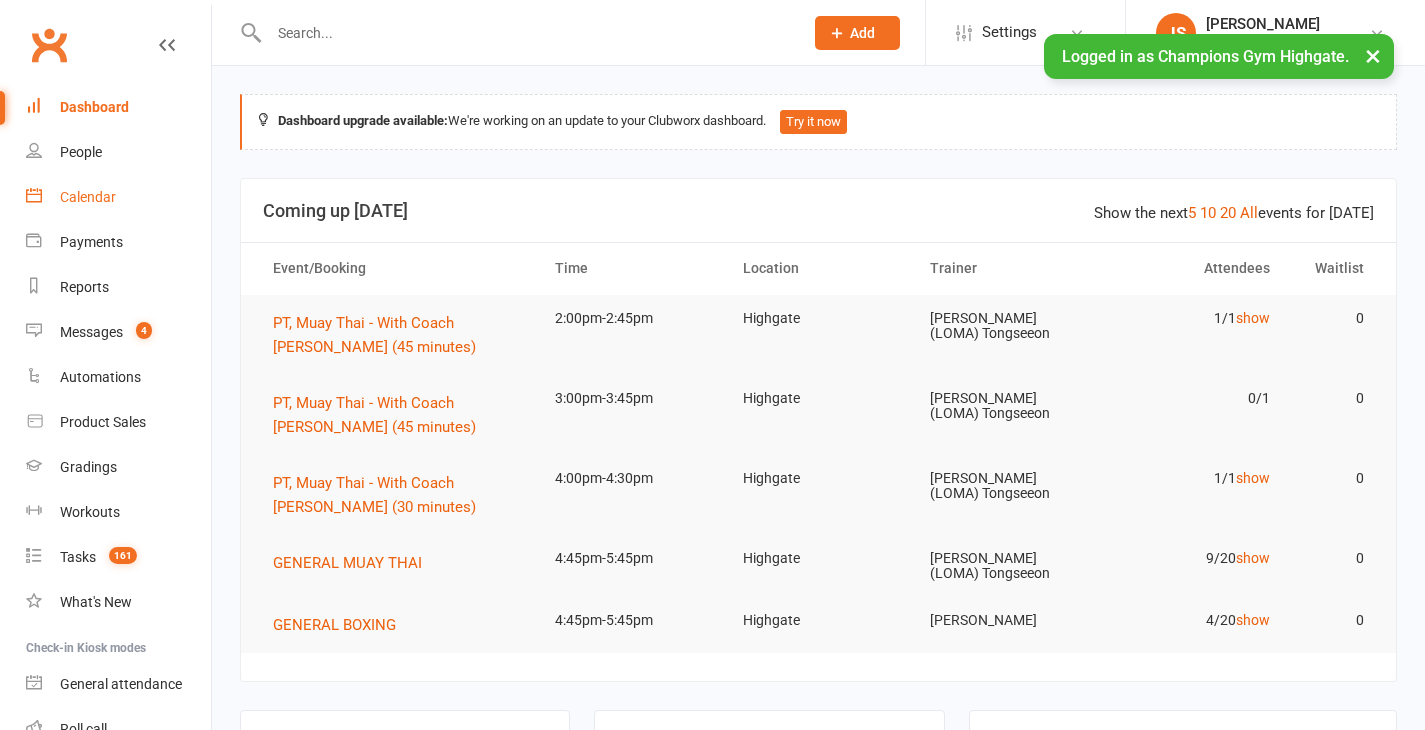 click on "Calendar" at bounding box center [88, 197] 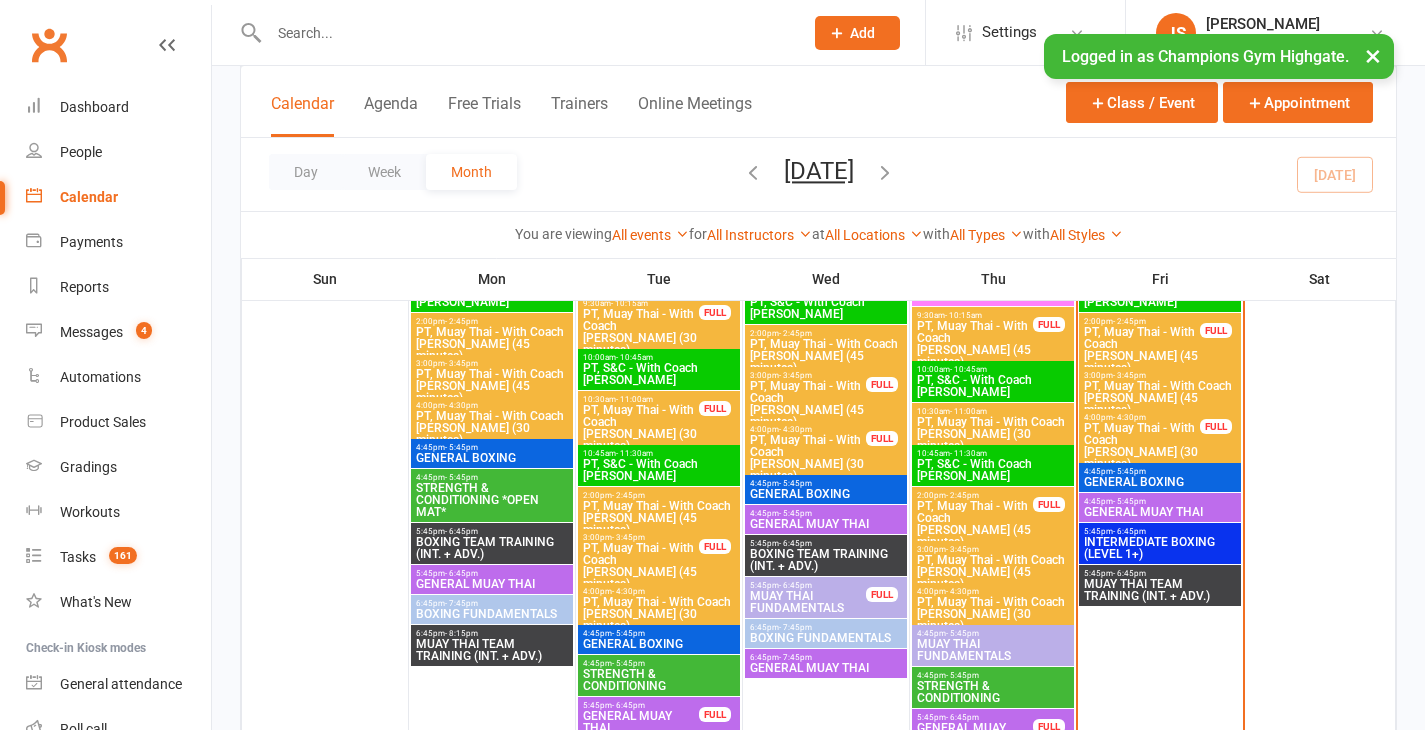 scroll, scrollTop: 1629, scrollLeft: 0, axis: vertical 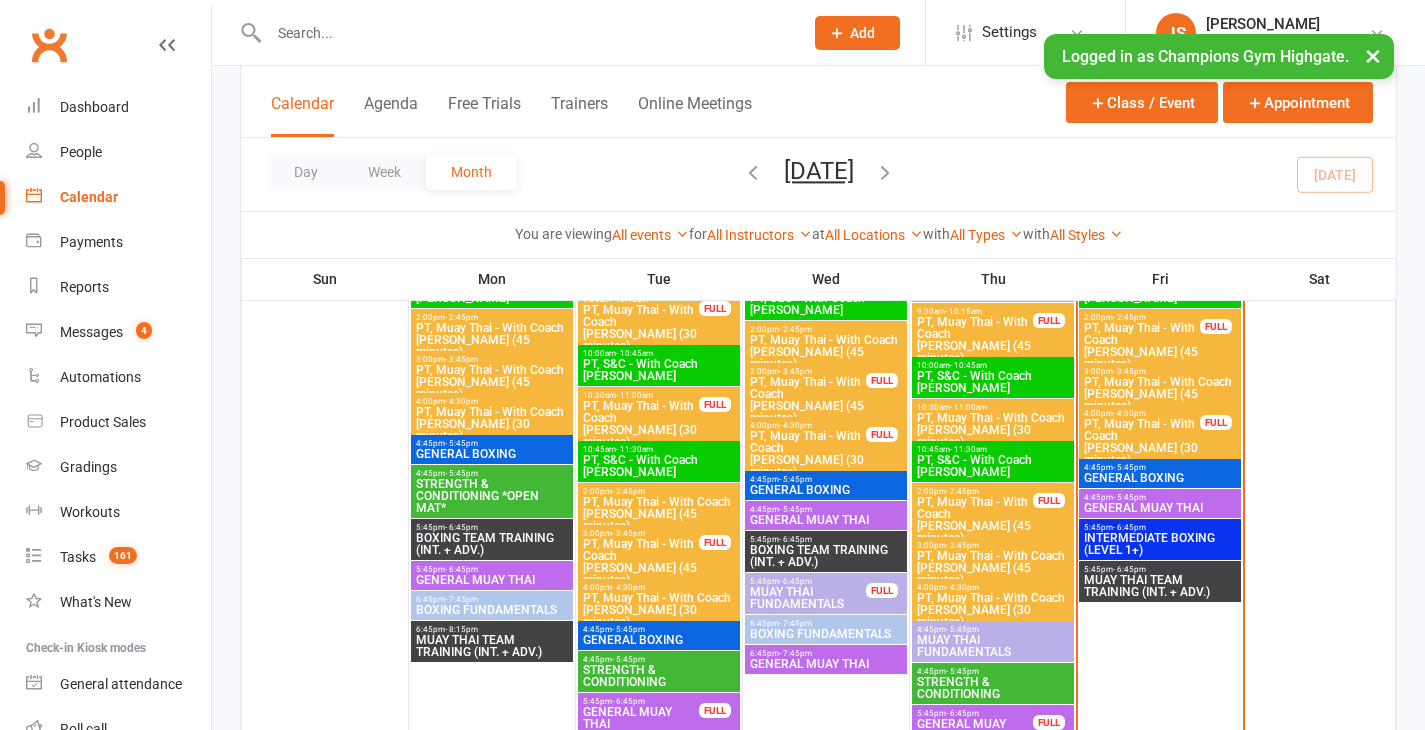 click on "- 5:45pm" at bounding box center [1129, 467] 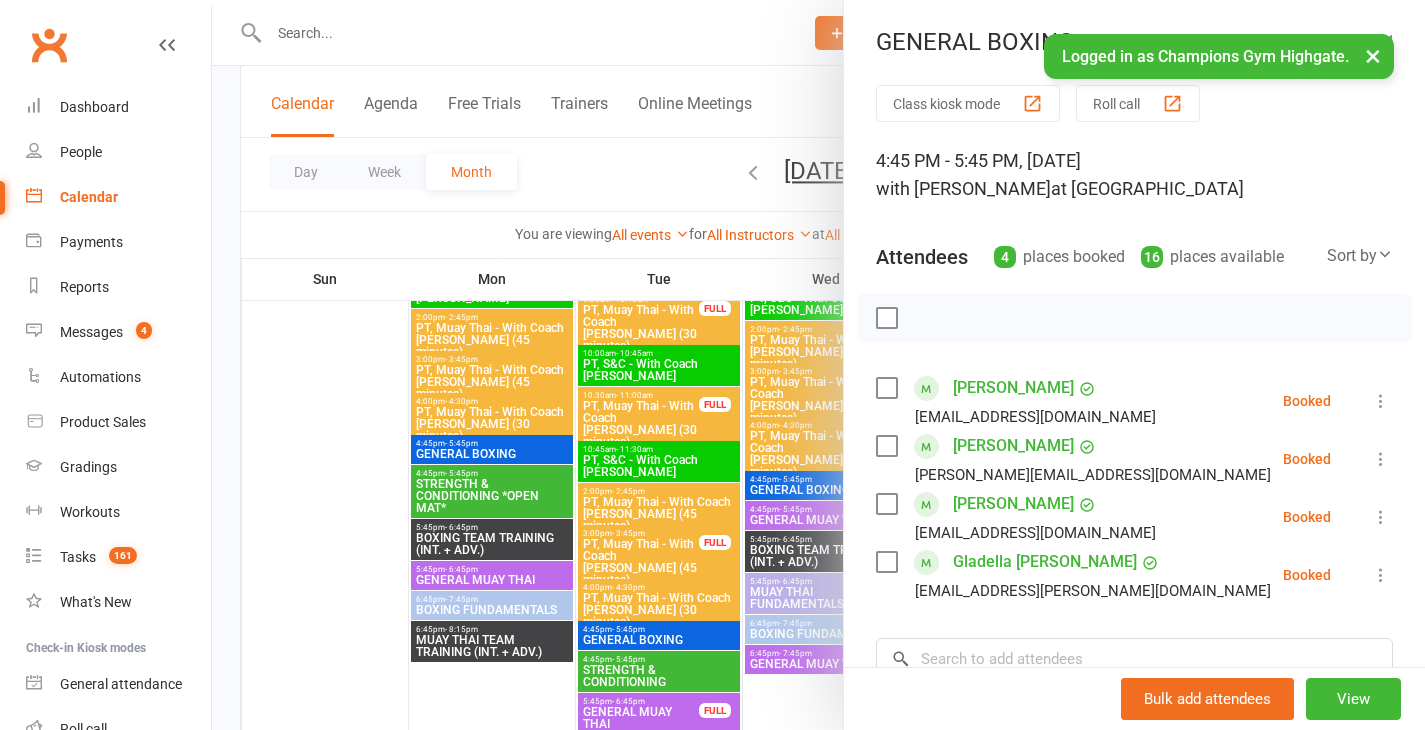 click at bounding box center [818, 365] 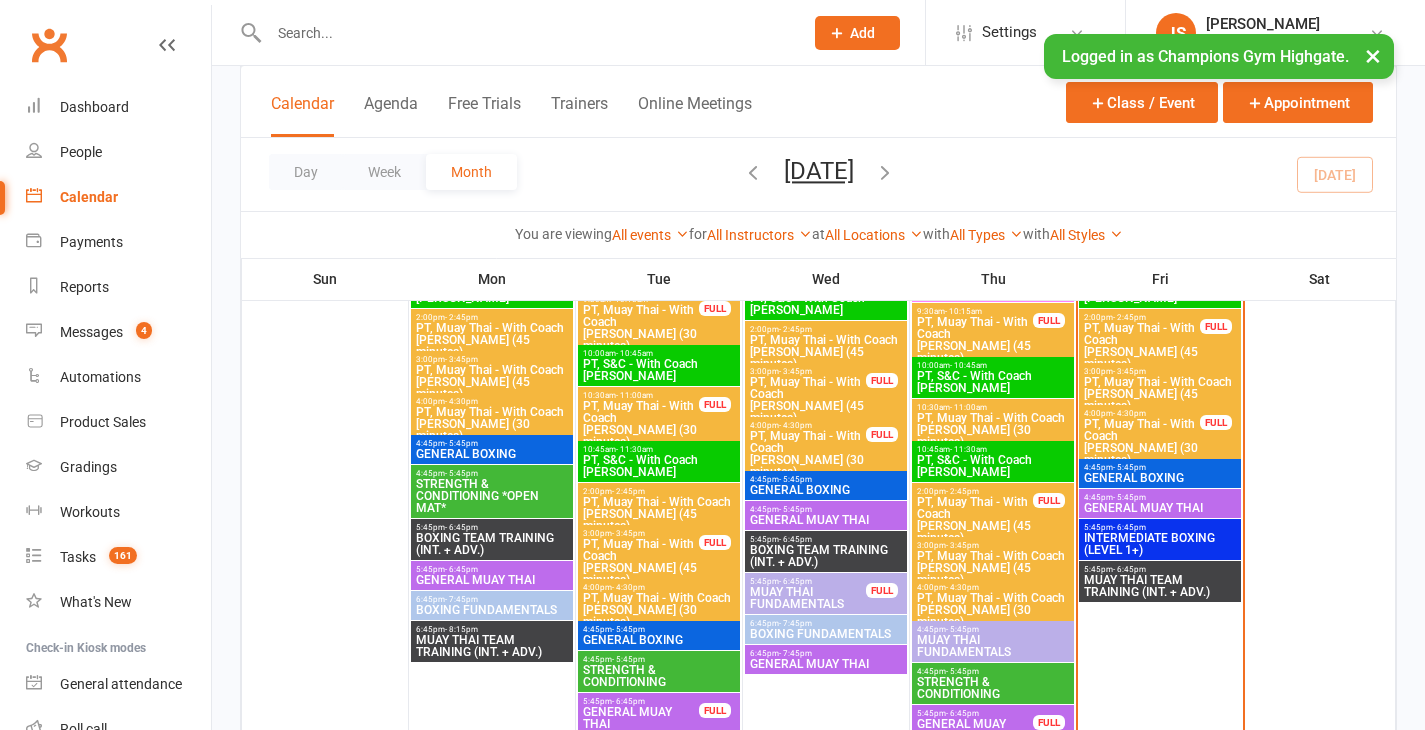click on "GENERAL MUAY THAI" at bounding box center (1160, 508) 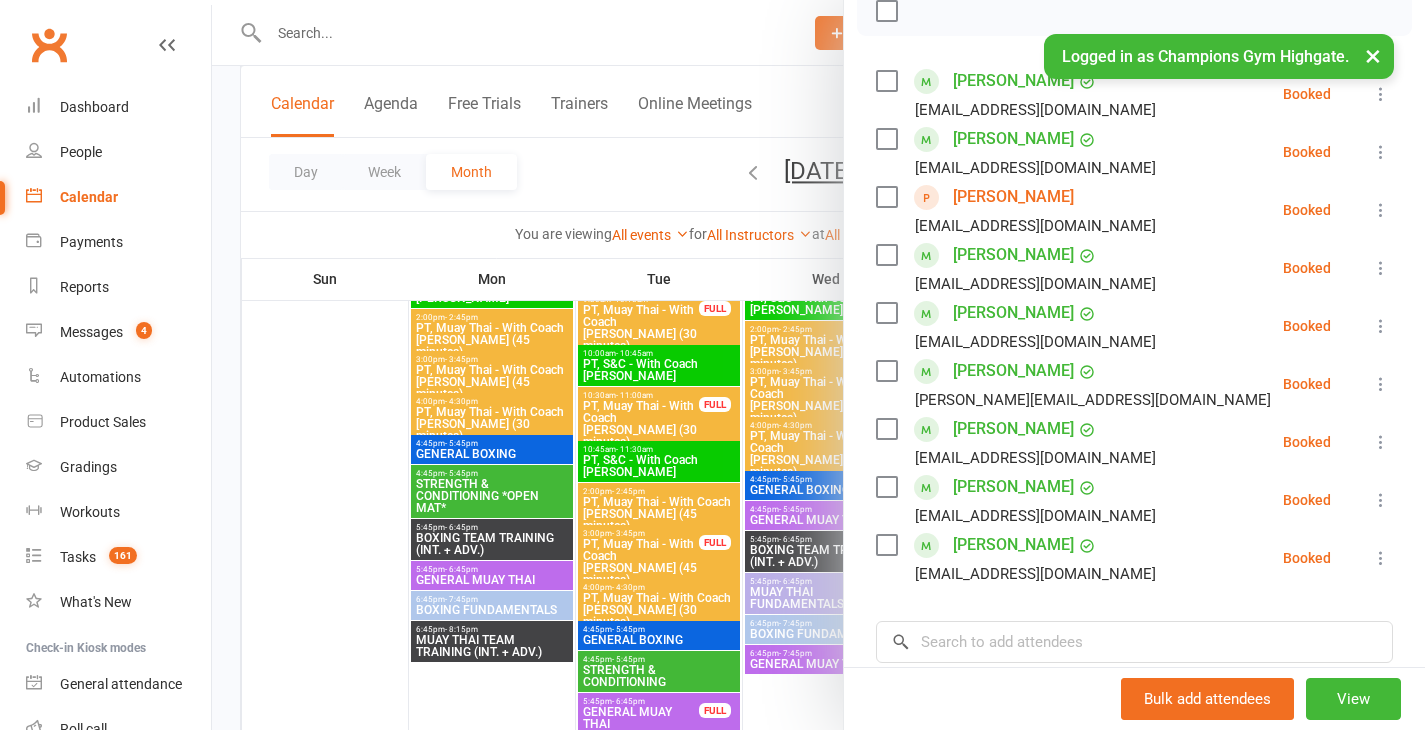 scroll, scrollTop: 340, scrollLeft: 0, axis: vertical 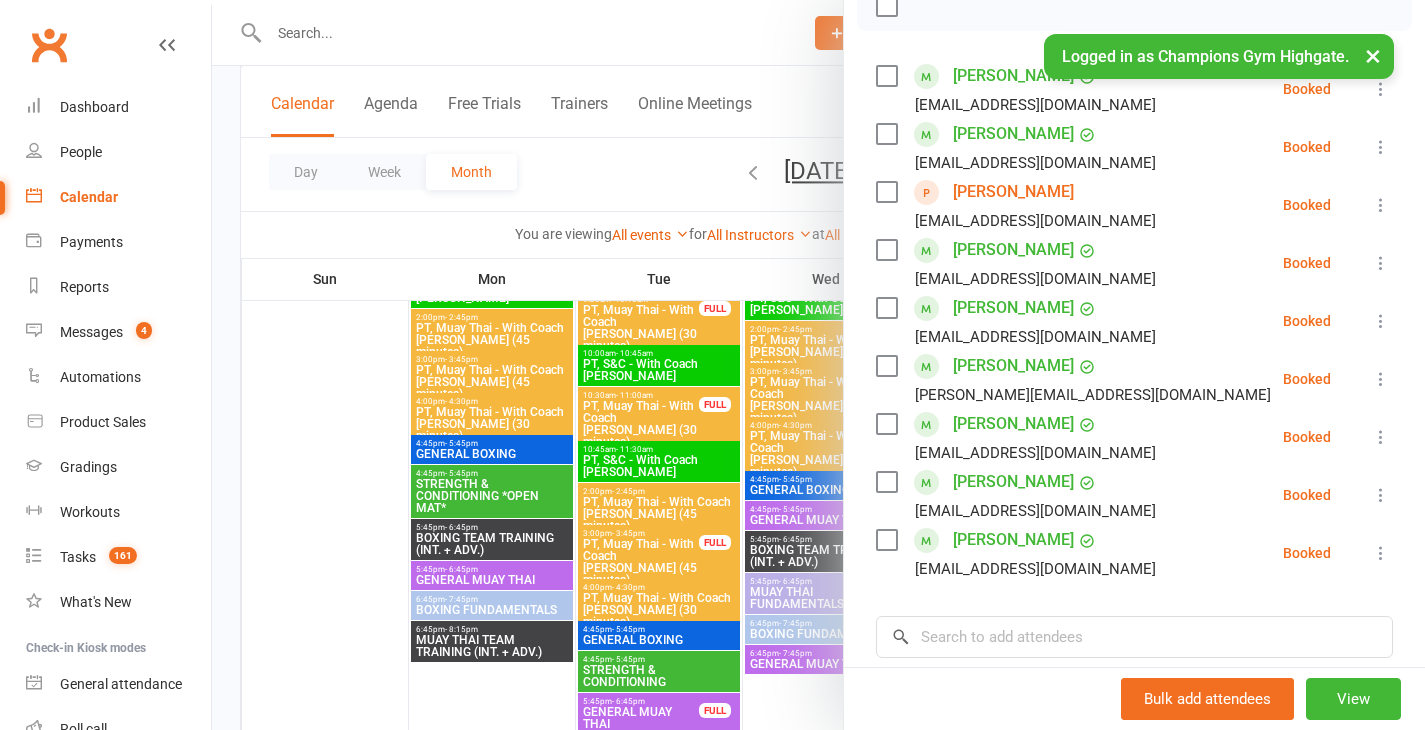 click at bounding box center [818, 365] 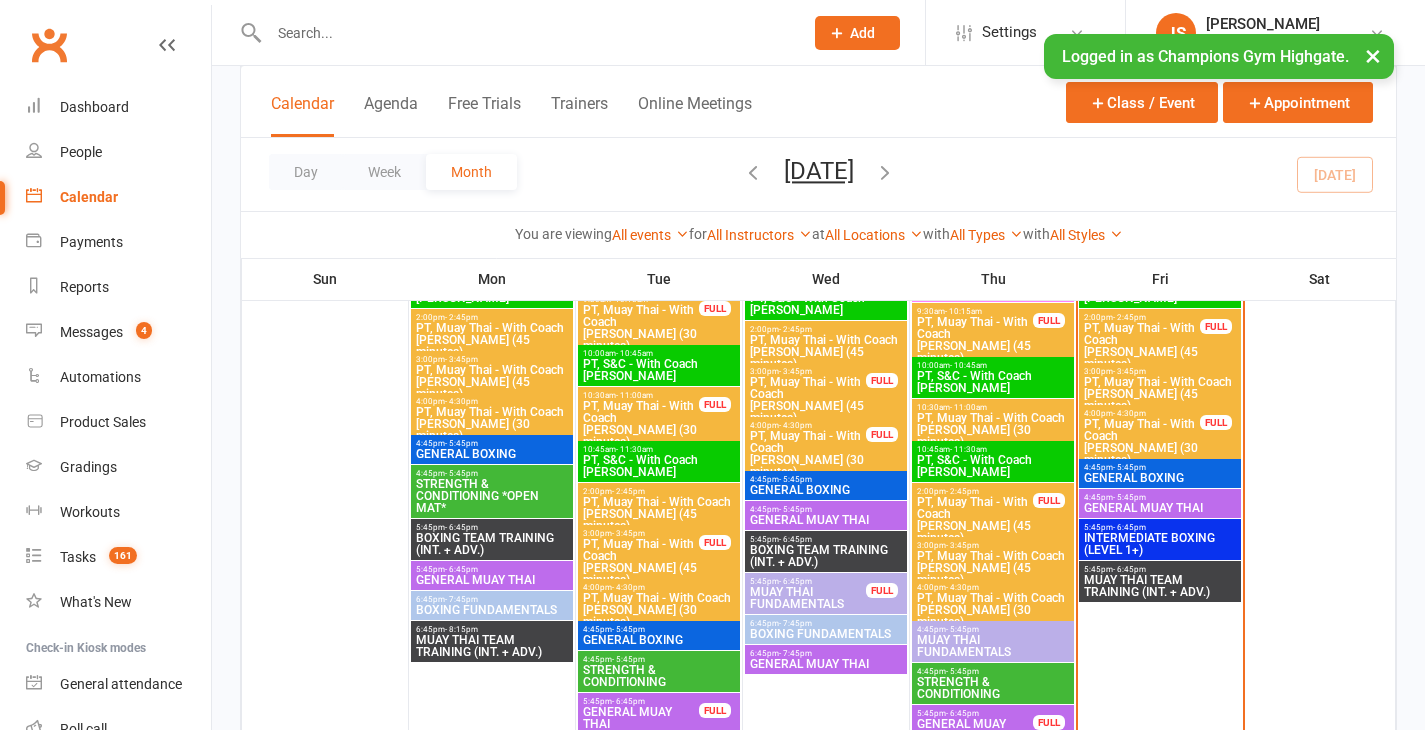 click on "MUAY THAI TEAM TRAINING (INT. + ADV.)" at bounding box center [1160, 586] 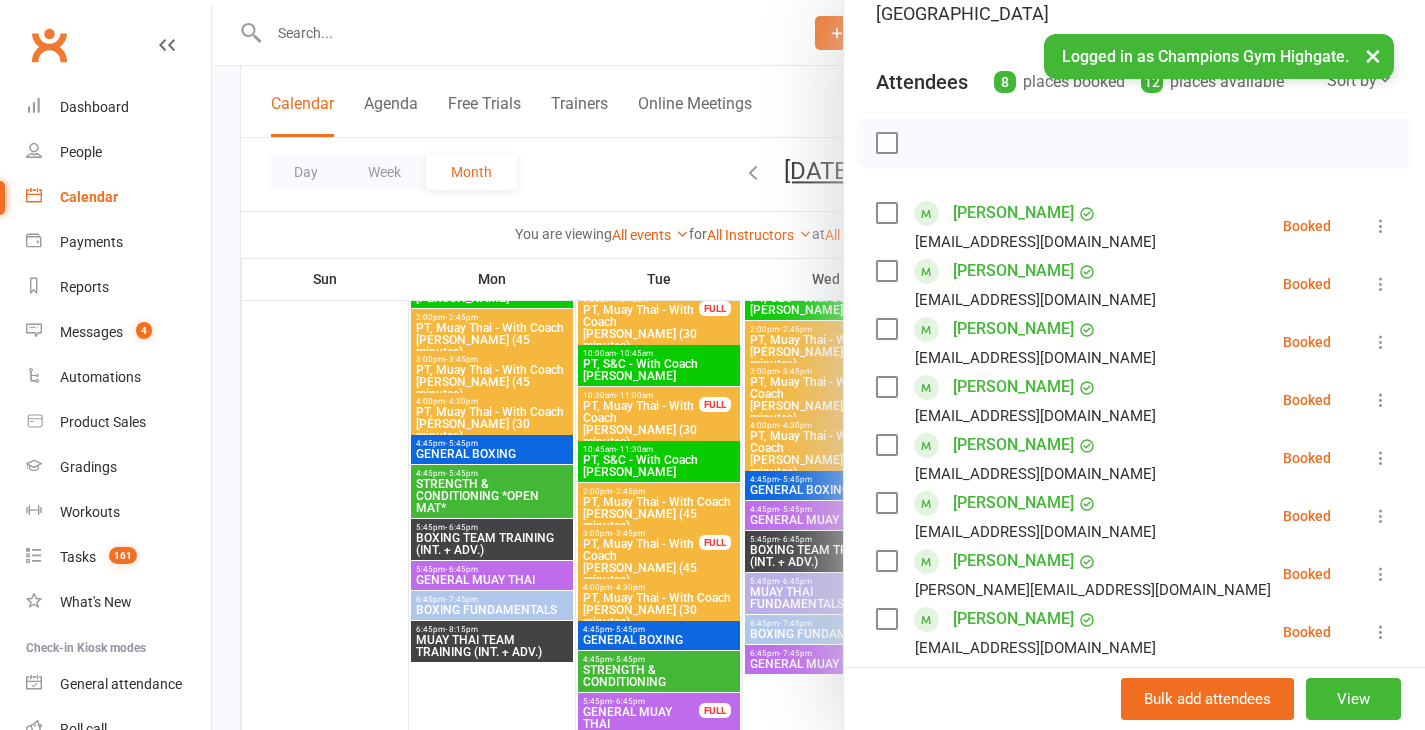 scroll, scrollTop: 210, scrollLeft: 0, axis: vertical 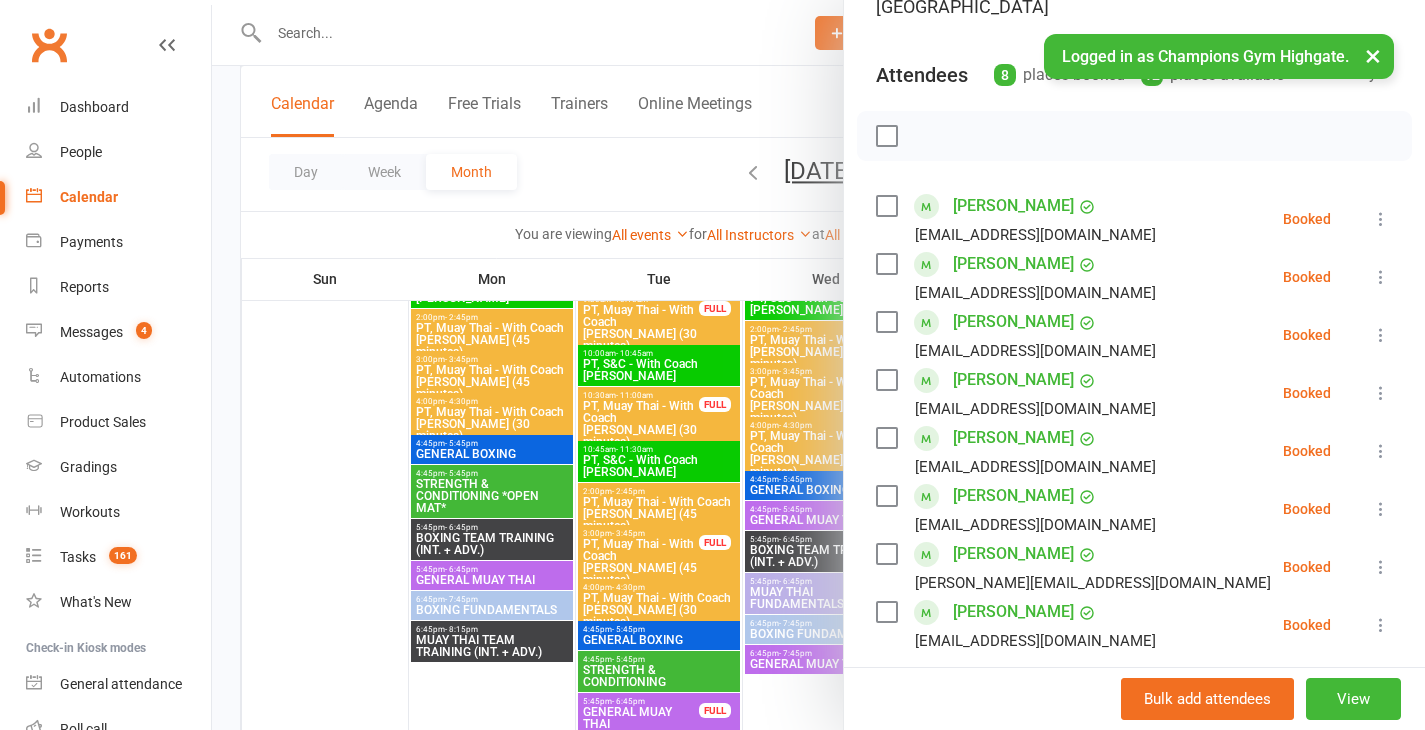 click at bounding box center (818, 365) 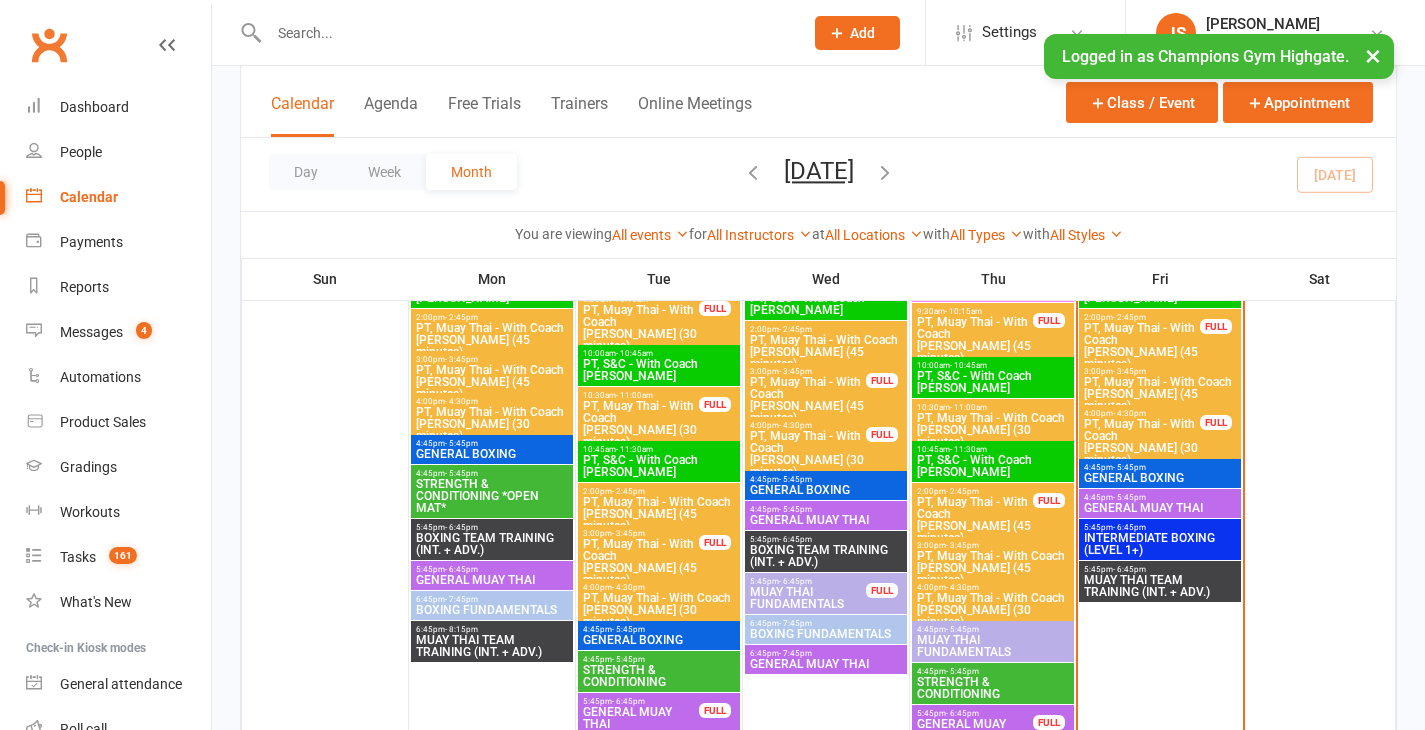 click on "INTERMEDIATE BOXING (LEVEL 1+)" at bounding box center (1160, 544) 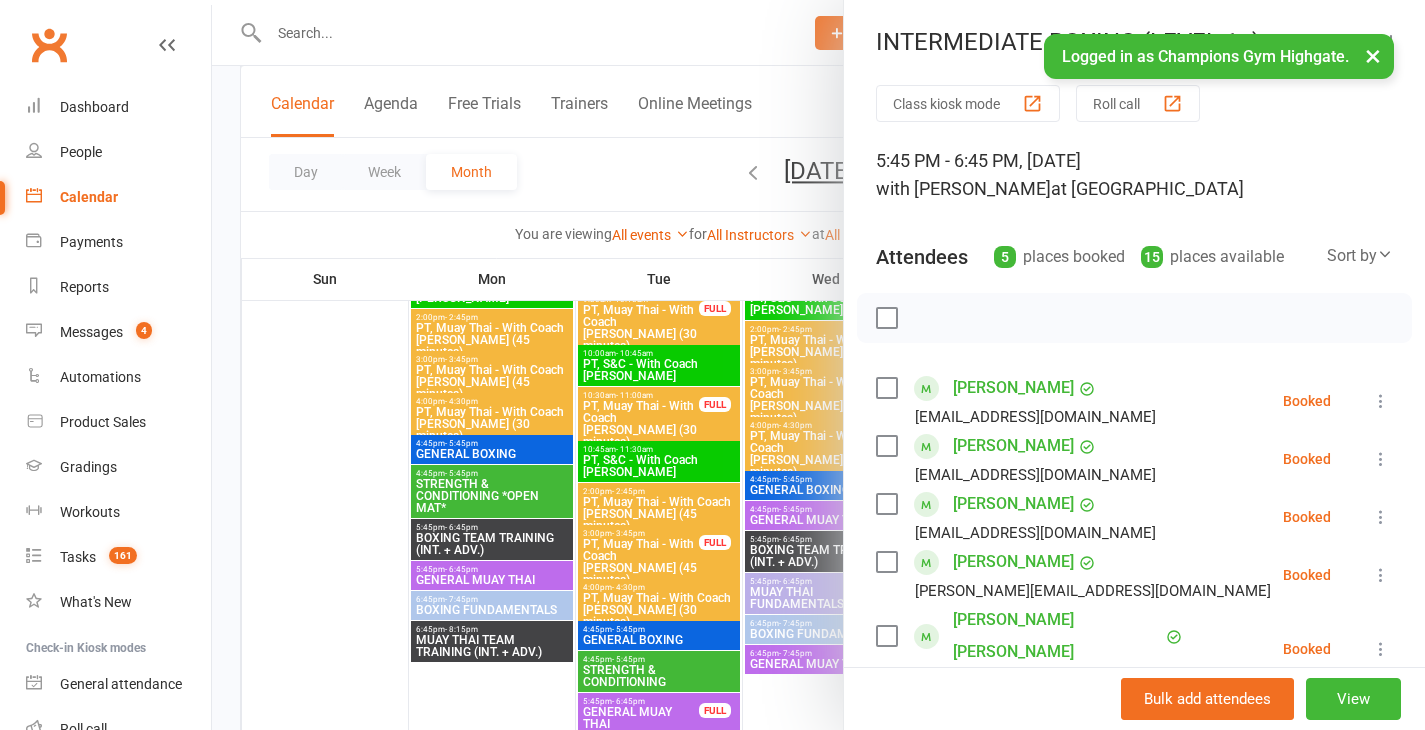 click at bounding box center [818, 365] 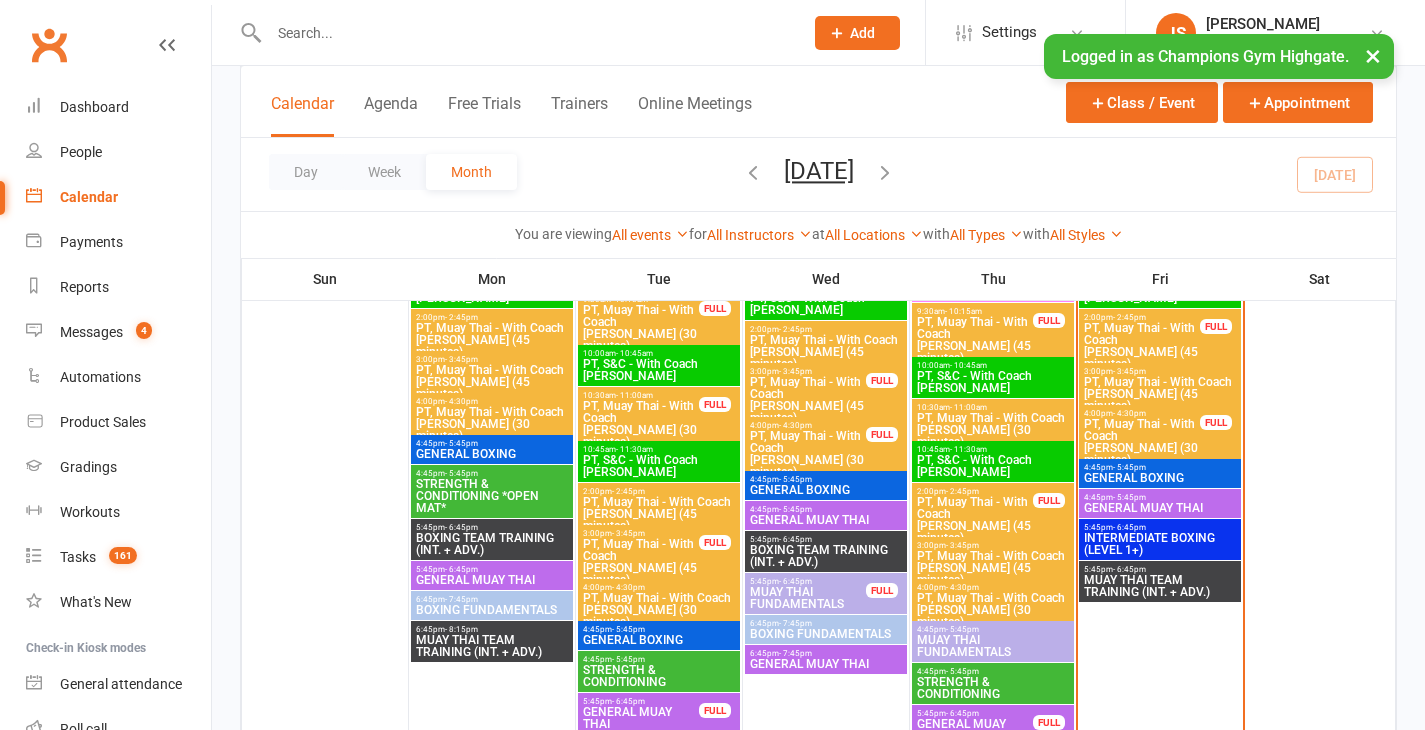 click on "GENERAL BOXING" at bounding box center (1160, 478) 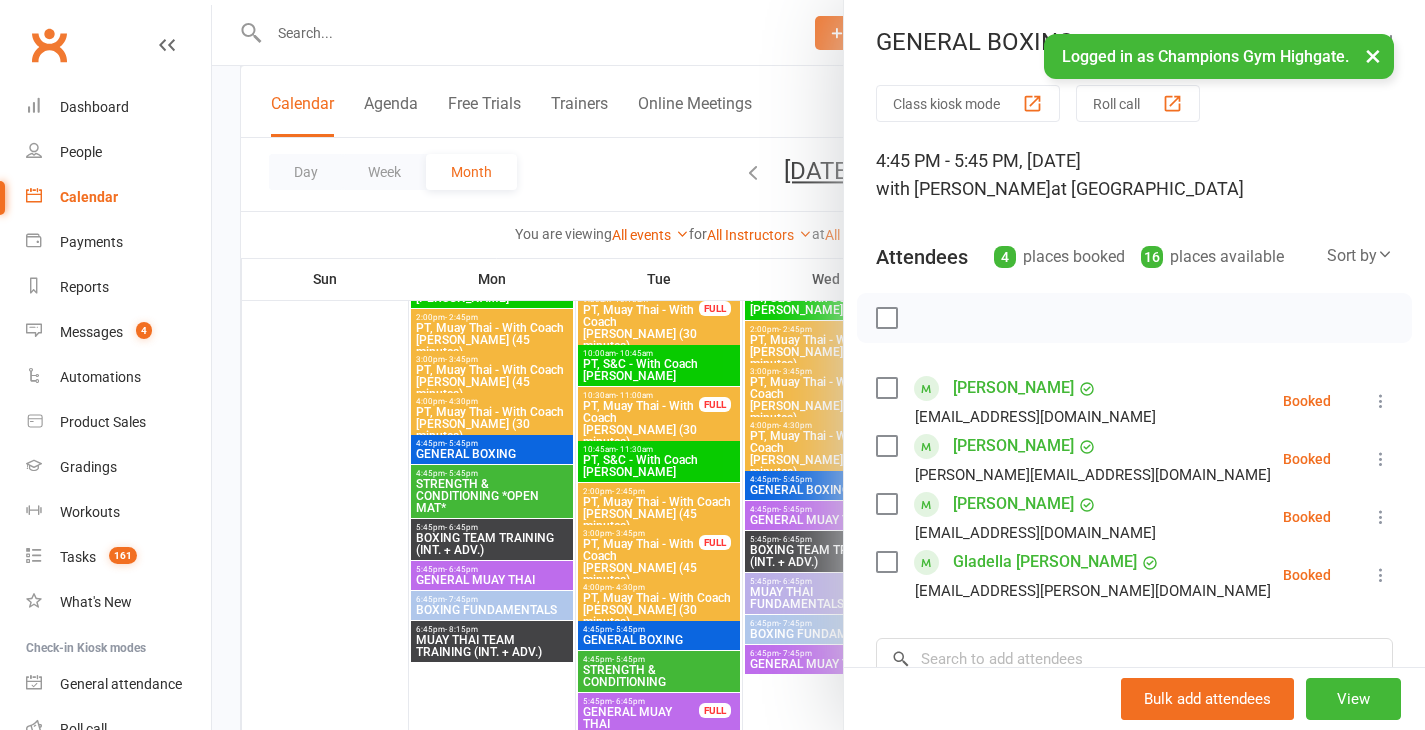 click at bounding box center [818, 365] 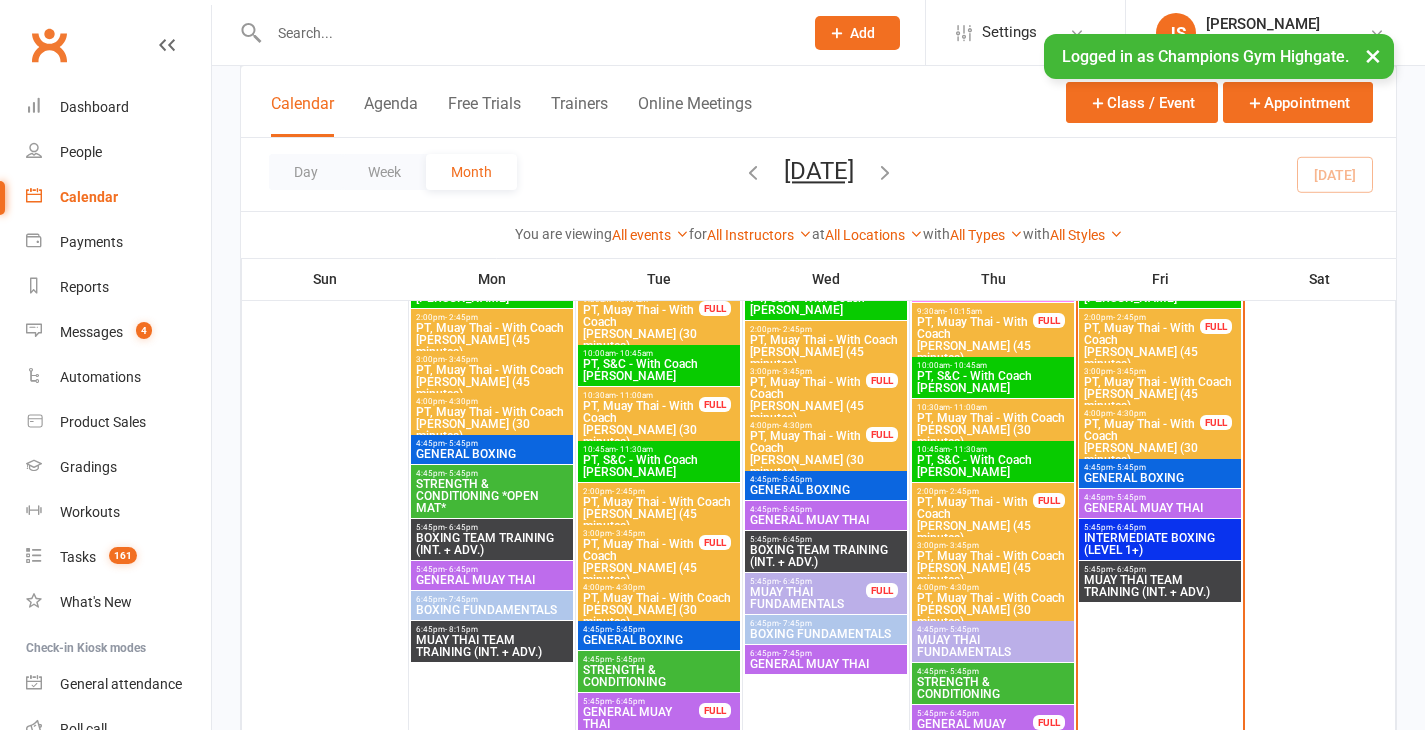 click on "GENERAL MUAY THAI" at bounding box center [1160, 508] 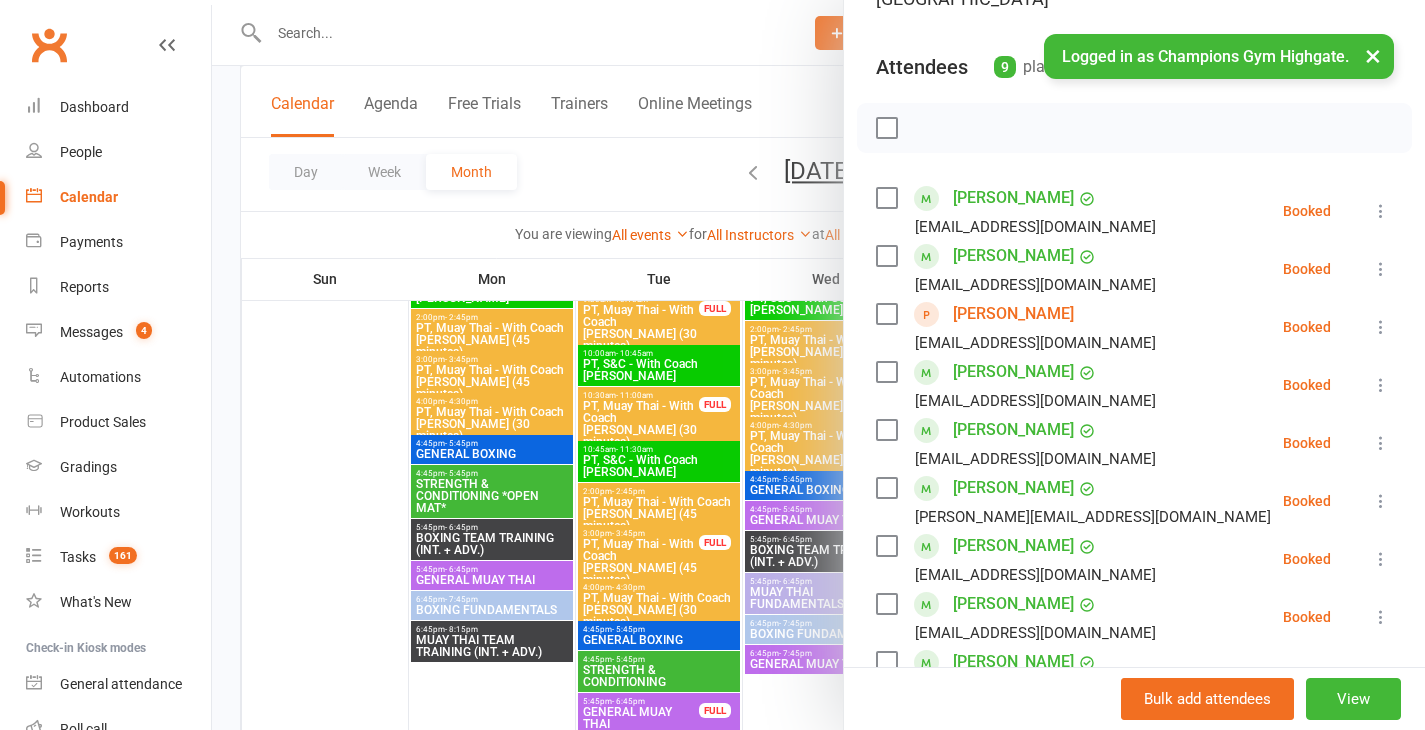 scroll, scrollTop: 222, scrollLeft: 0, axis: vertical 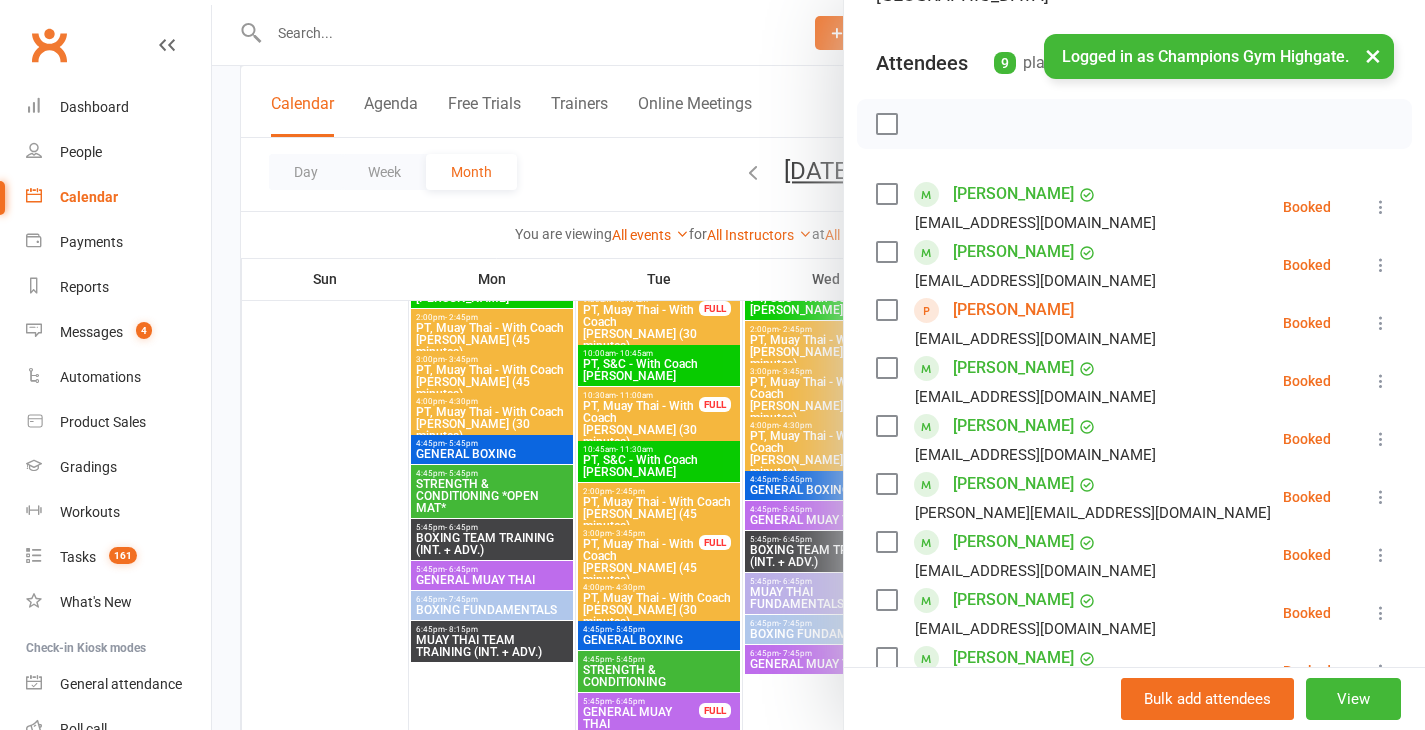 click on "[PERSON_NAME]" at bounding box center [1013, 484] 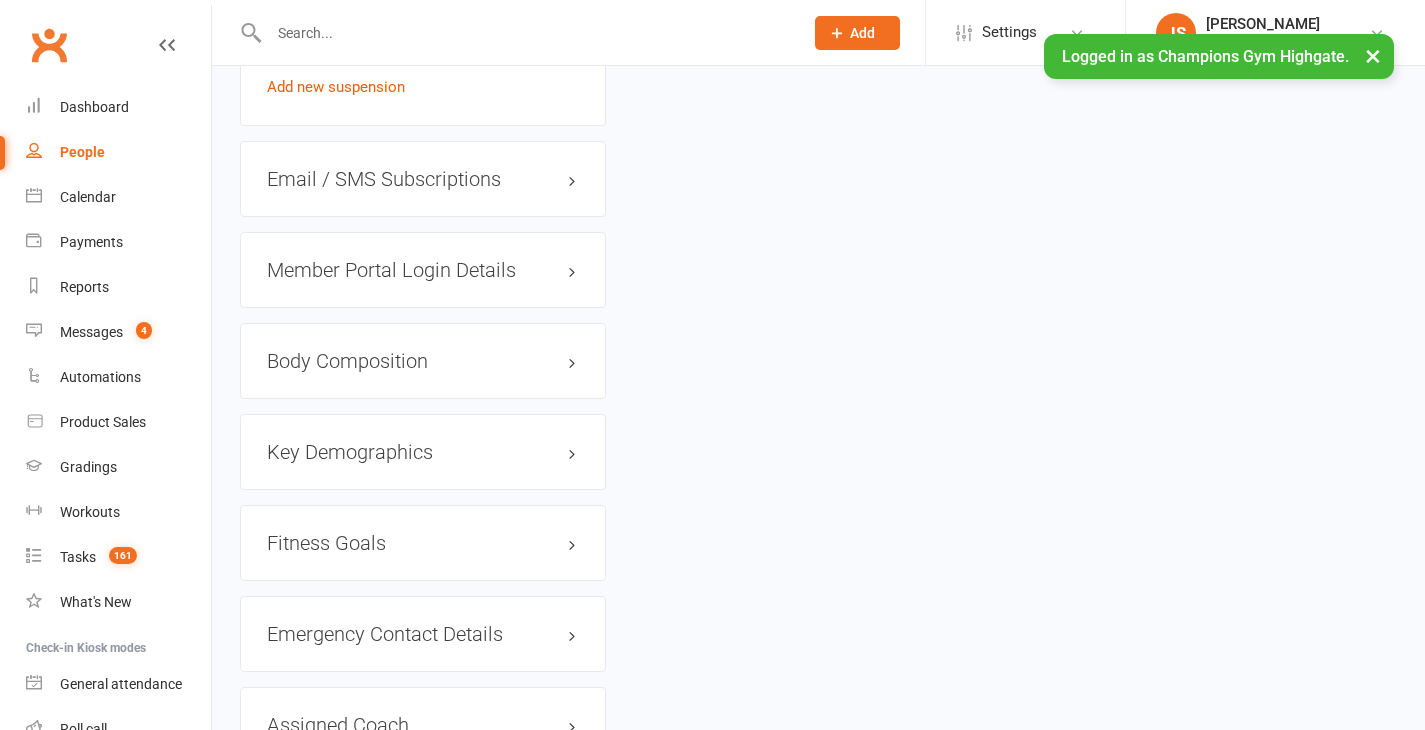 scroll, scrollTop: 0, scrollLeft: 0, axis: both 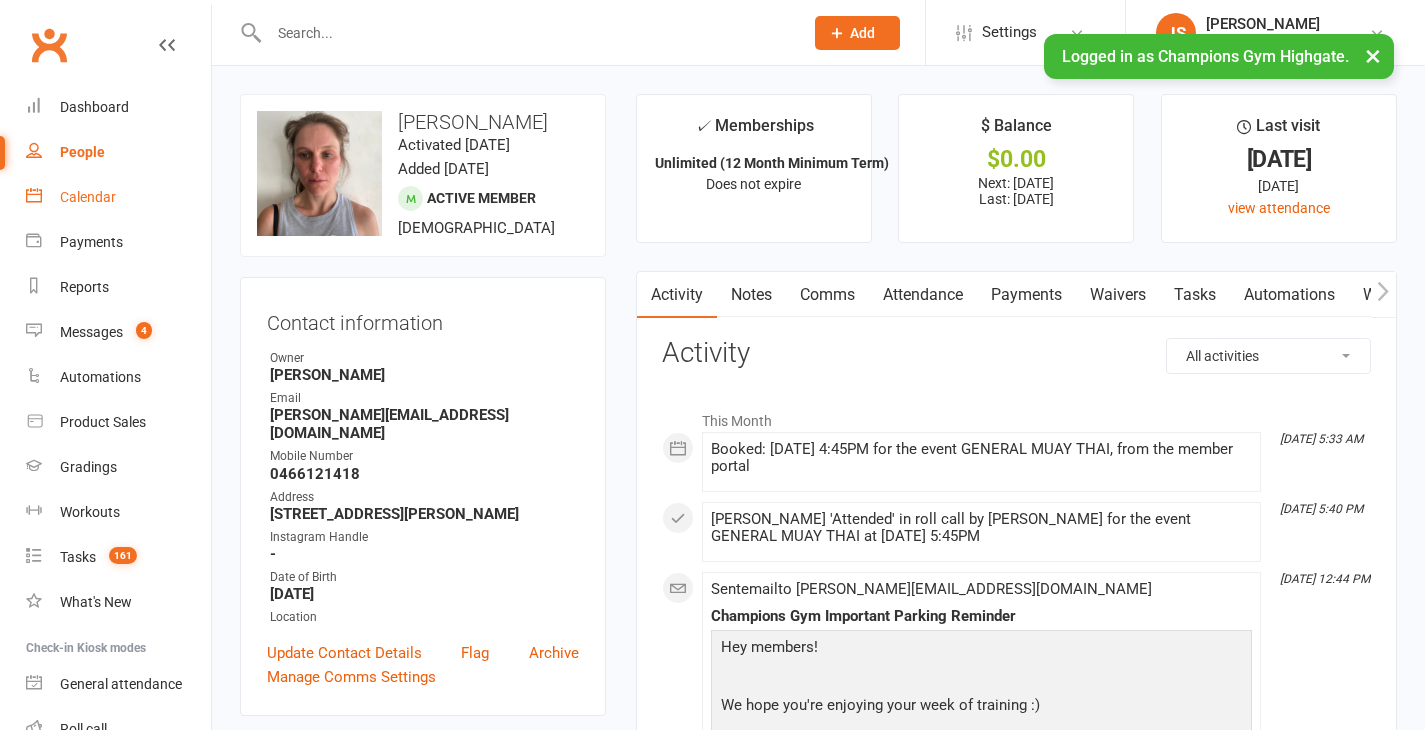 click on "Calendar" at bounding box center (88, 197) 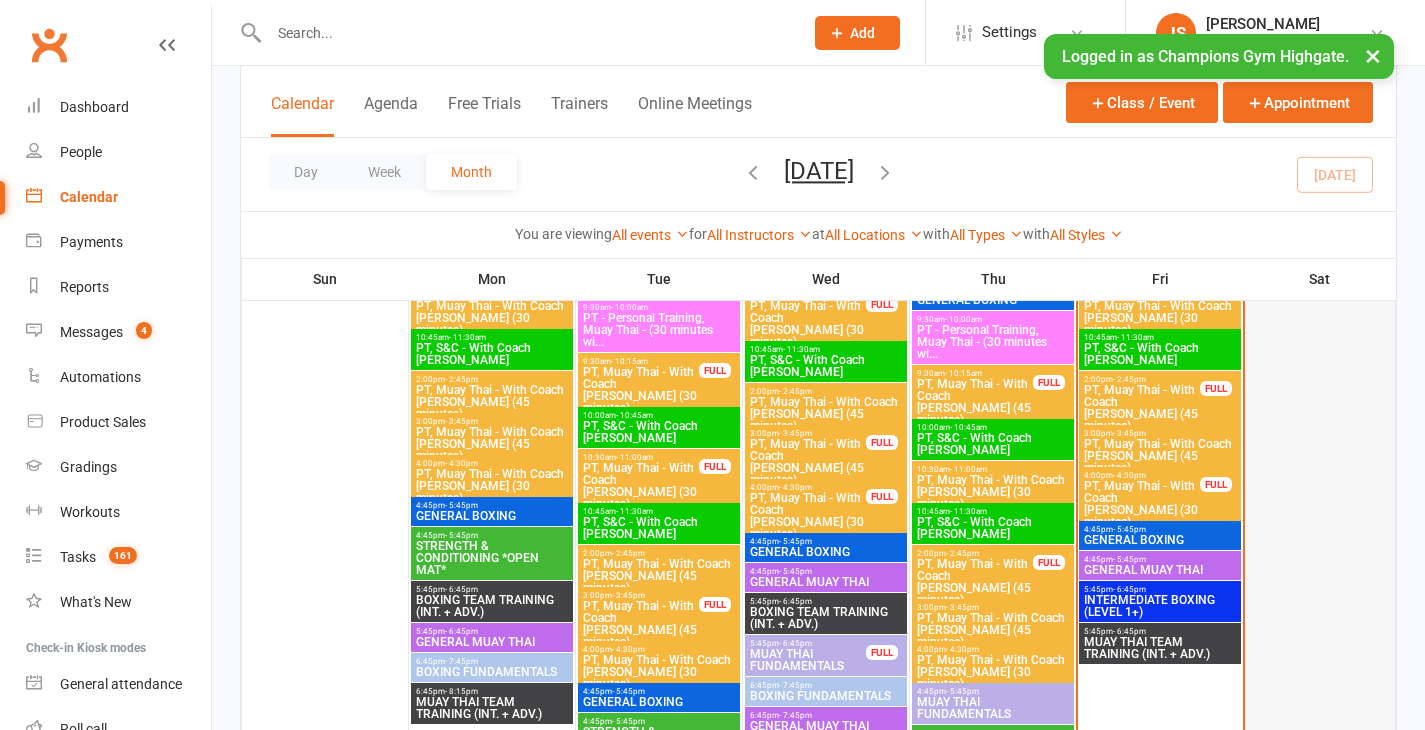 scroll, scrollTop: 1585, scrollLeft: 0, axis: vertical 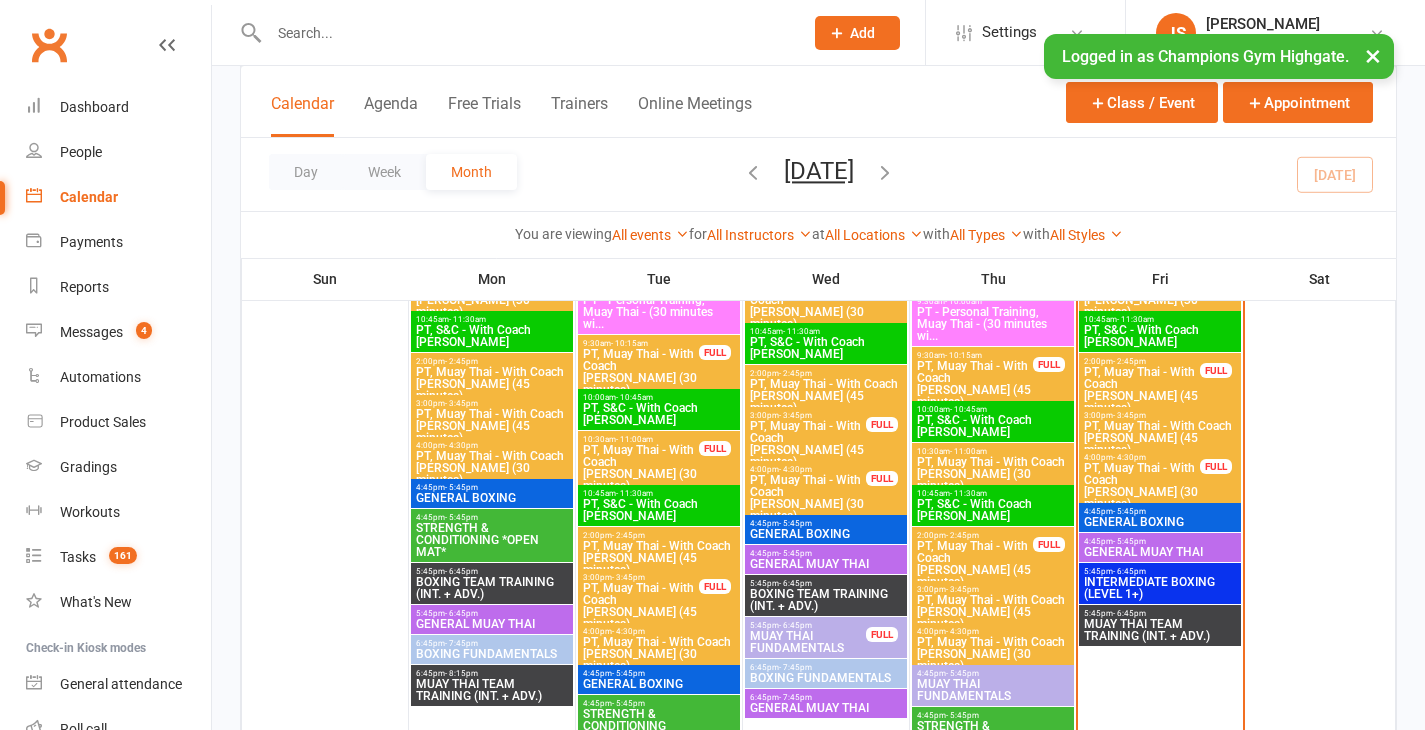 click on "GENERAL MUAY THAI" at bounding box center [1160, 552] 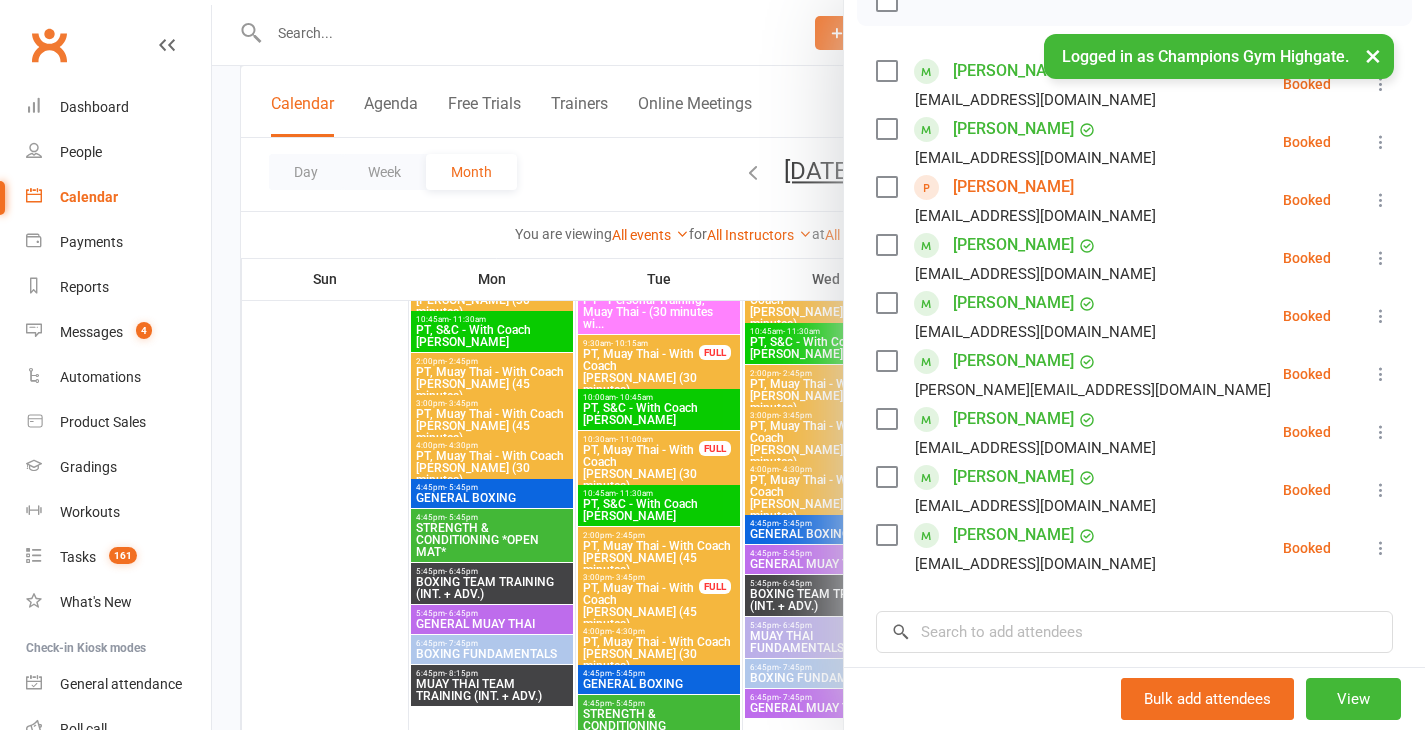 scroll, scrollTop: 346, scrollLeft: 0, axis: vertical 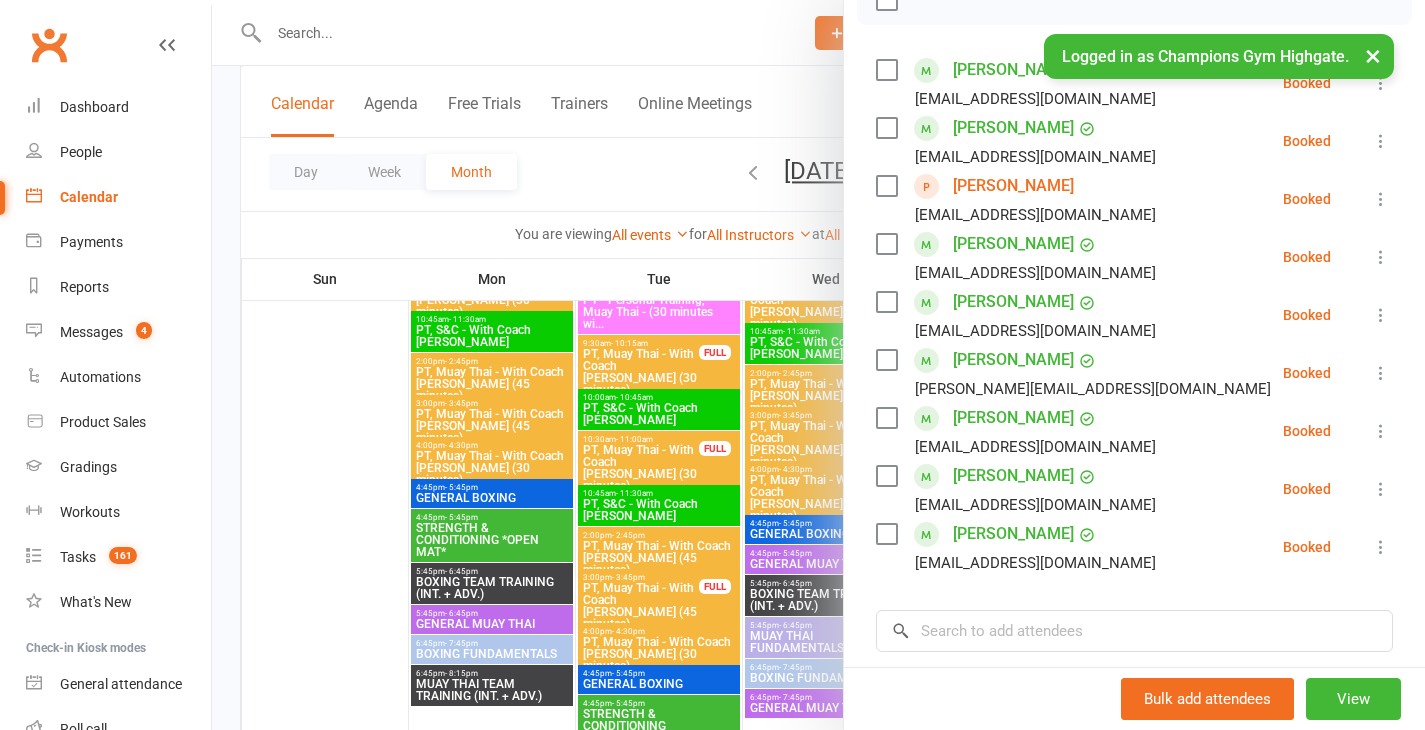 click on "Cindy Yong" at bounding box center (1013, 534) 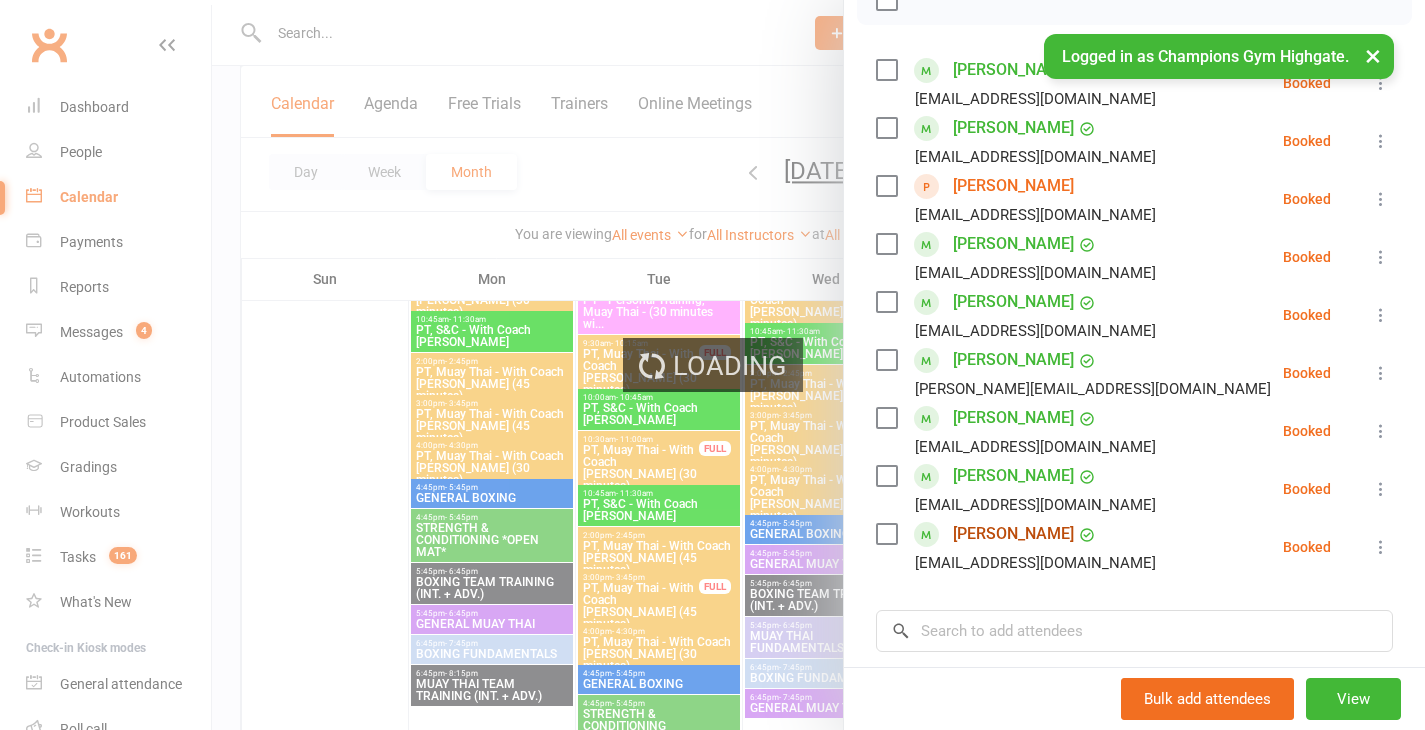 scroll, scrollTop: 0, scrollLeft: 0, axis: both 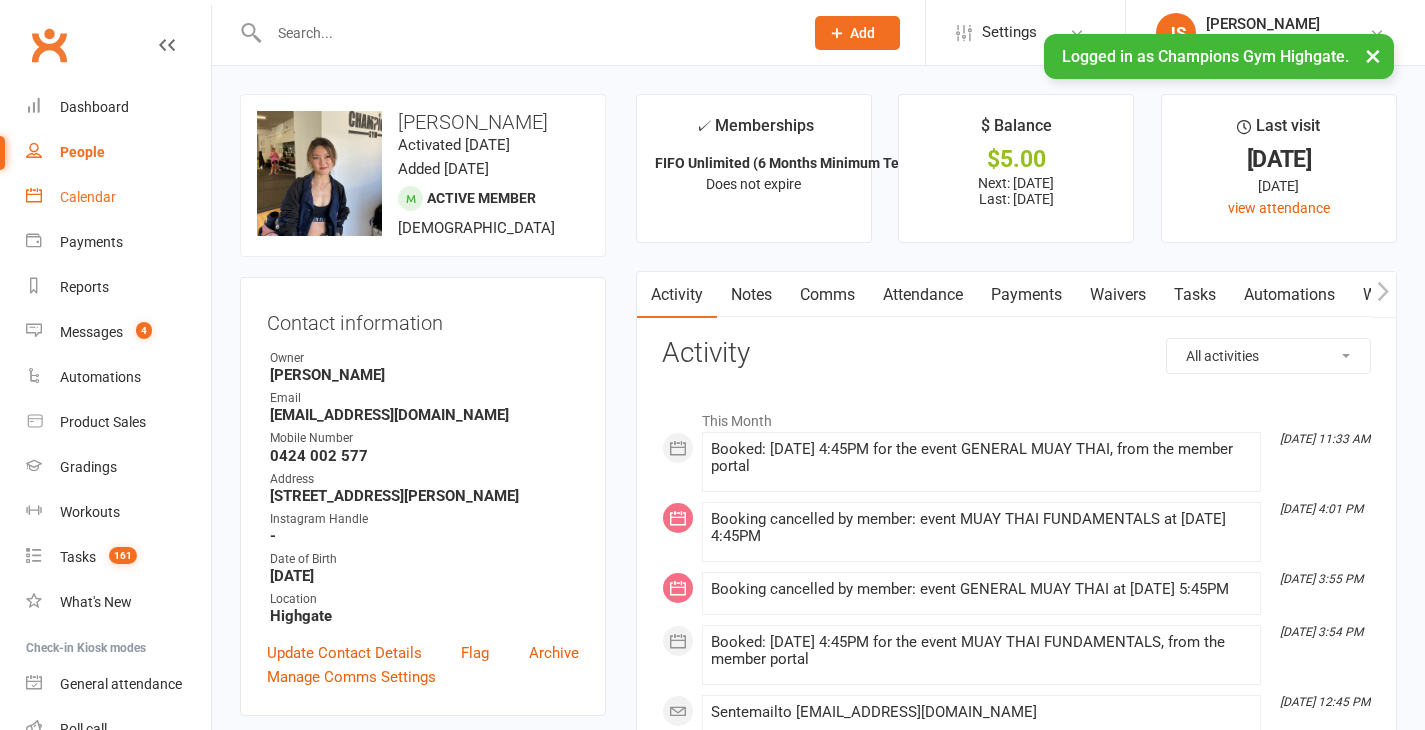 click on "Calendar" at bounding box center (118, 197) 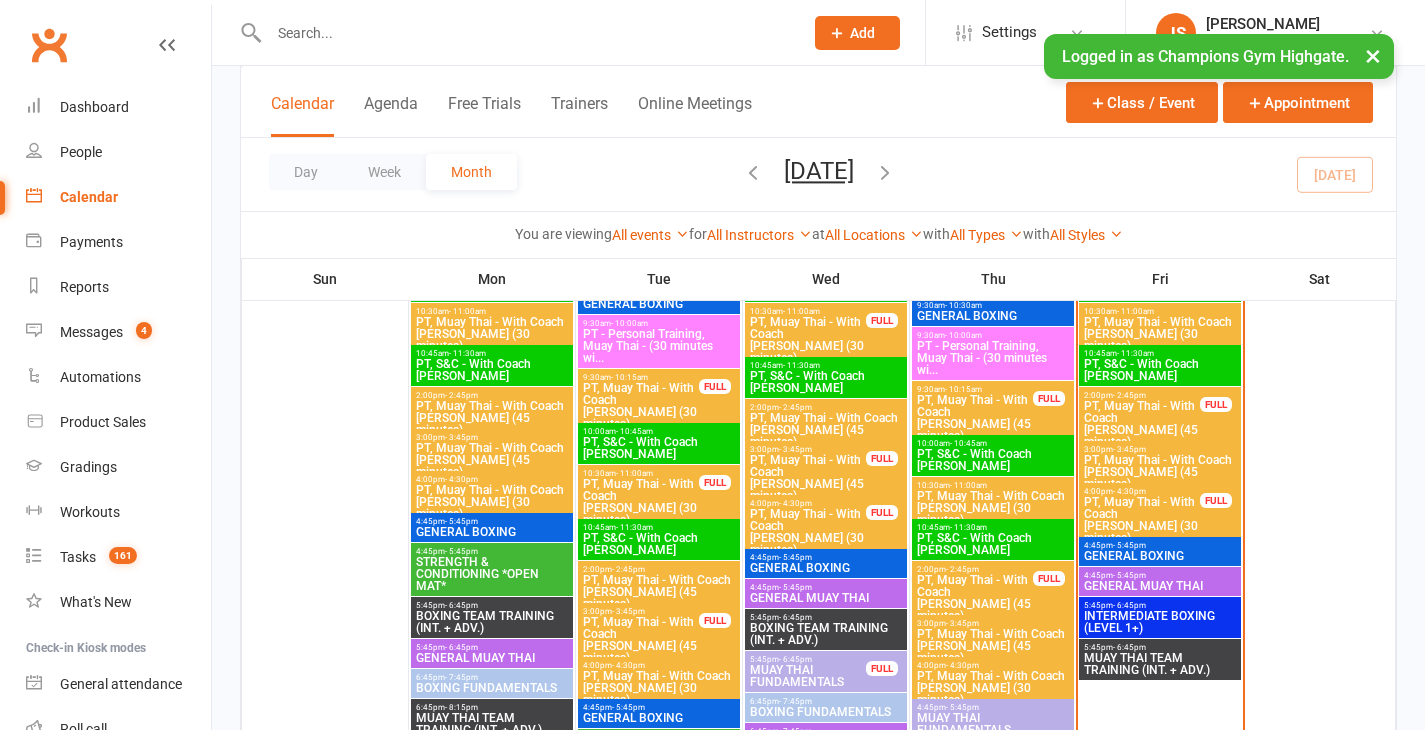 scroll, scrollTop: 1590, scrollLeft: 0, axis: vertical 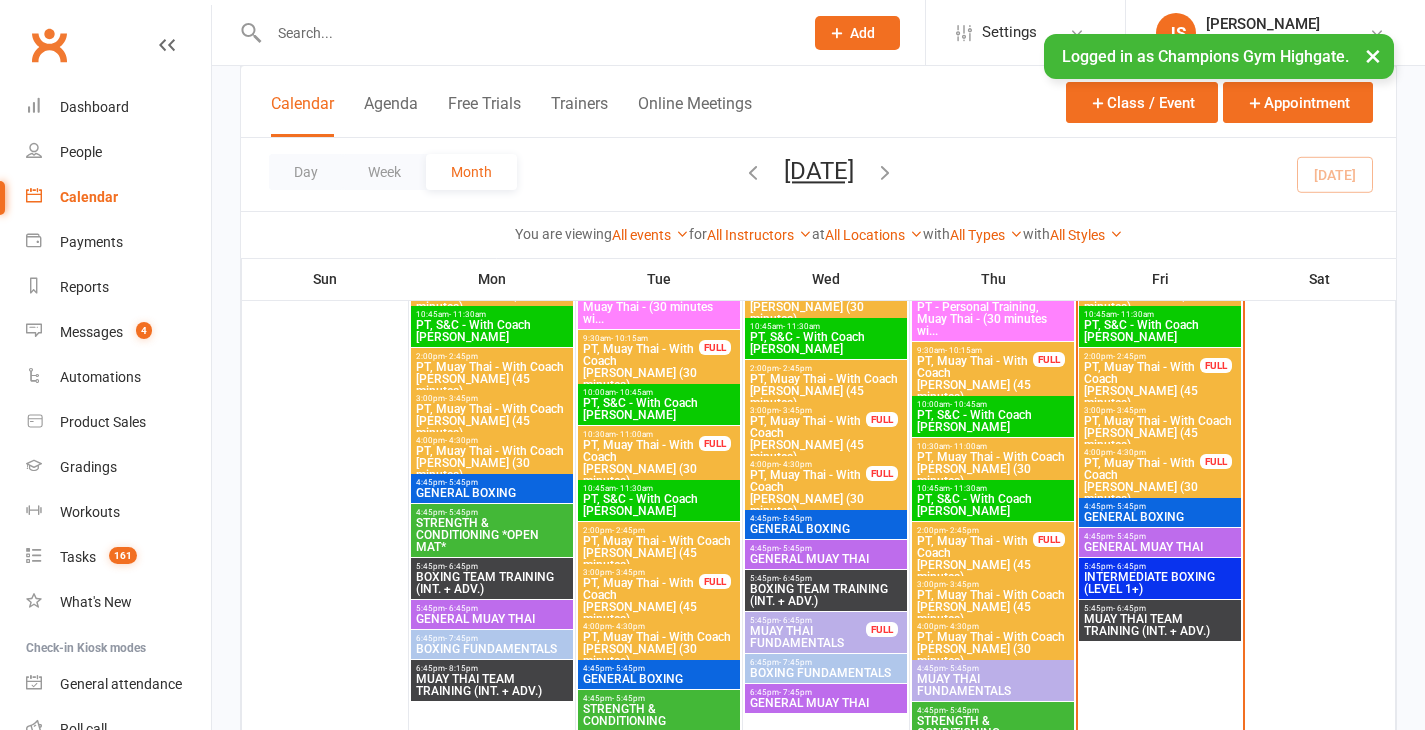click on "4:45pm  - 5:45pm" at bounding box center (1160, 506) 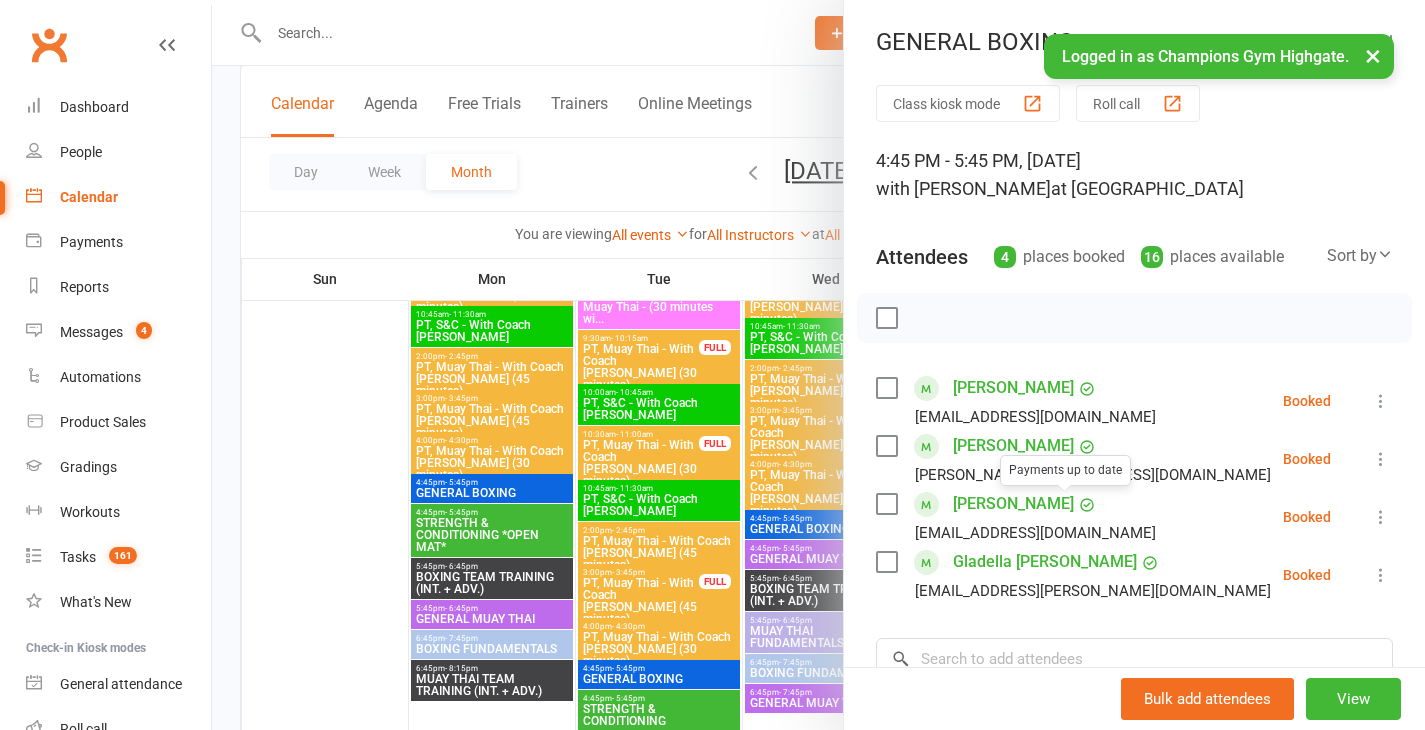 click on "Michael Moss" at bounding box center (1013, 504) 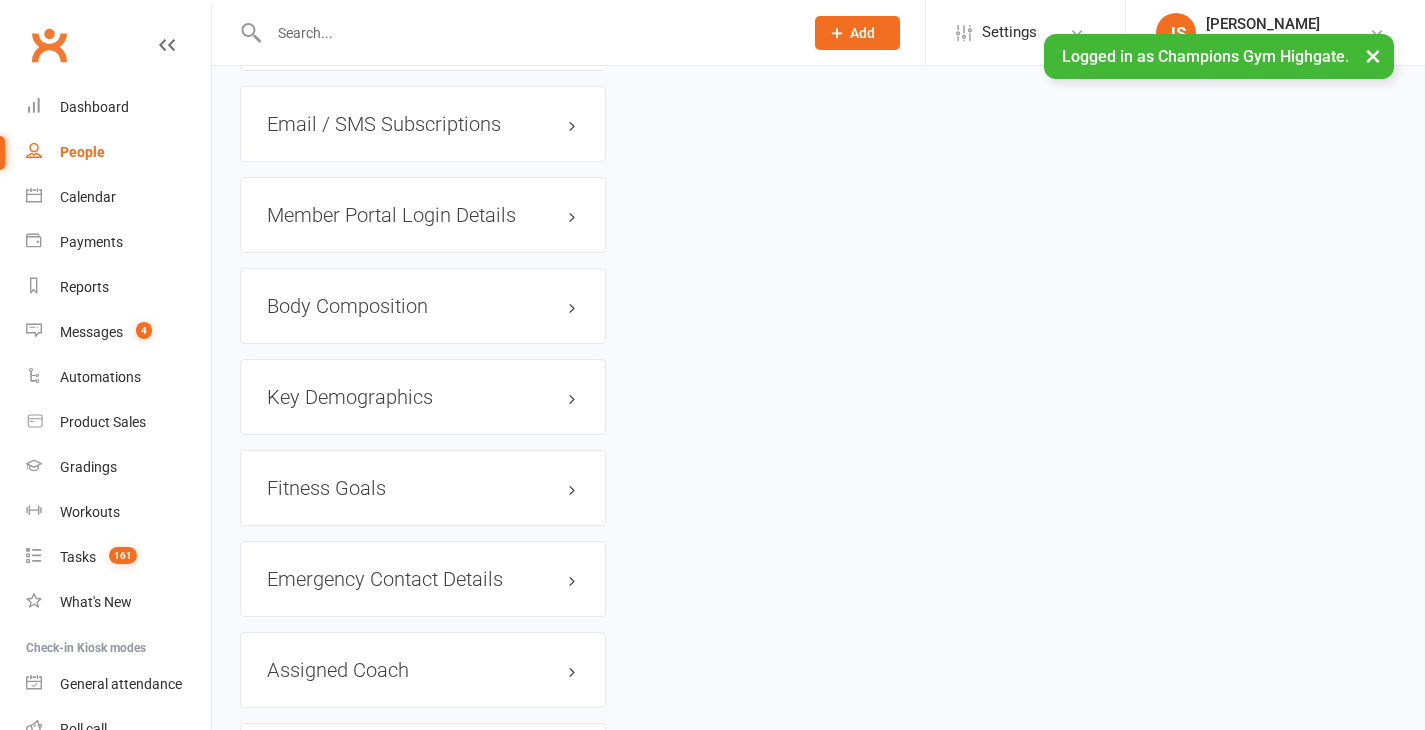scroll, scrollTop: 0, scrollLeft: 0, axis: both 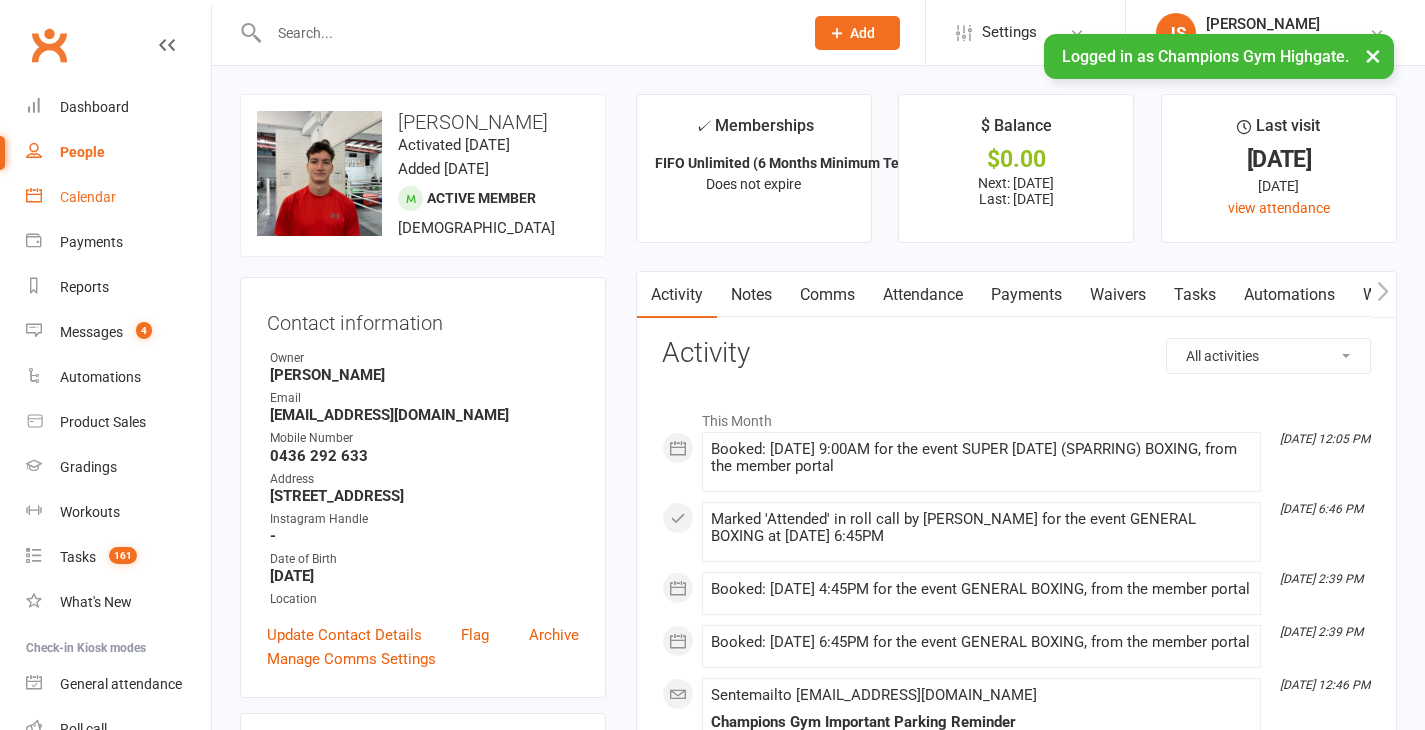 click on "Calendar" at bounding box center [88, 197] 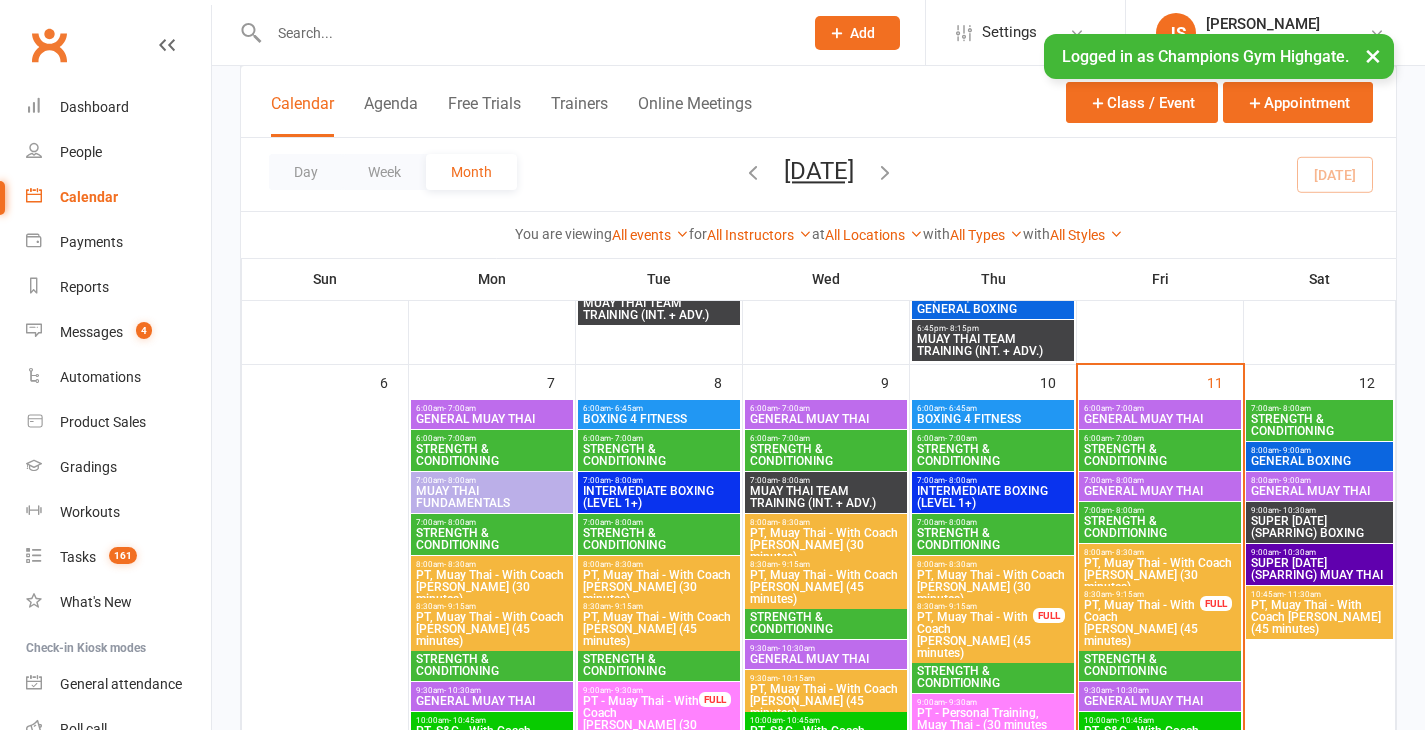 scroll, scrollTop: 1105, scrollLeft: 0, axis: vertical 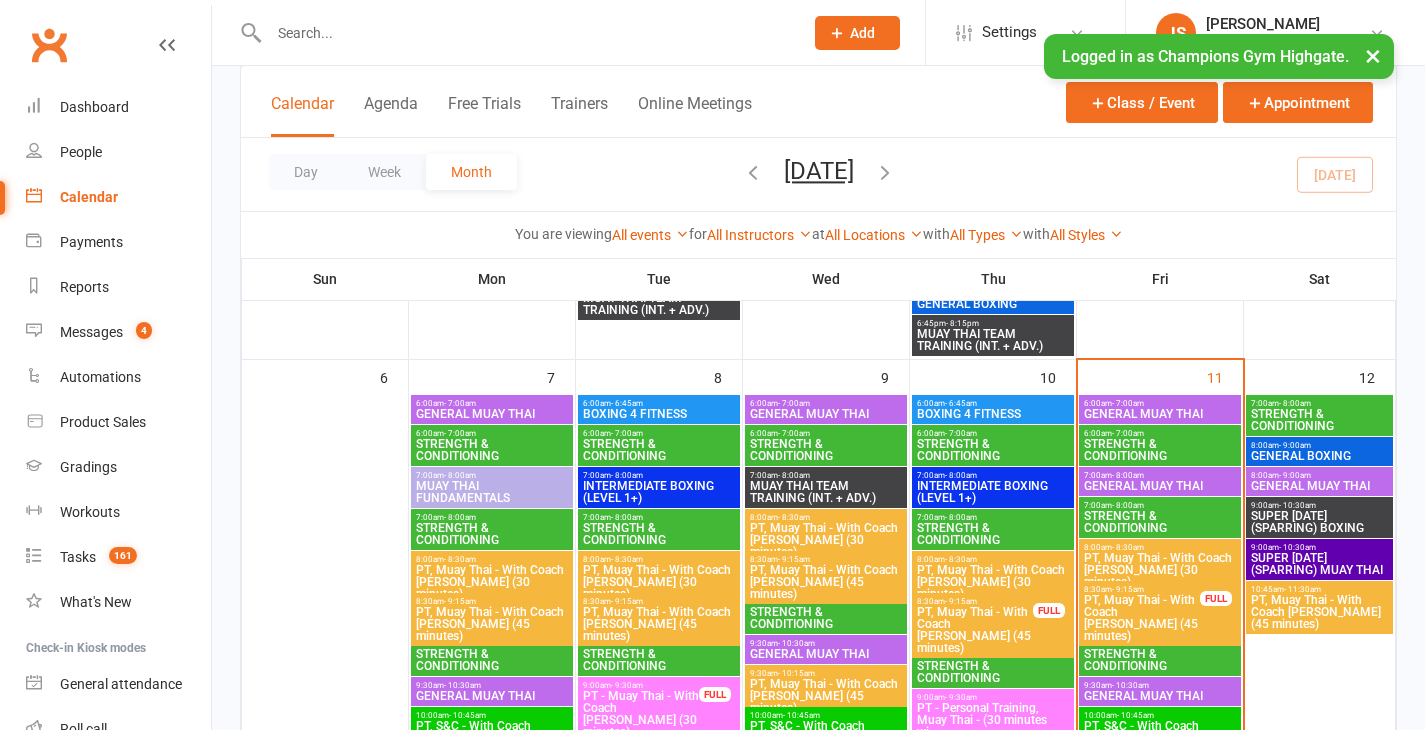 click on "GENERAL MUAY THAI" at bounding box center (1160, 414) 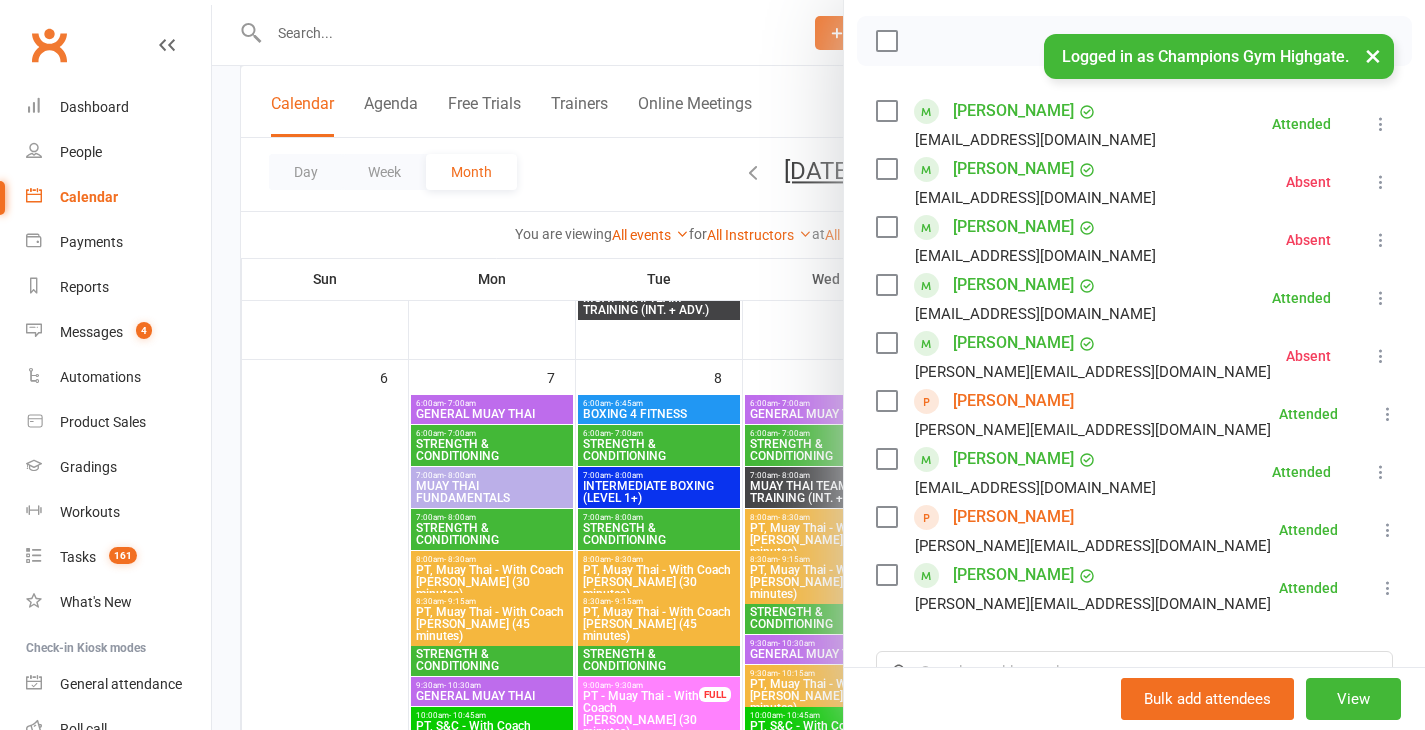 scroll, scrollTop: 344, scrollLeft: 0, axis: vertical 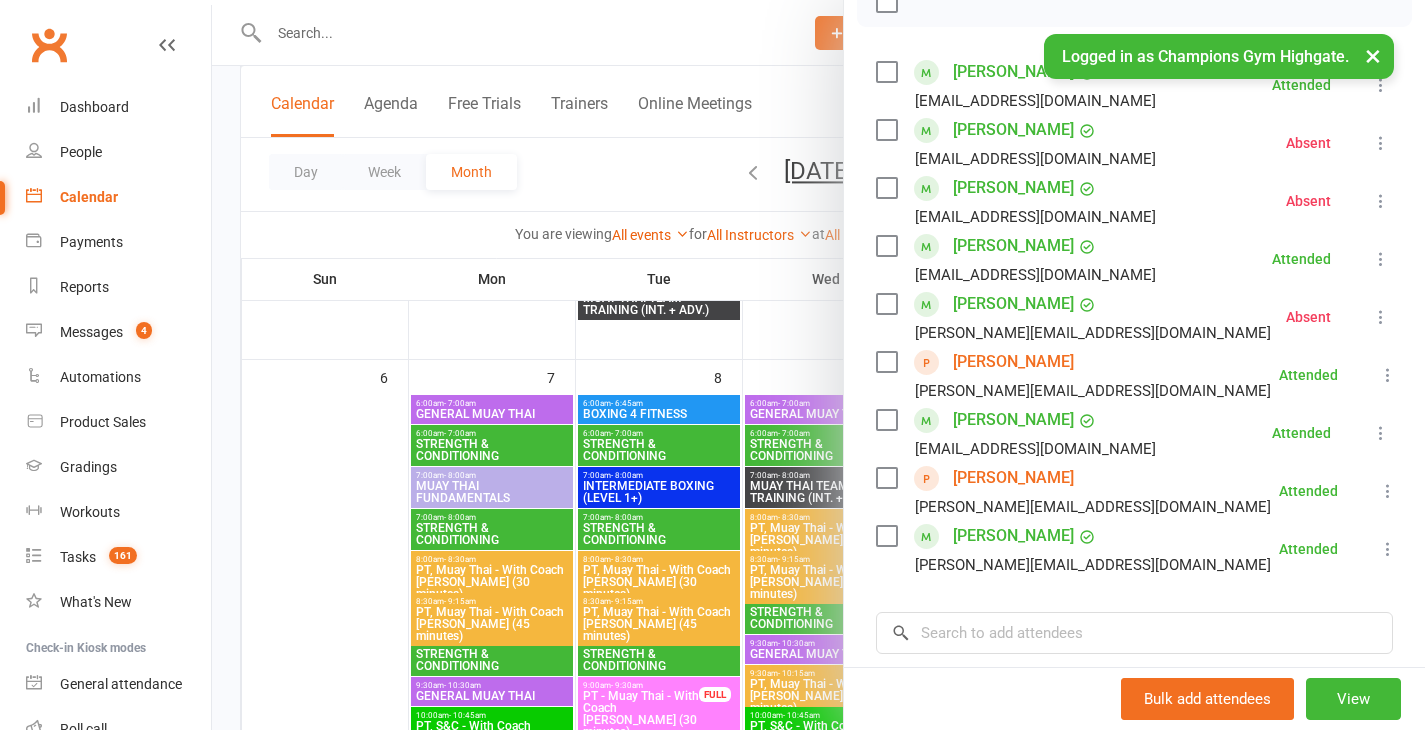 click at bounding box center [818, 365] 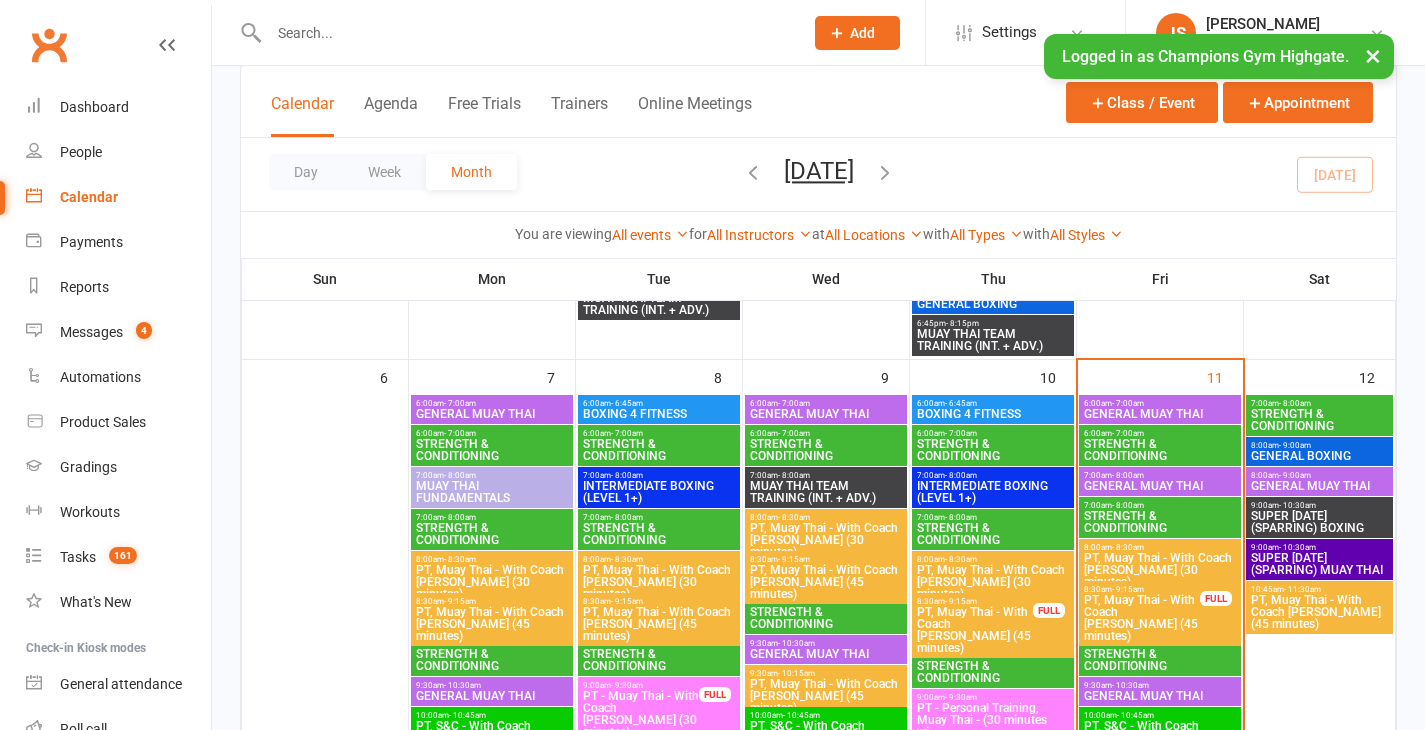 click on "7:00am  - 8:00am" at bounding box center [1160, 475] 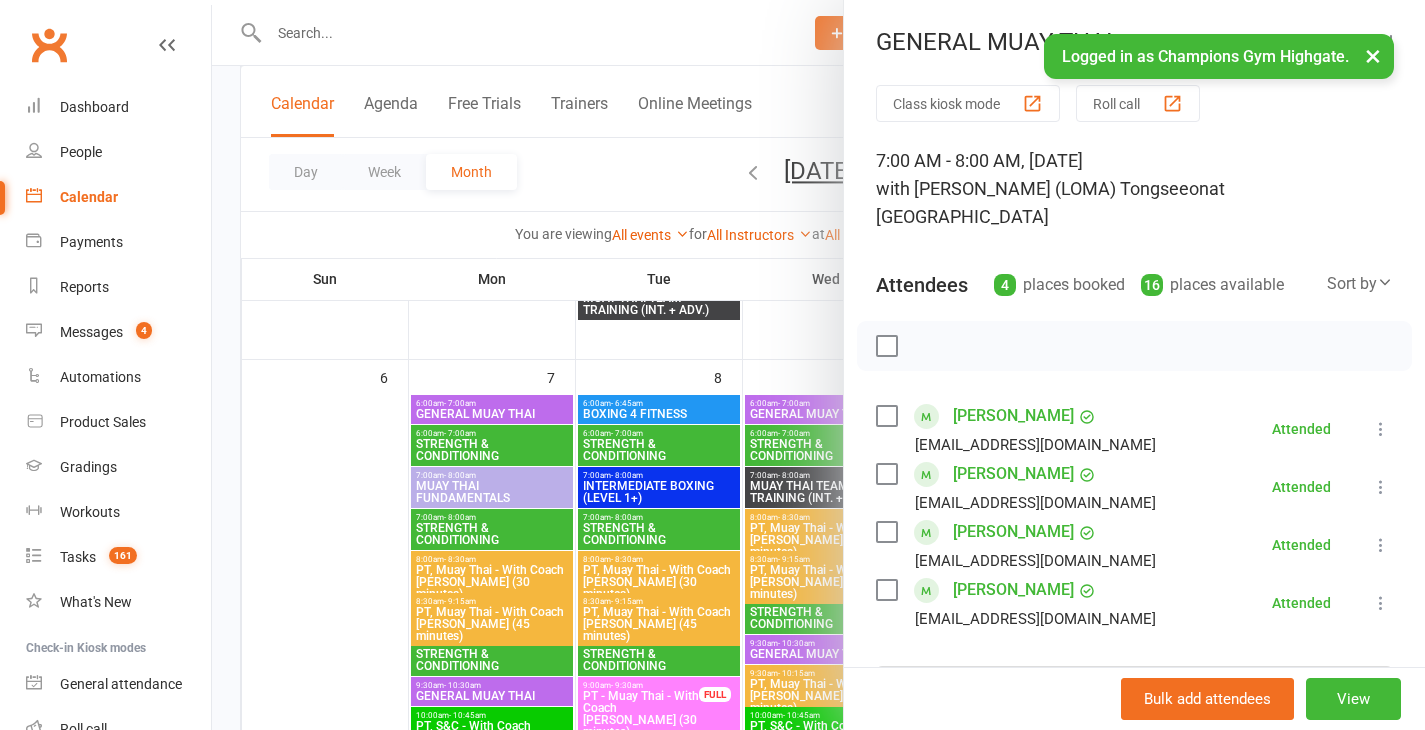 click at bounding box center [818, 365] 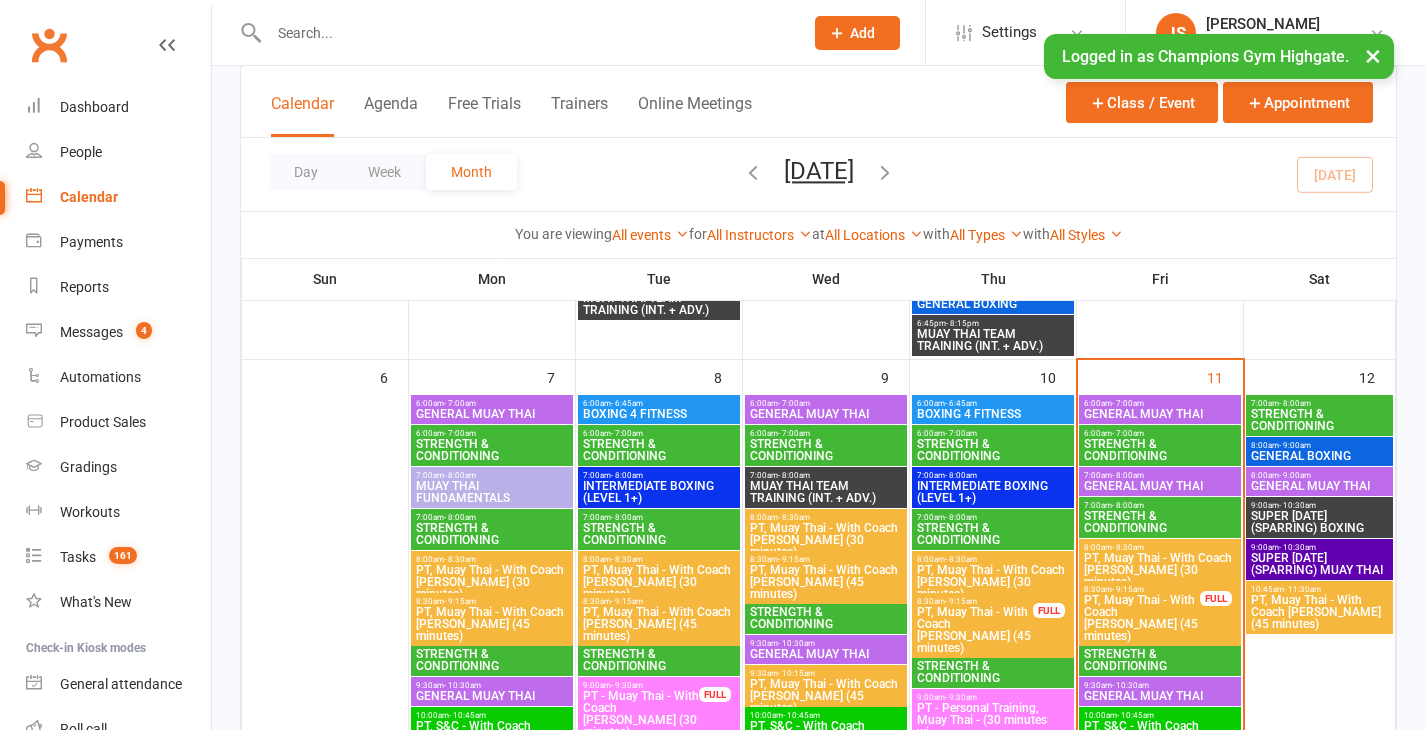 click on "GENERAL MUAY THAI" at bounding box center [1160, 696] 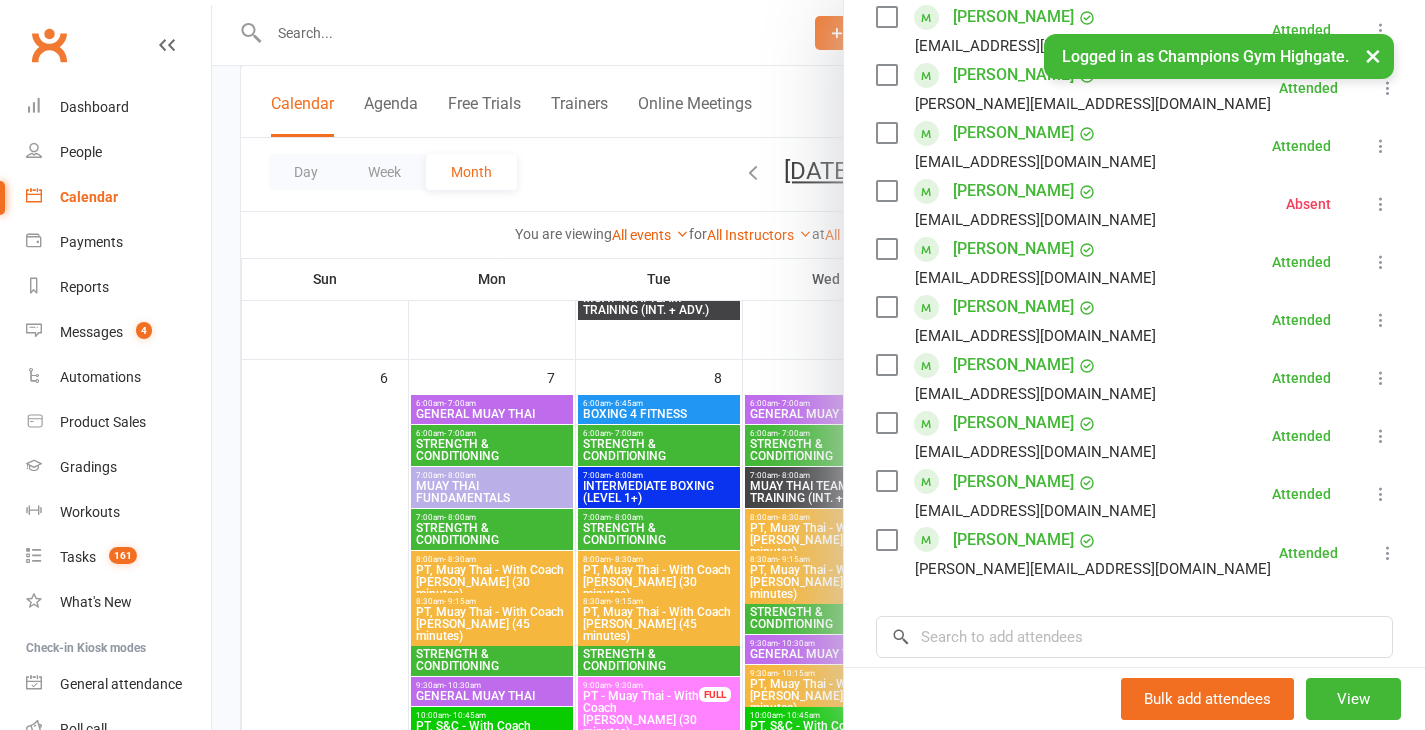 scroll, scrollTop: 799, scrollLeft: 0, axis: vertical 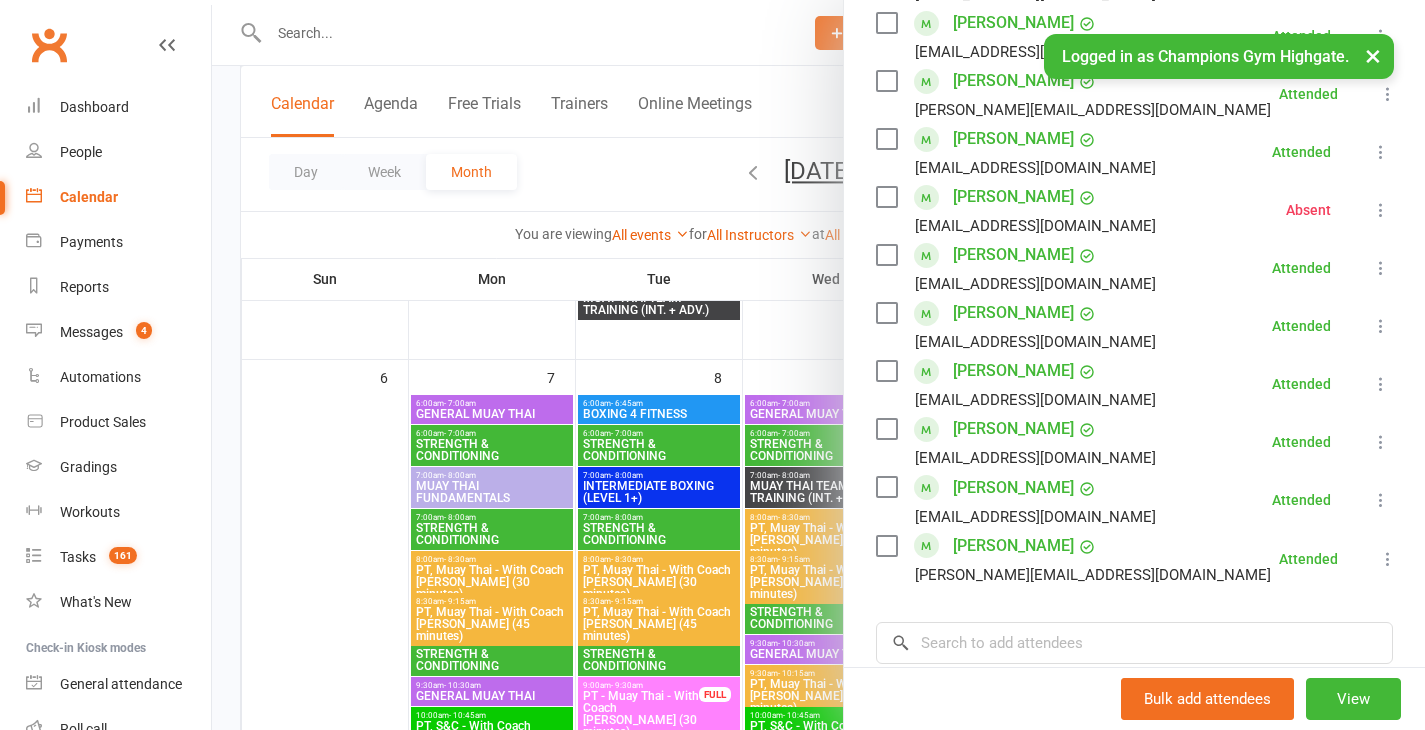 click at bounding box center (818, 365) 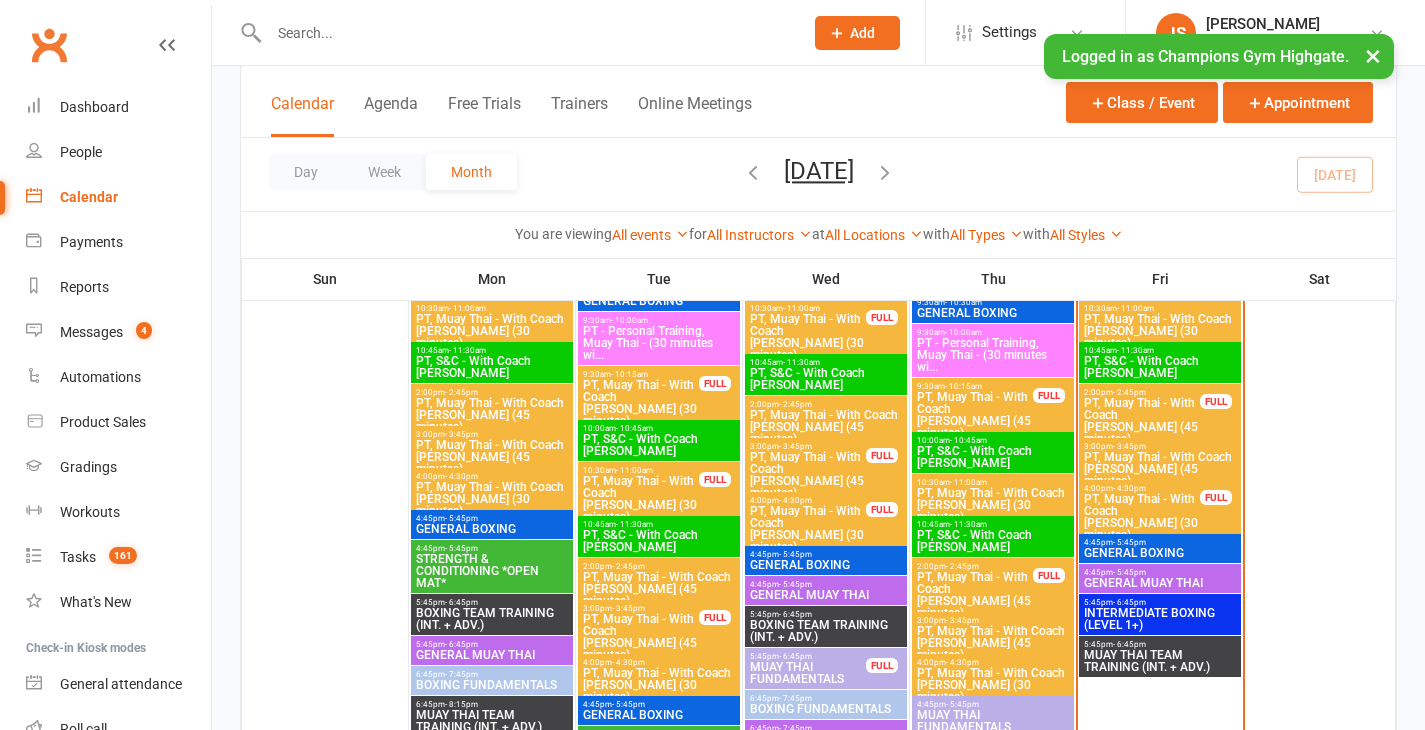 scroll, scrollTop: 1564, scrollLeft: 0, axis: vertical 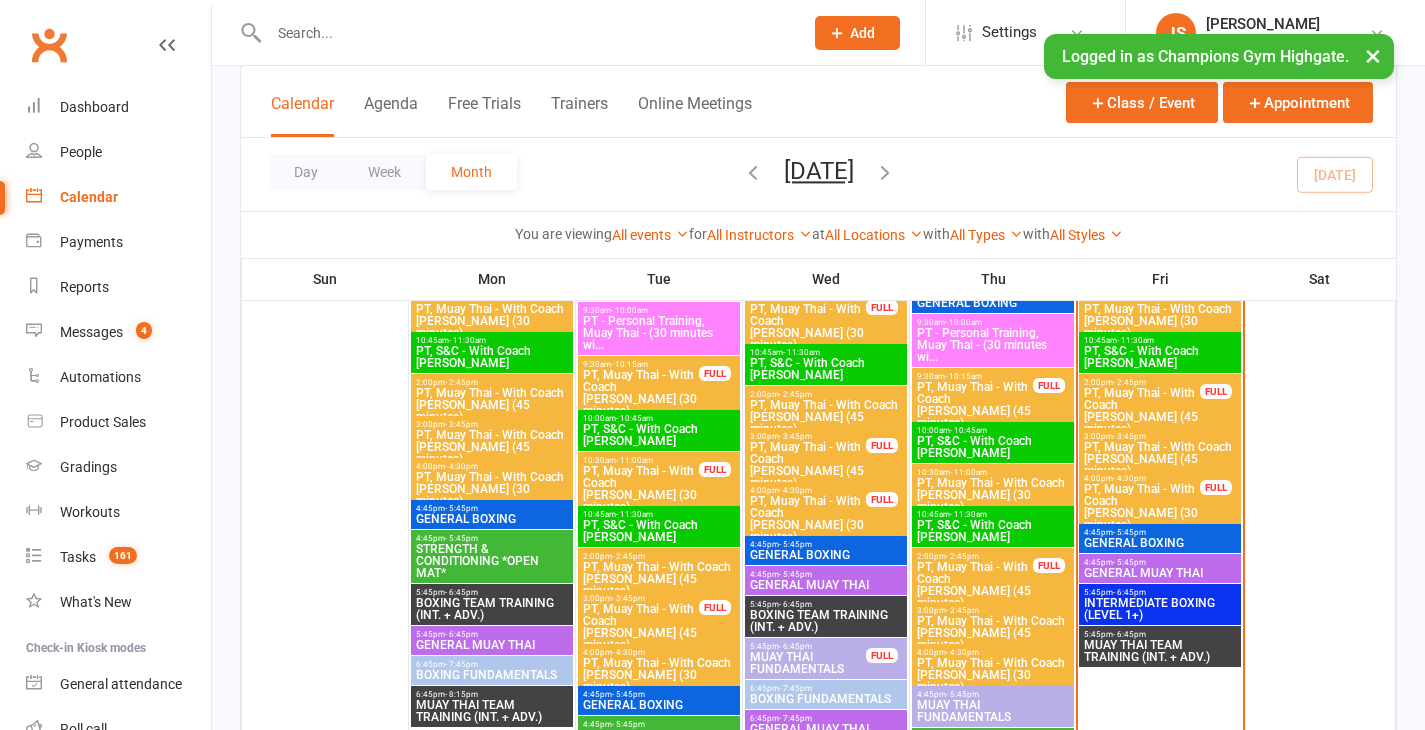 click on "4:45pm  - 5:45pm" at bounding box center [1160, 532] 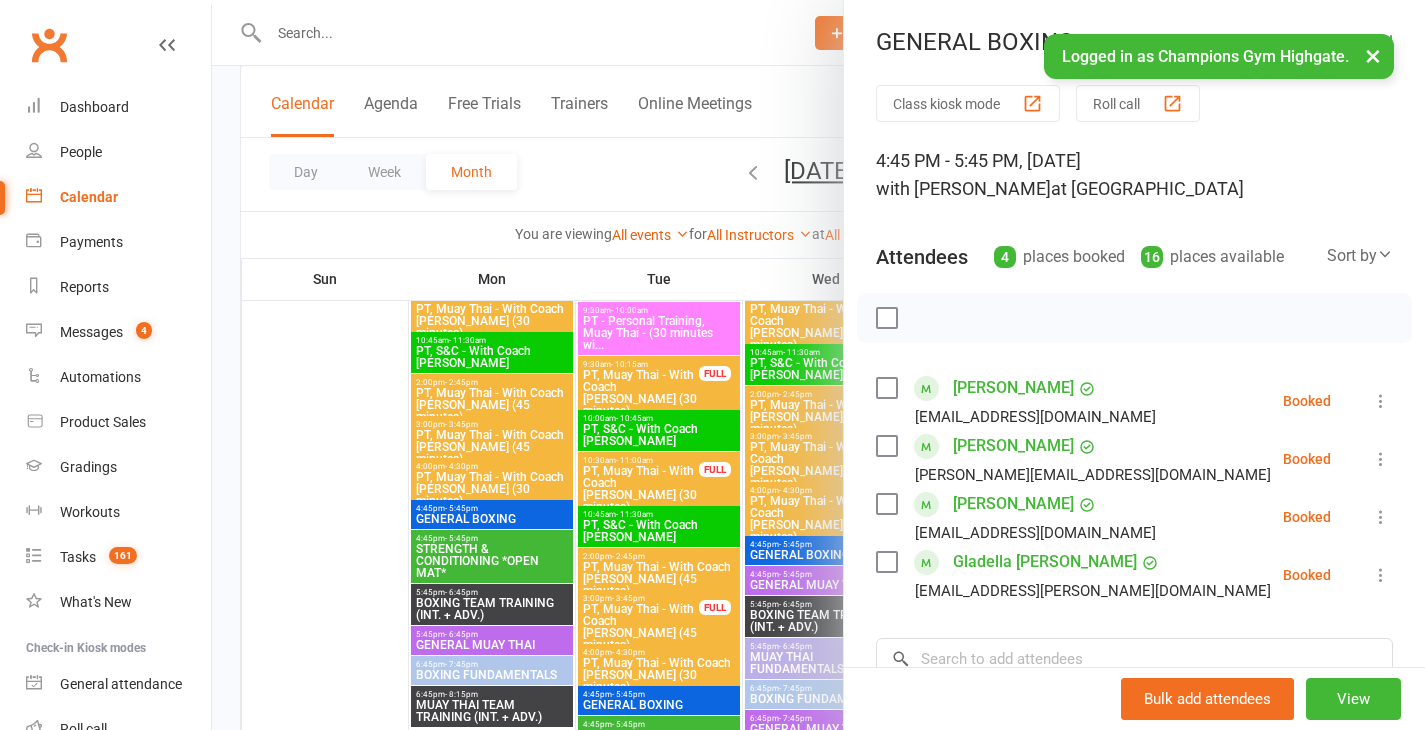 click at bounding box center (818, 365) 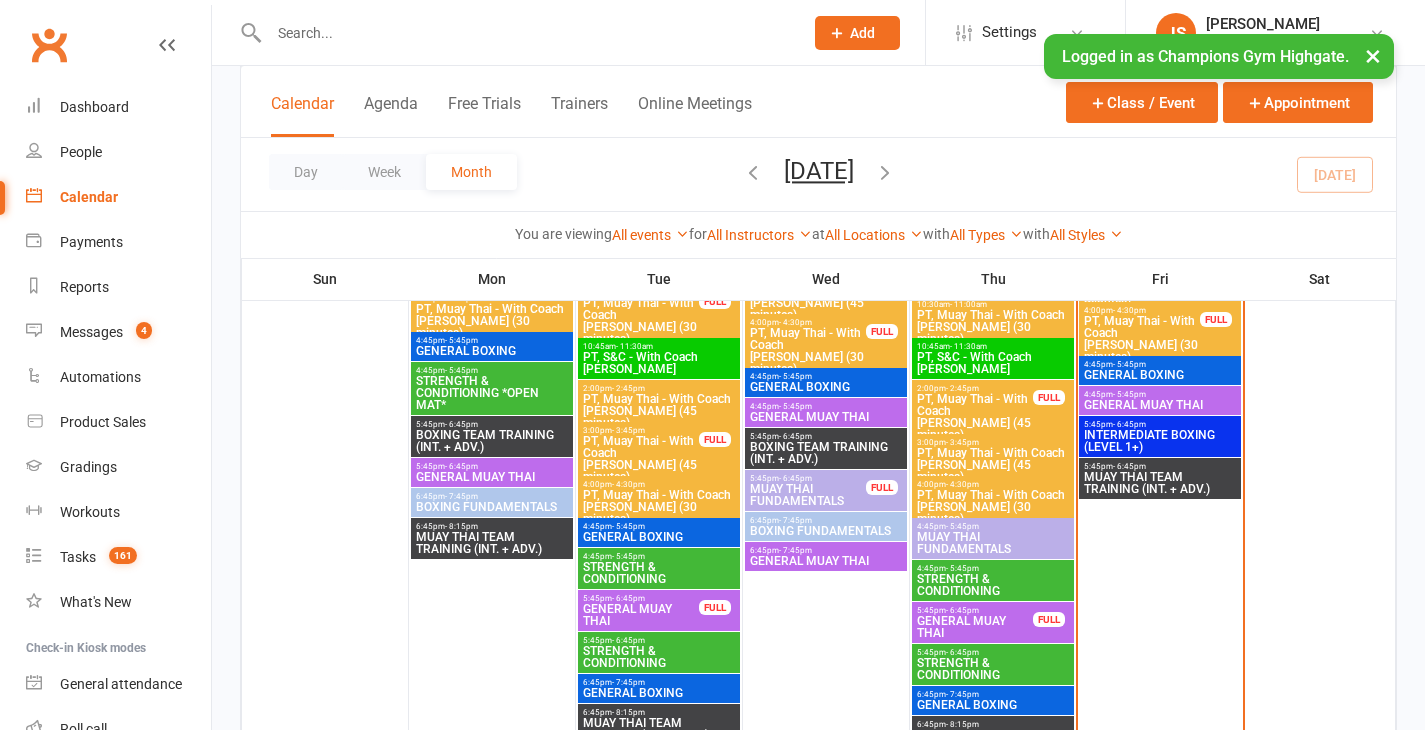scroll, scrollTop: 1730, scrollLeft: 0, axis: vertical 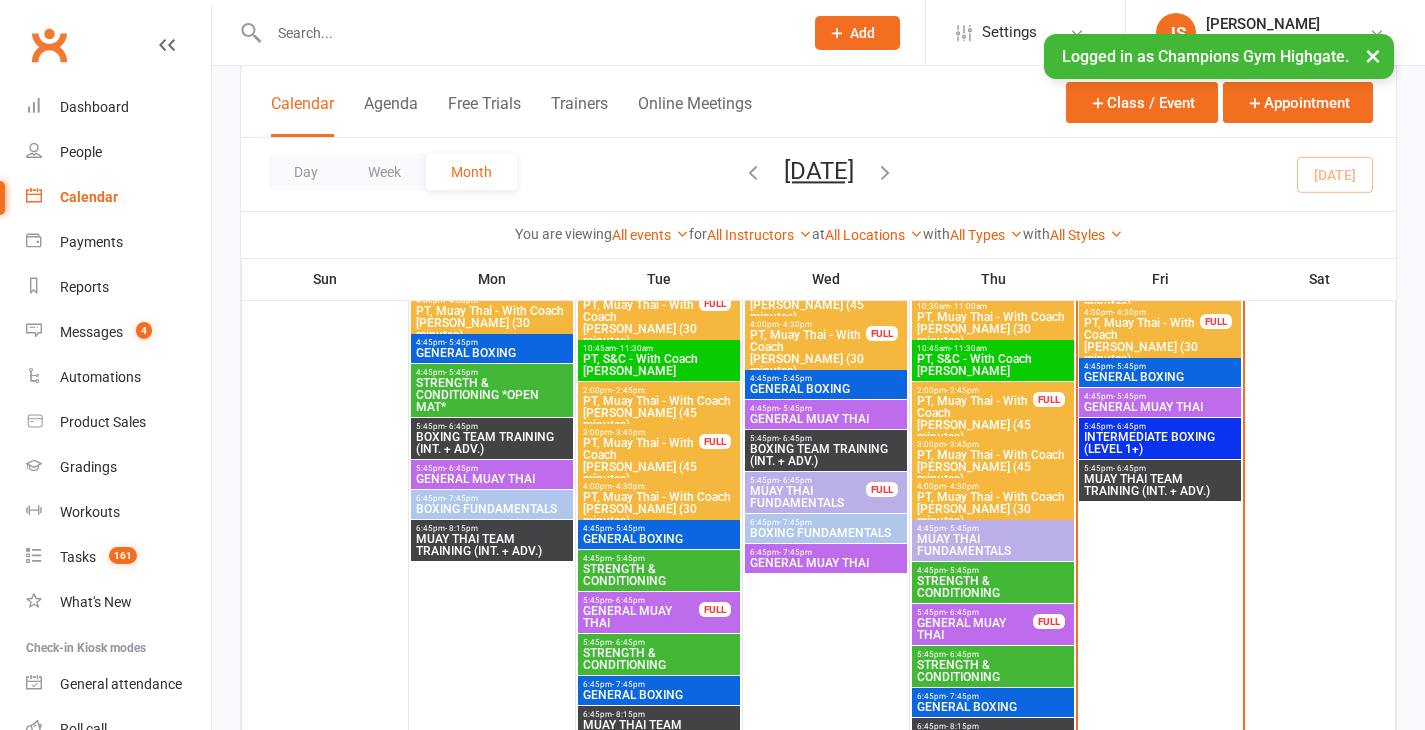 click on "MUAY THAI TEAM TRAINING (INT. + ADV.)" at bounding box center [1160, 485] 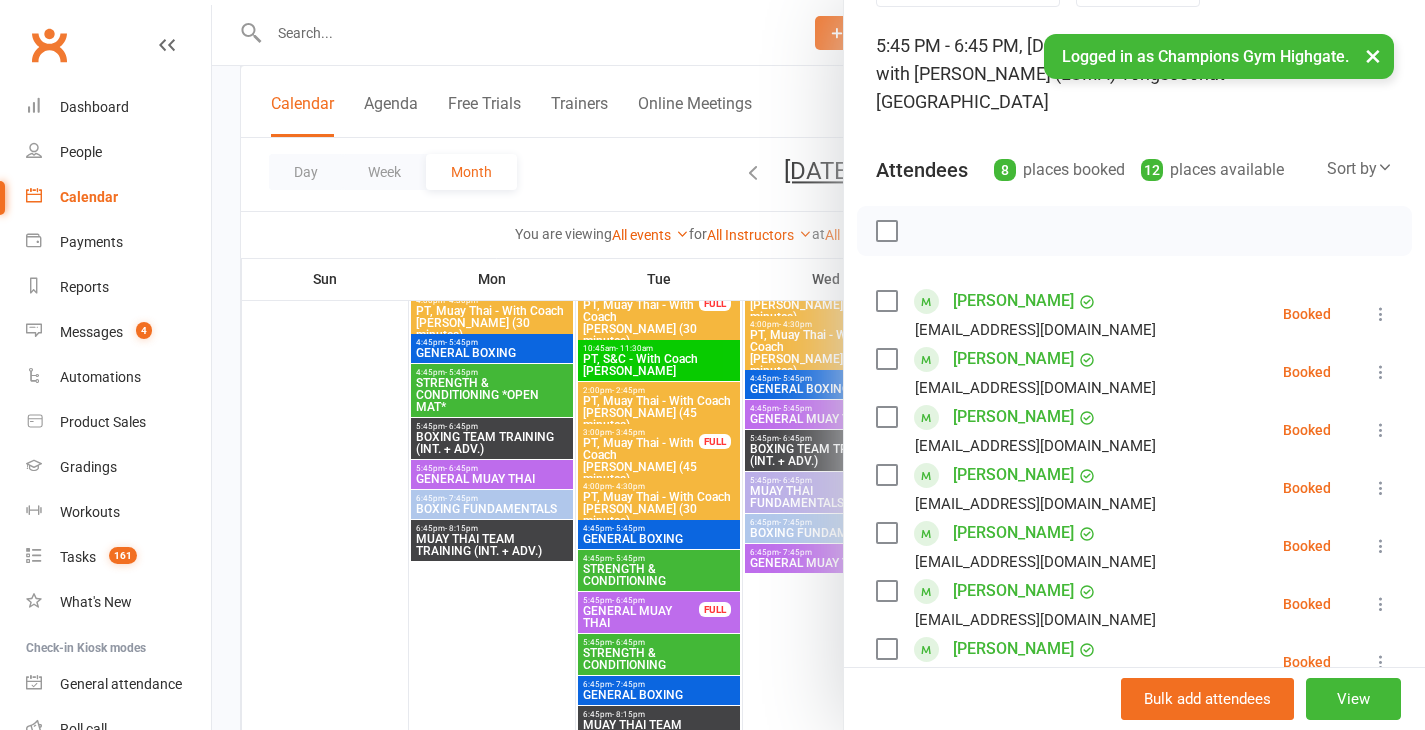 scroll, scrollTop: 118, scrollLeft: 0, axis: vertical 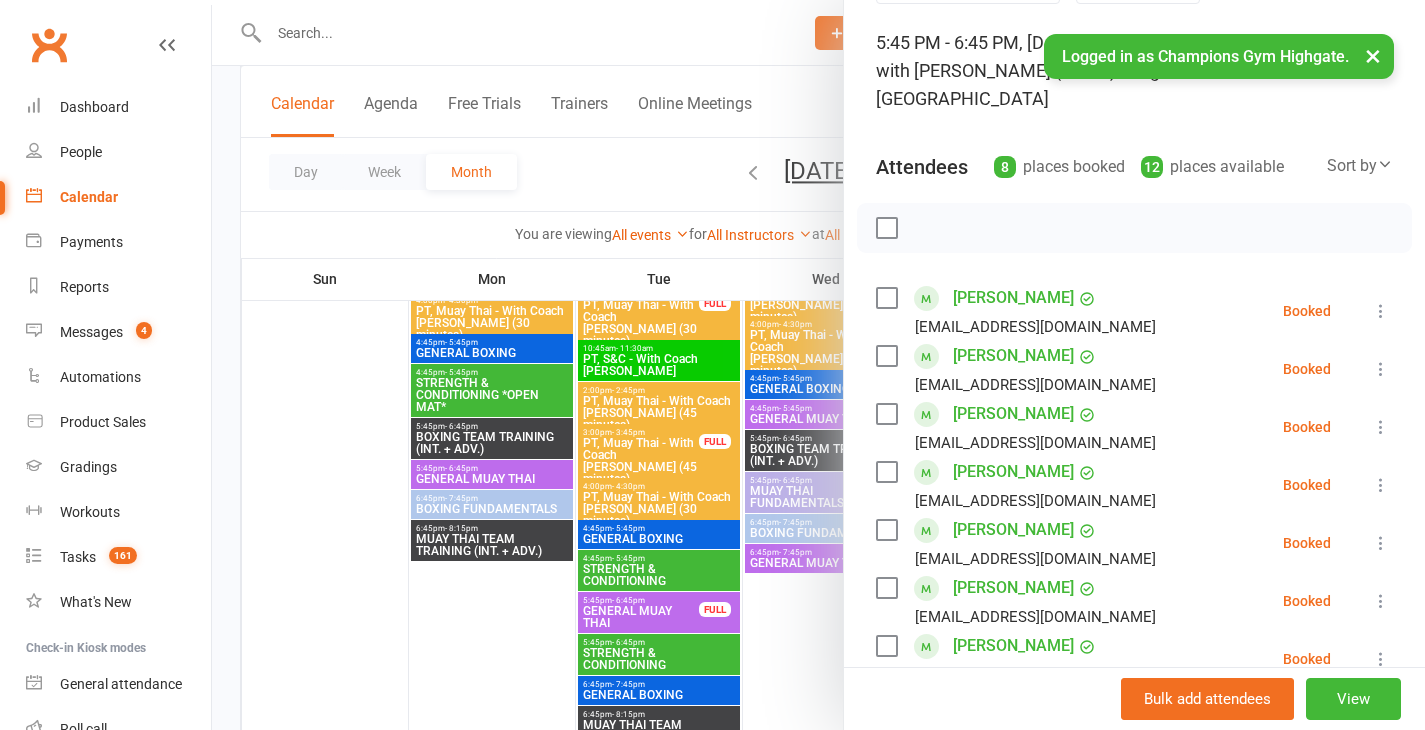 click at bounding box center (818, 365) 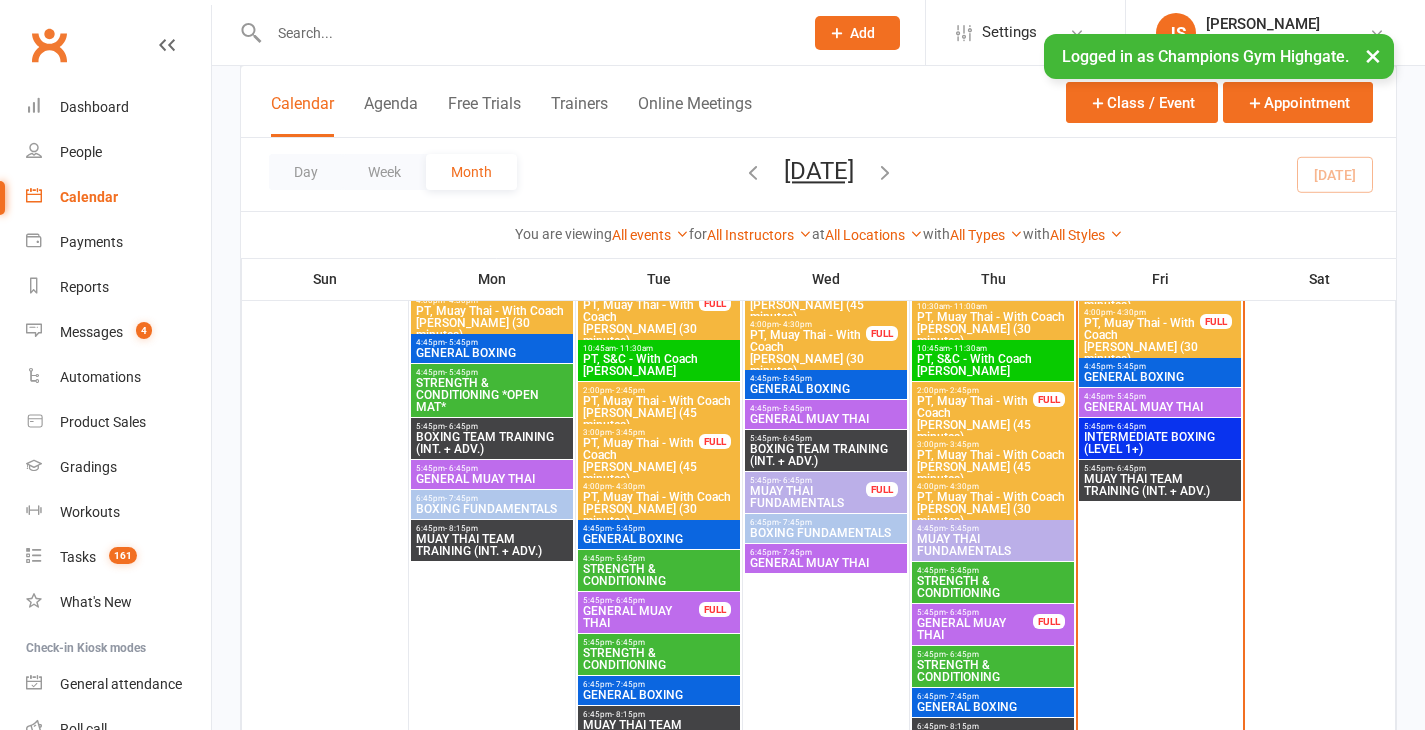 click on "×" at bounding box center (1373, 55) 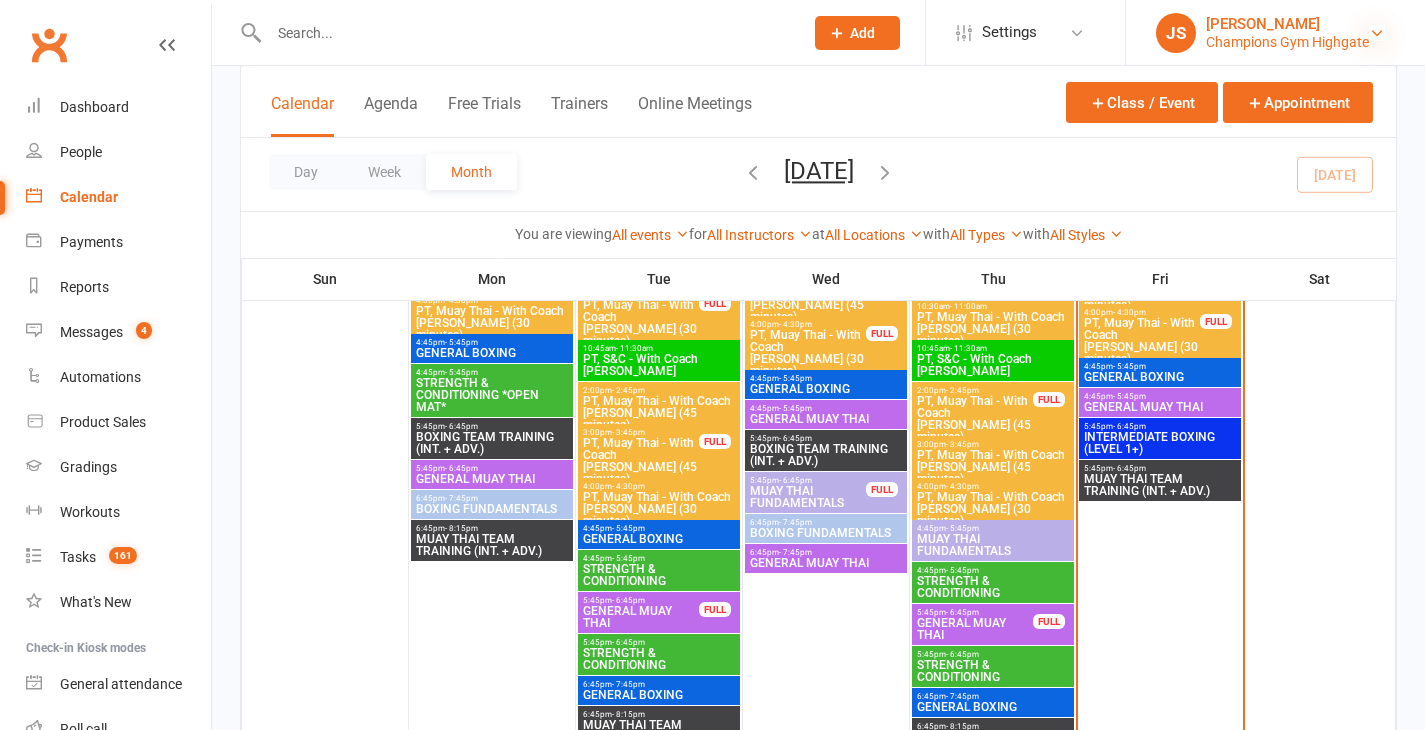 click at bounding box center (1377, 33) 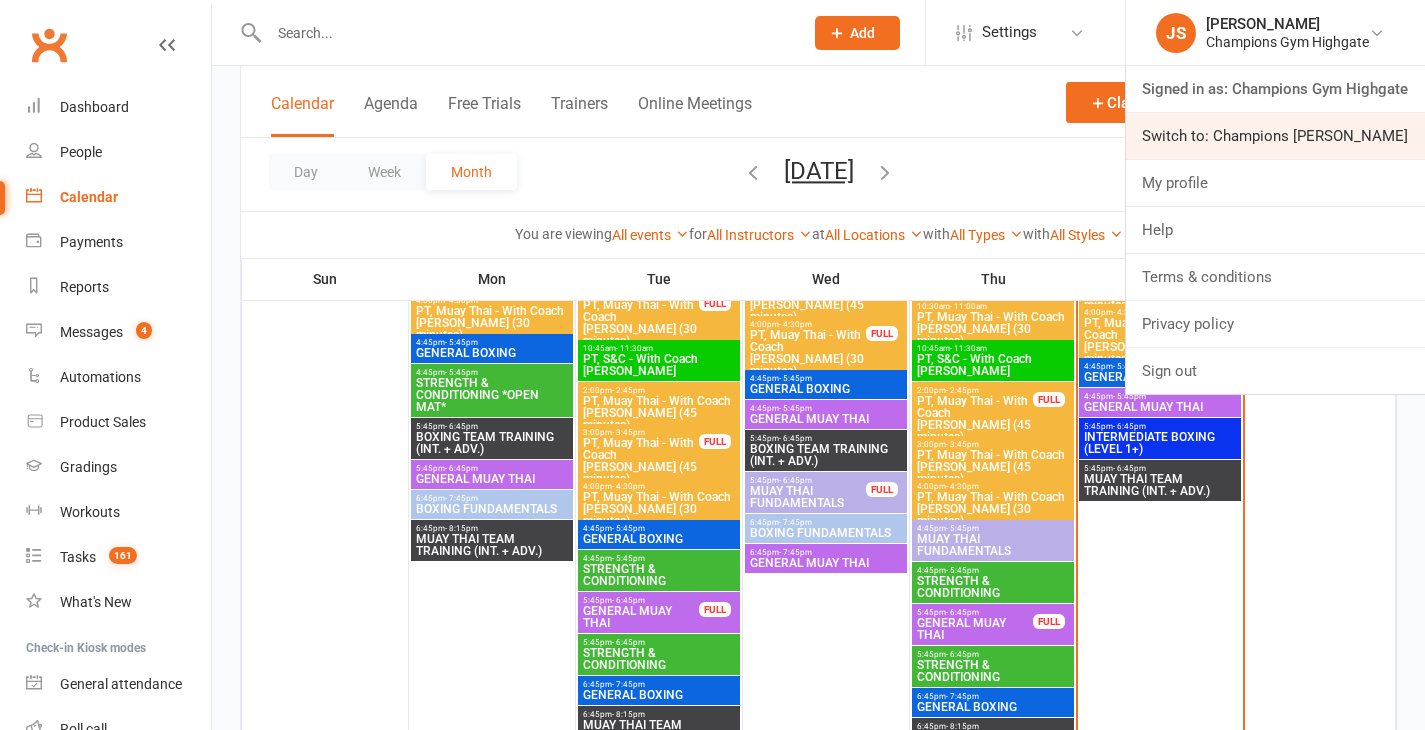 click on "Switch to: Champions Gym Myaree" at bounding box center [1275, 136] 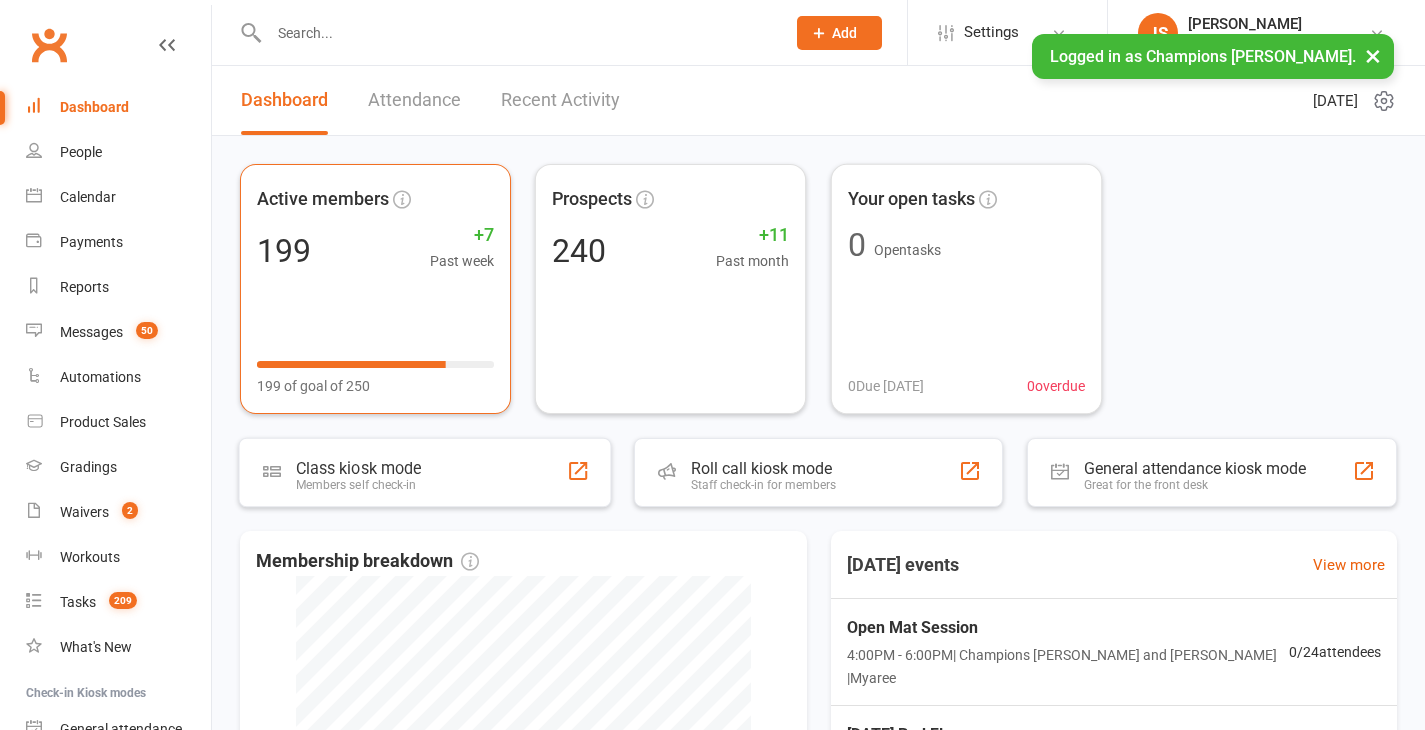 scroll, scrollTop: 0, scrollLeft: 0, axis: both 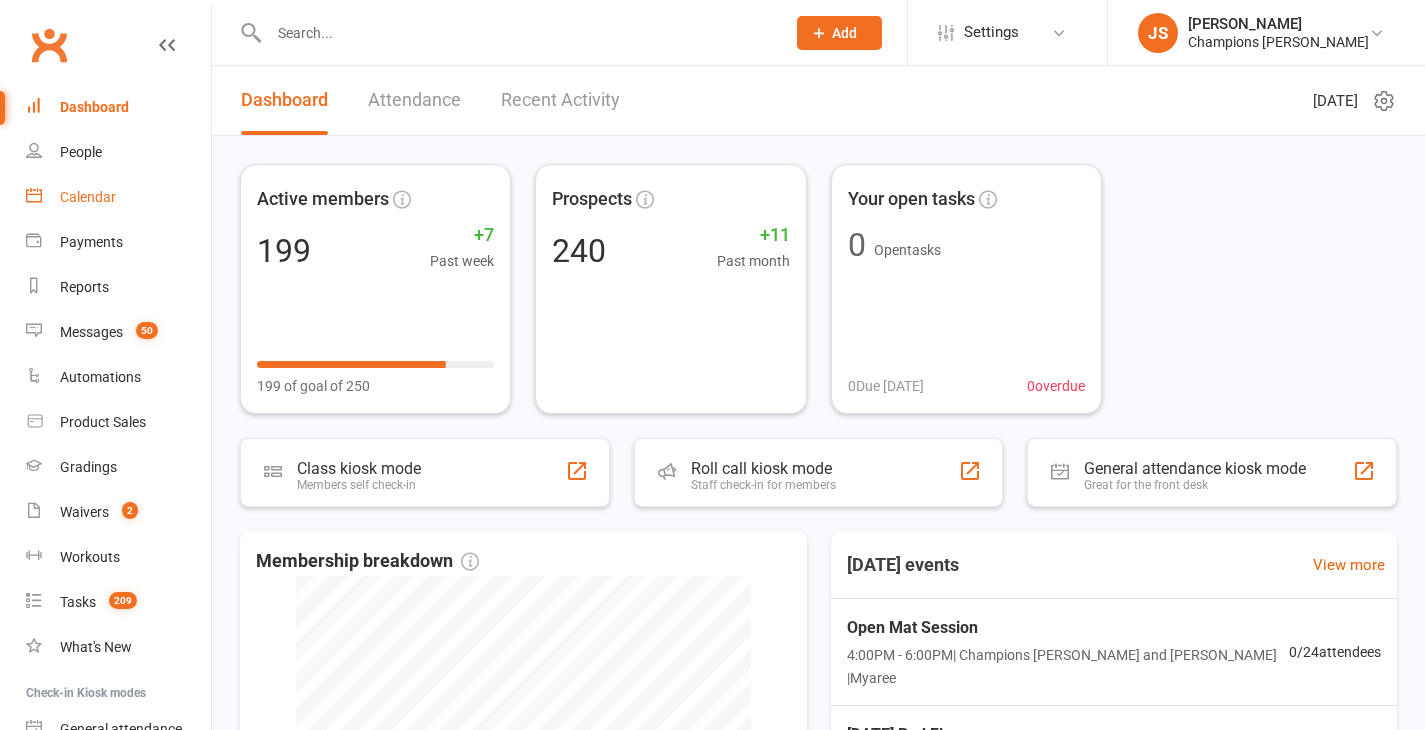 click on "Calendar" at bounding box center [88, 197] 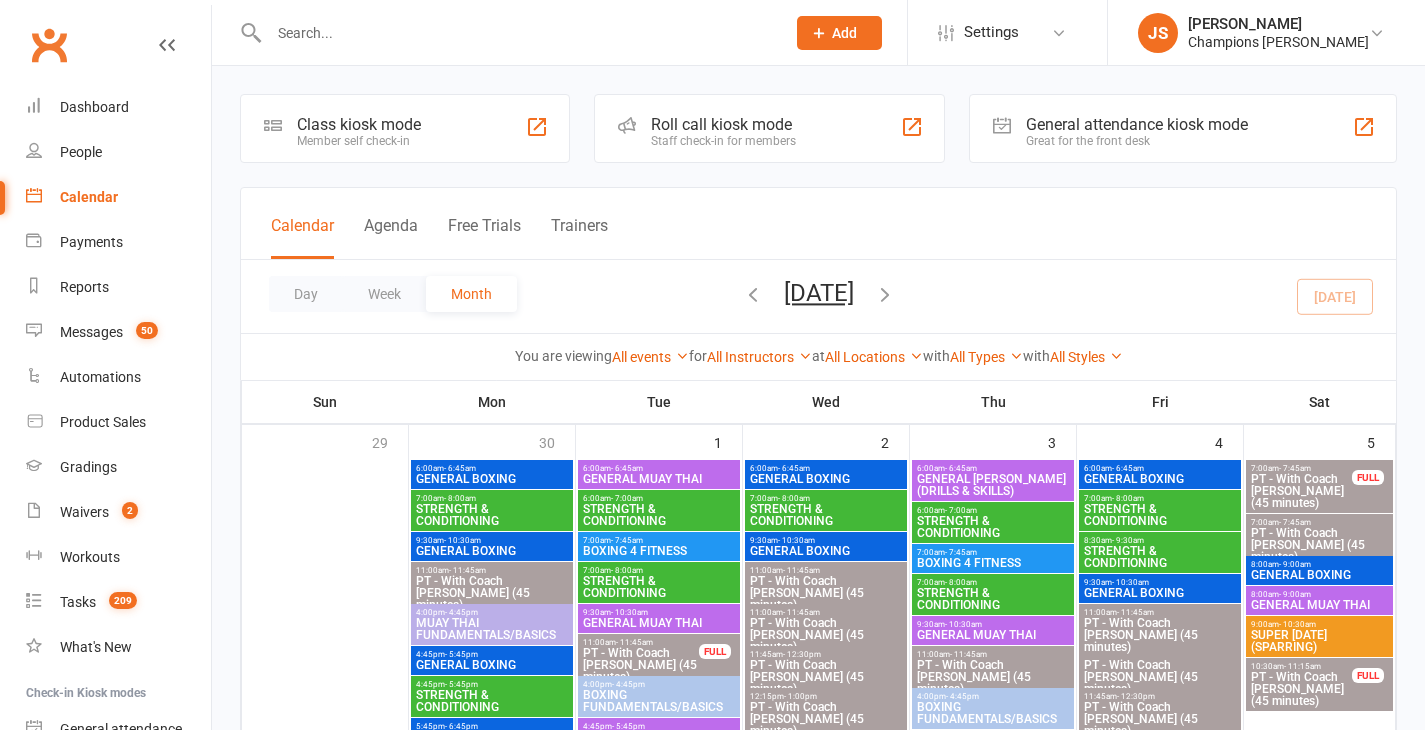 click on "Calendar Agenda Free Trials Trainers
Day Week Month [DATE]
[DATE]
Sun Mon Tue Wed Thu Fri Sat
29
30
01
02
03
04
05
06
07
08
09
10
11
12
13
14
15
16
17
18
19
20
21
22
23
24
25
26
27
28
29
30
31
01
02" at bounding box center (818, 284) 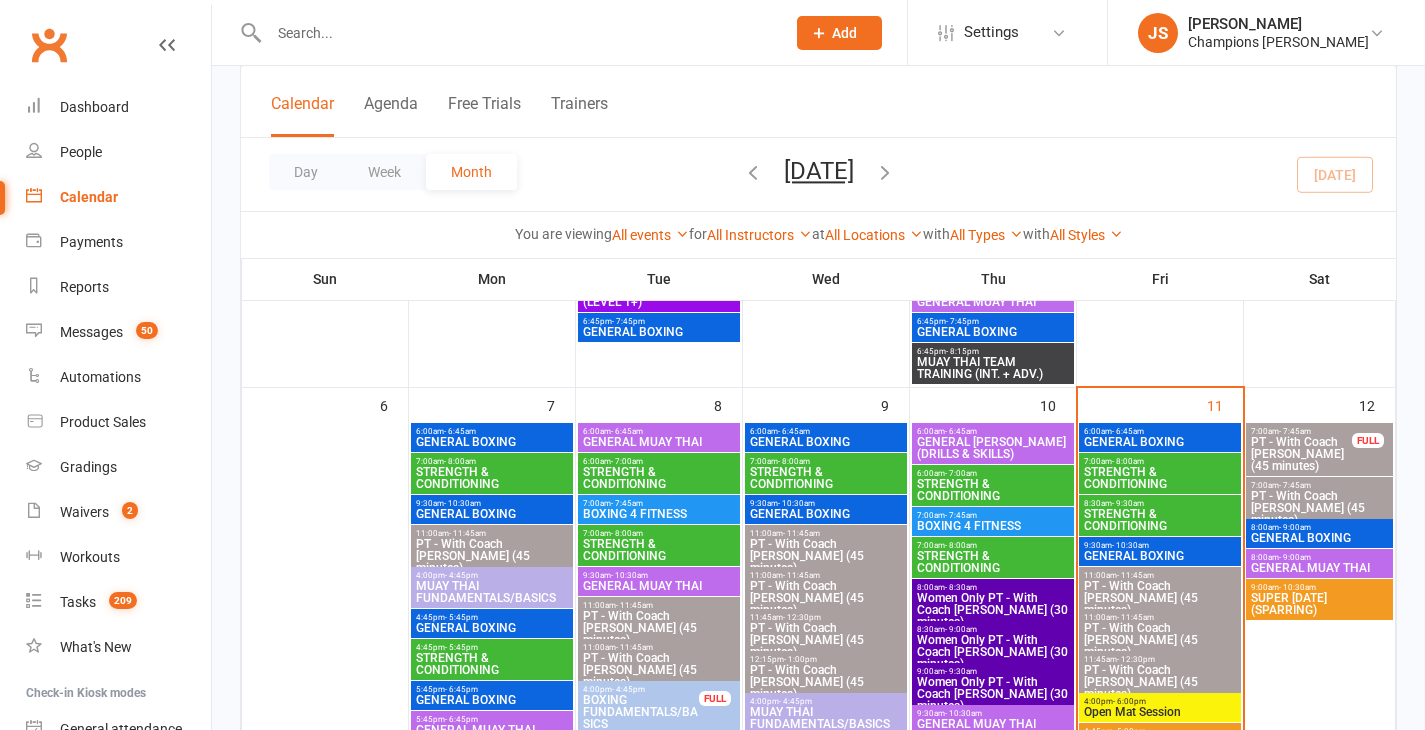 scroll, scrollTop: 559, scrollLeft: 0, axis: vertical 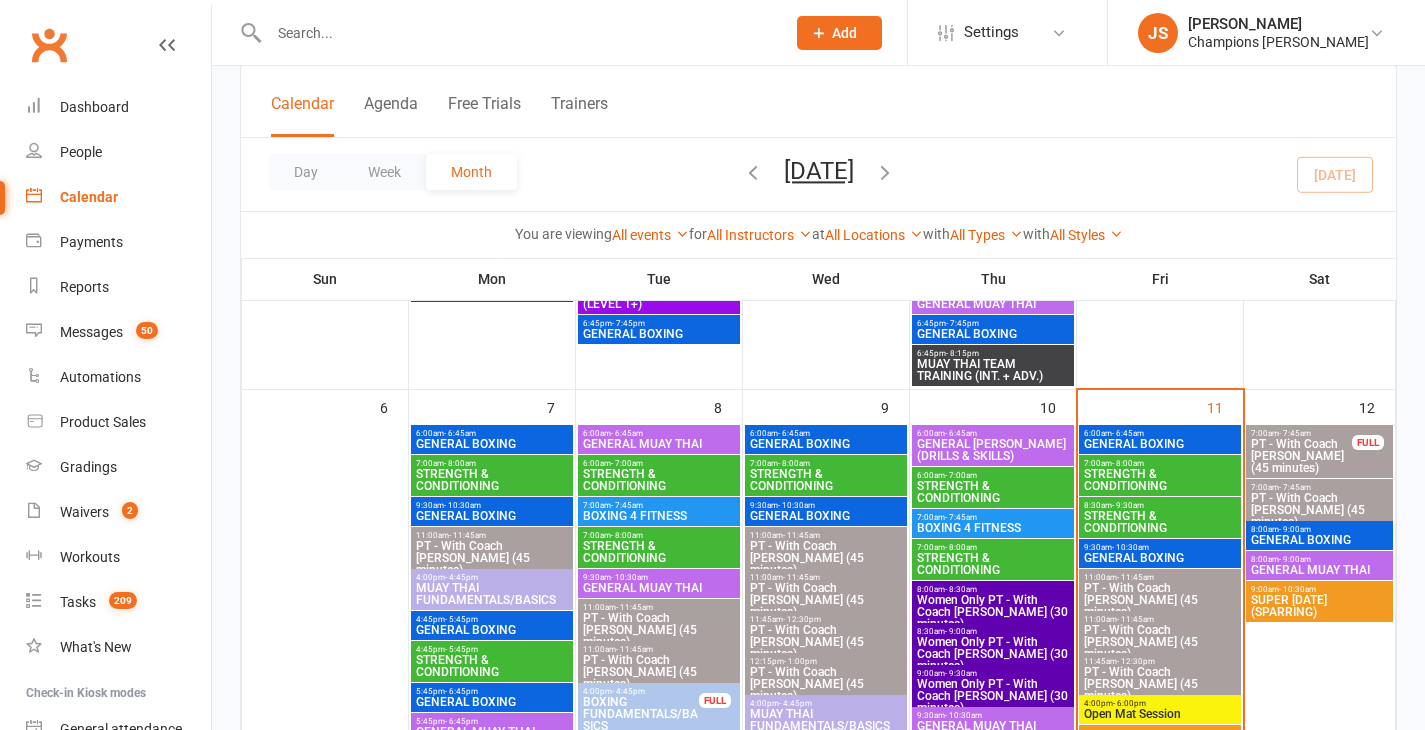 click on "GENERAL BOXING" at bounding box center (1160, 444) 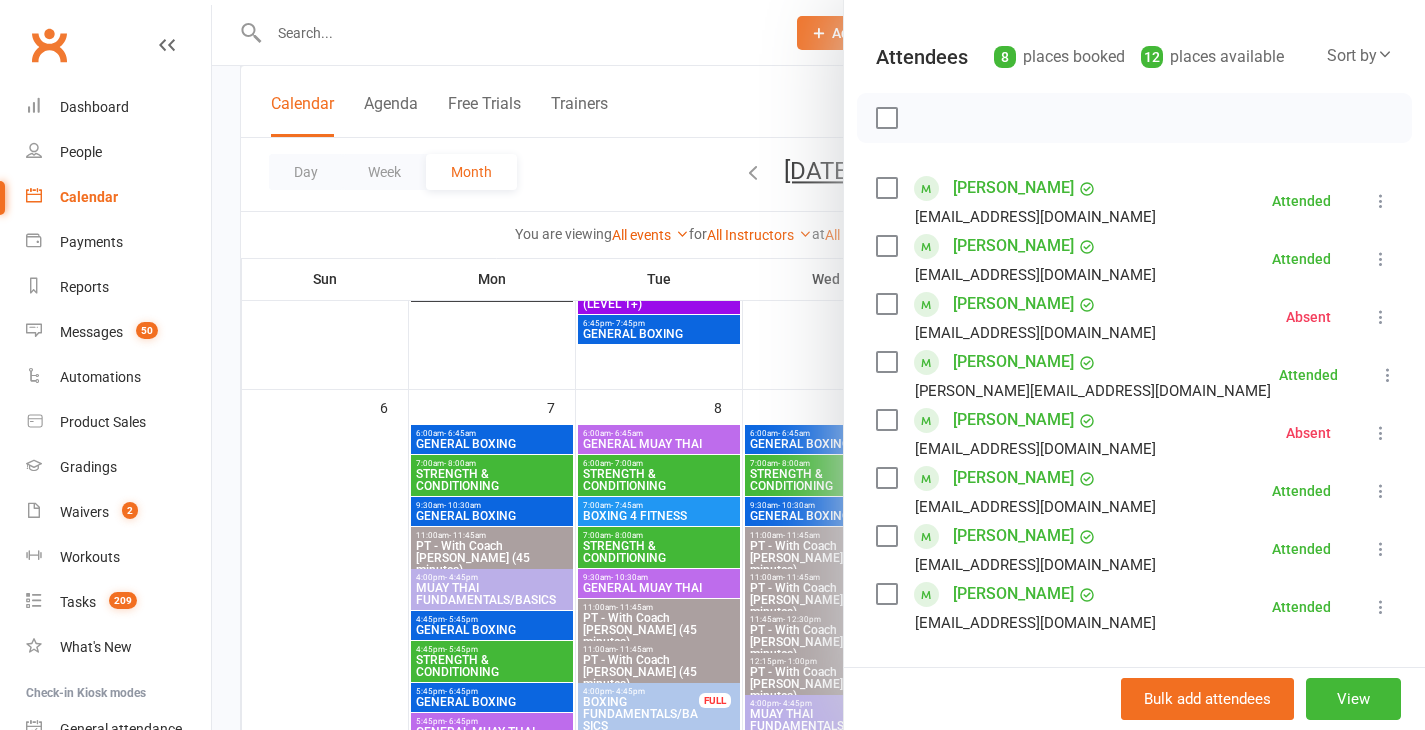 scroll, scrollTop: 198, scrollLeft: 0, axis: vertical 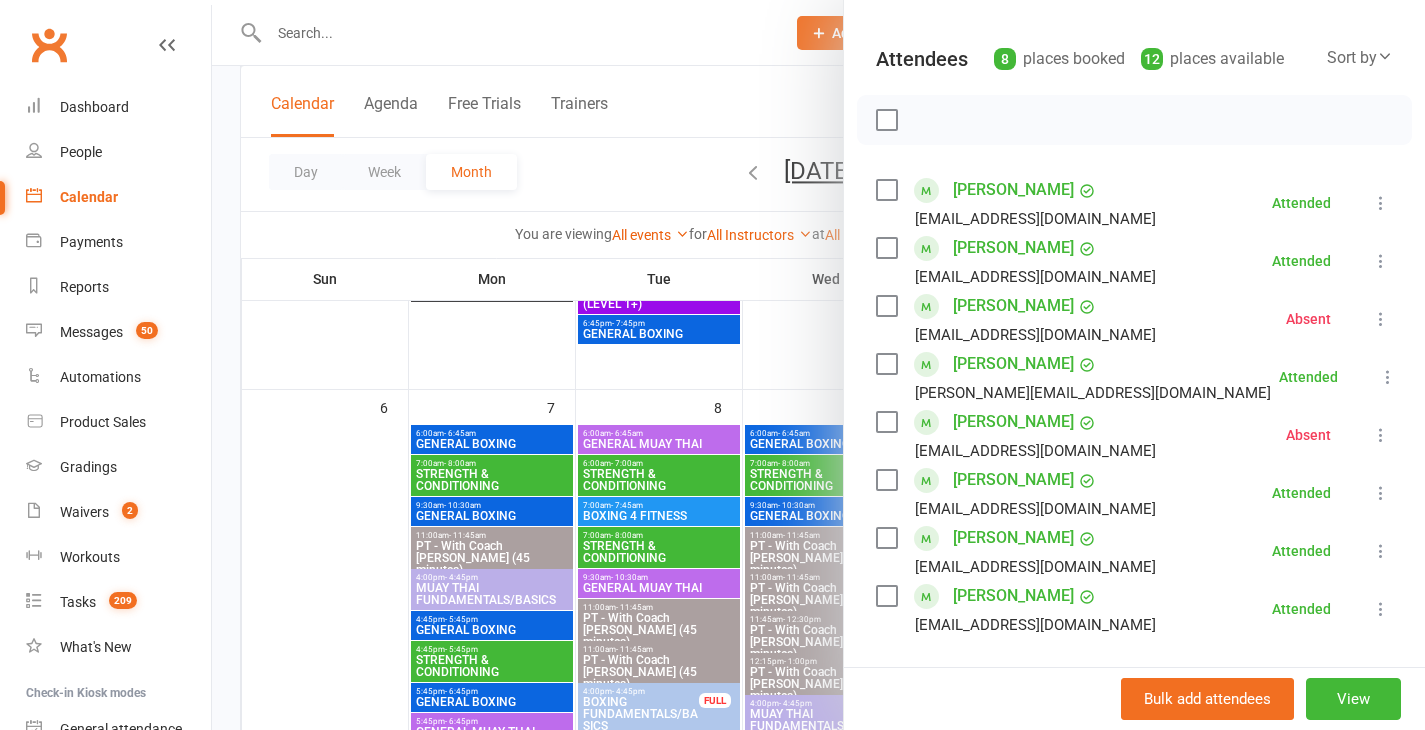 click on "[PERSON_NAME]" at bounding box center (1013, 190) 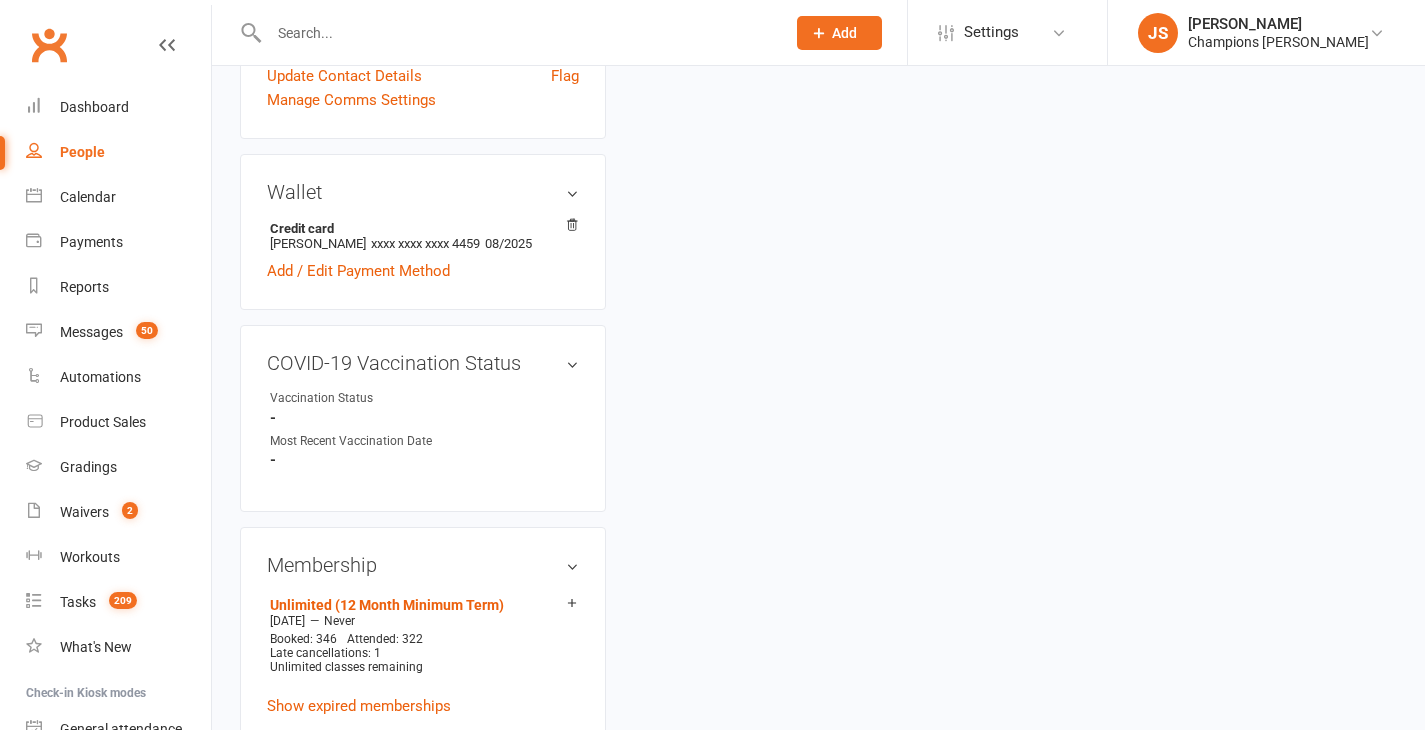 scroll, scrollTop: 0, scrollLeft: 0, axis: both 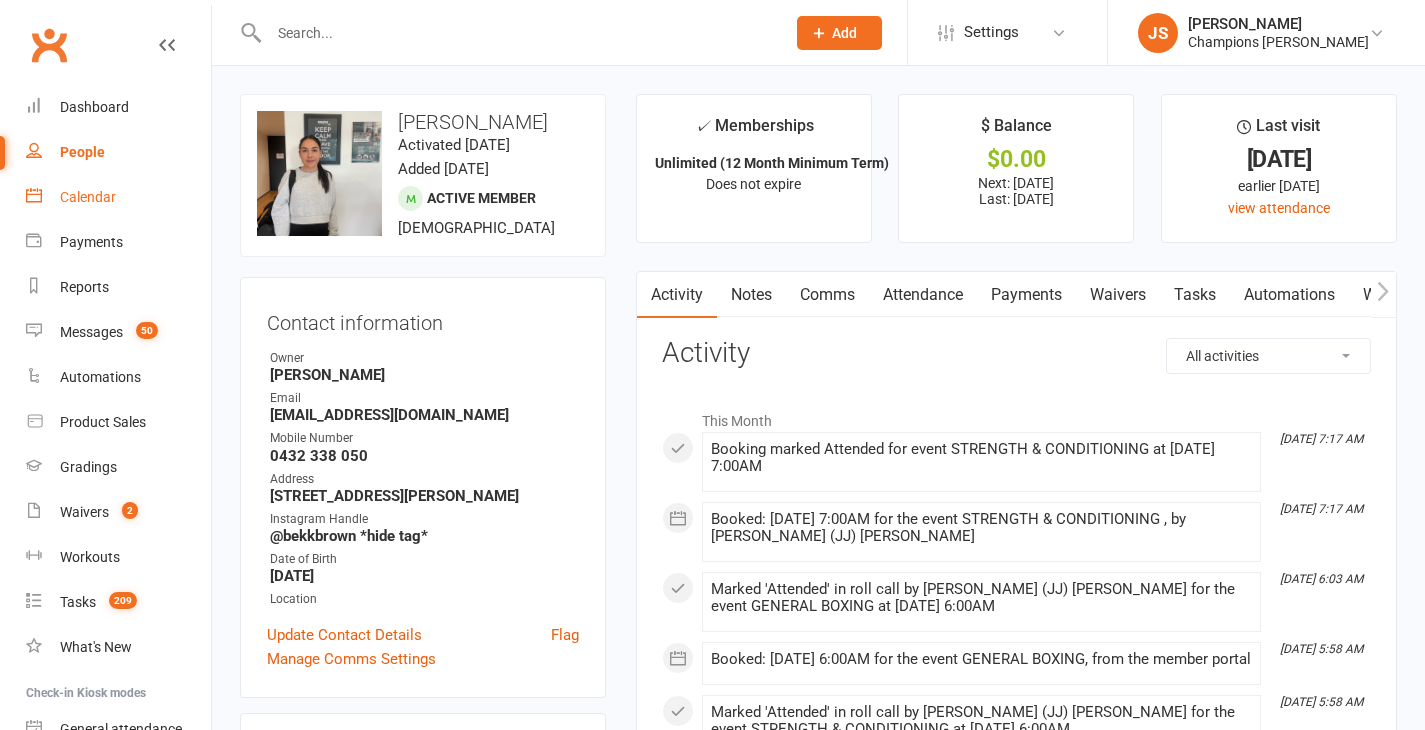 click on "Calendar" at bounding box center [88, 197] 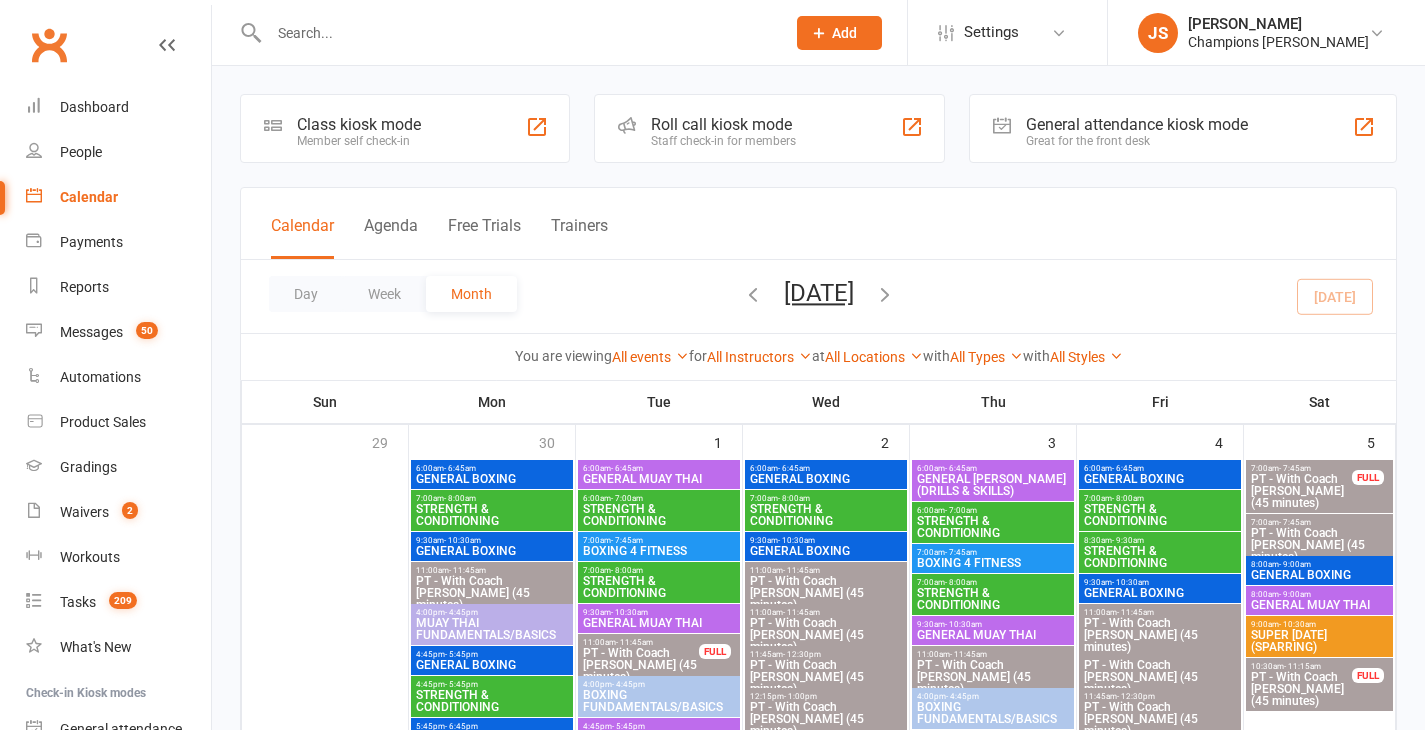 click on "STRENGTH & CONDITIONING" at bounding box center (1160, 515) 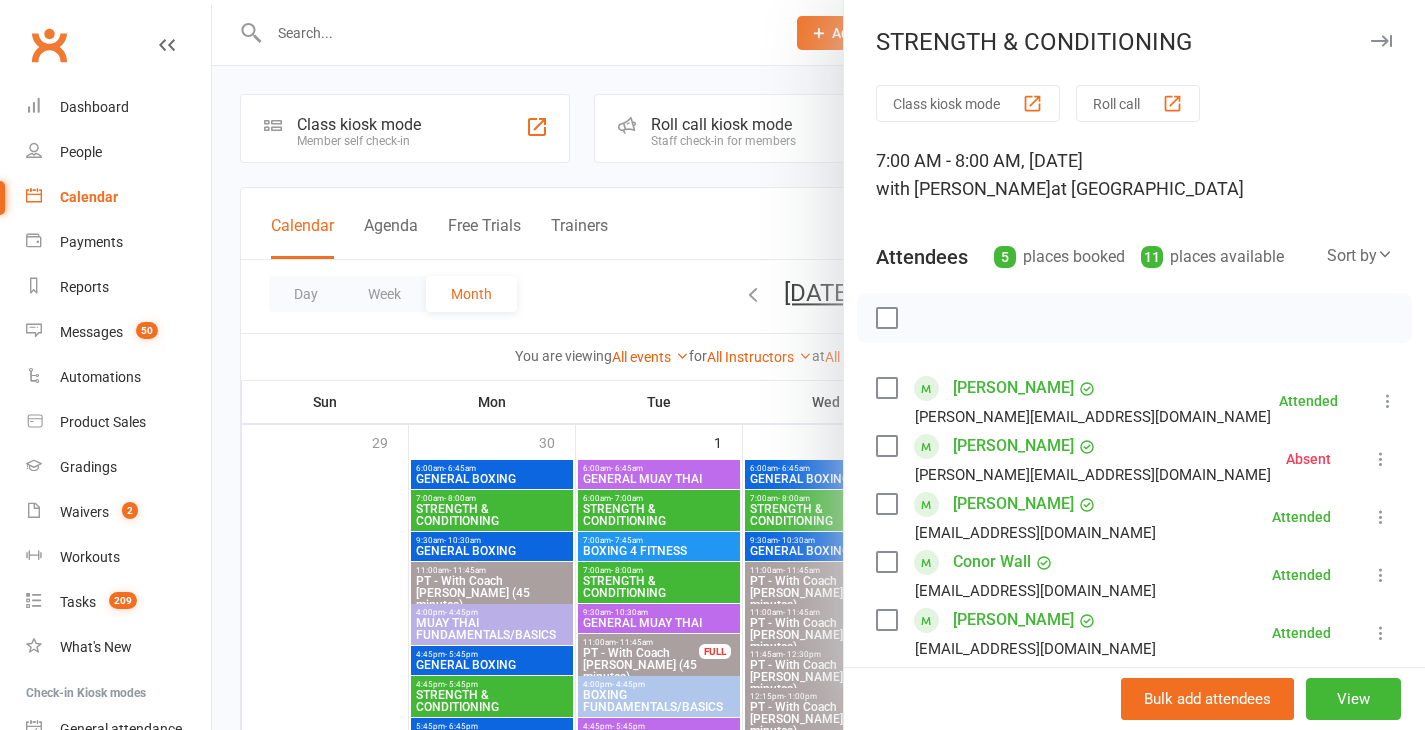 click at bounding box center (818, 365) 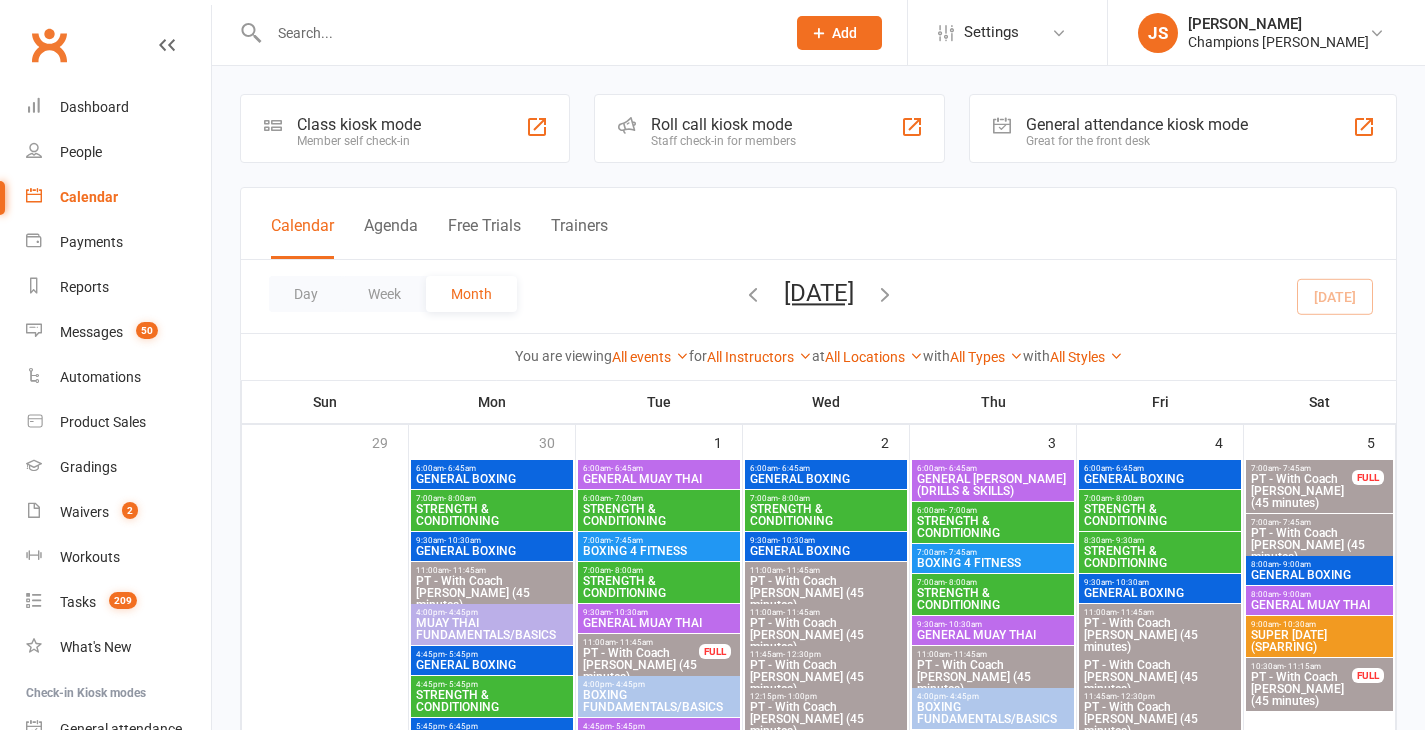 click on "STRENGTH & CONDITIONING" at bounding box center (1160, 557) 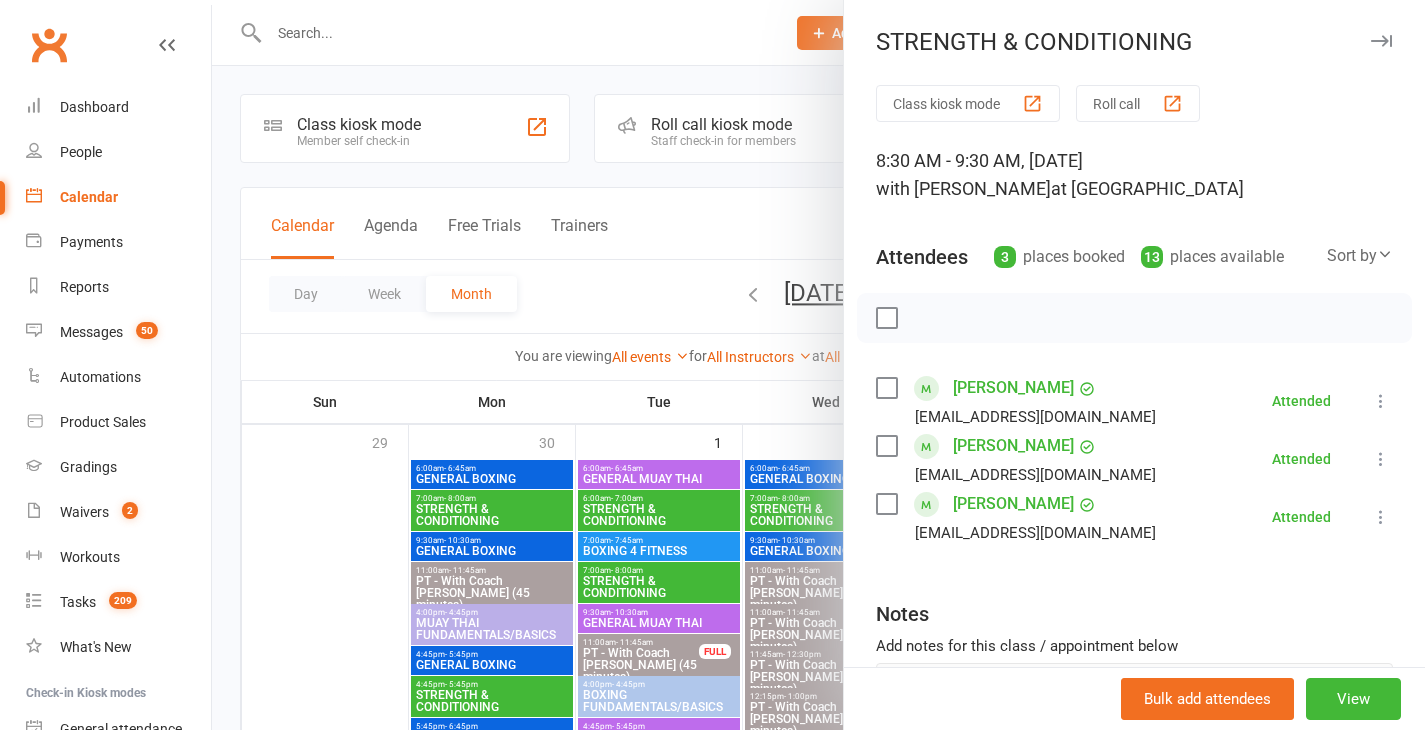 click at bounding box center (818, 365) 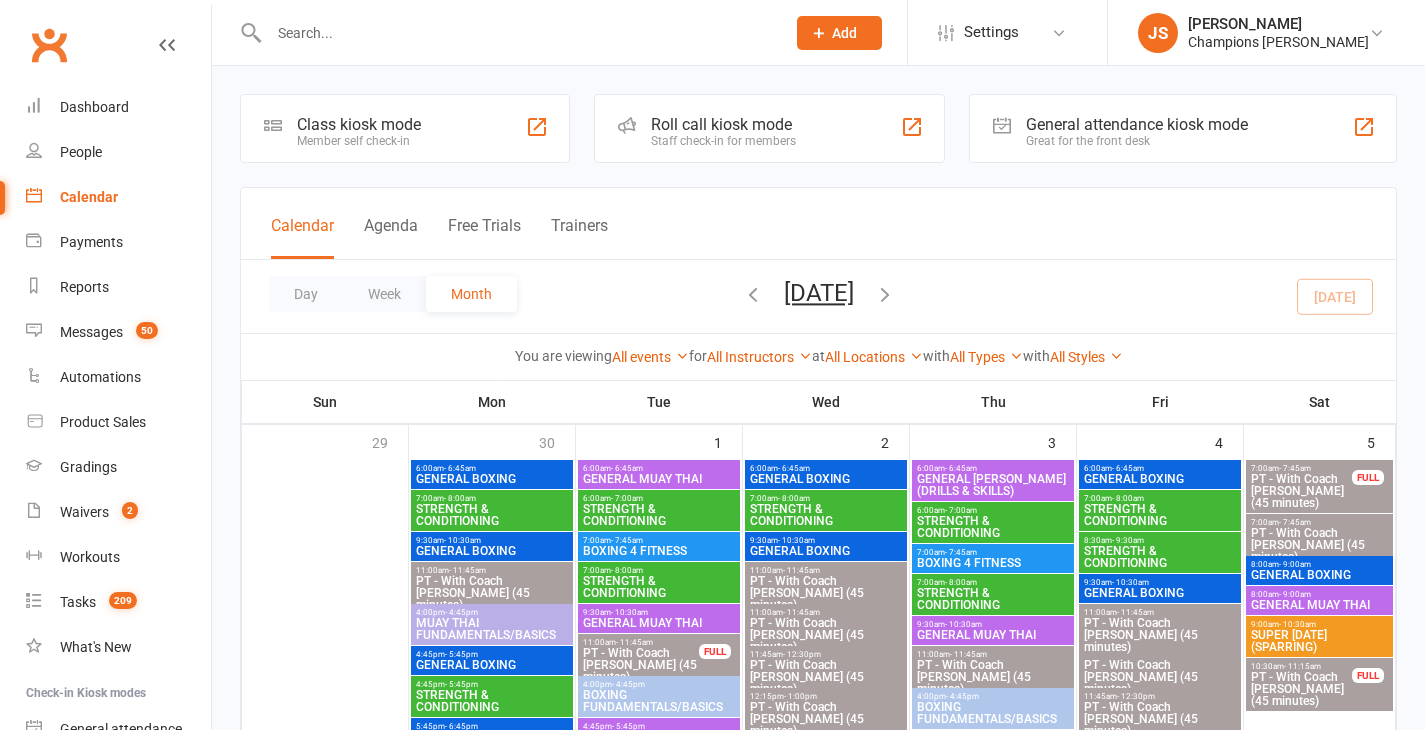 click on "GENERAL BOXING" at bounding box center [1160, 593] 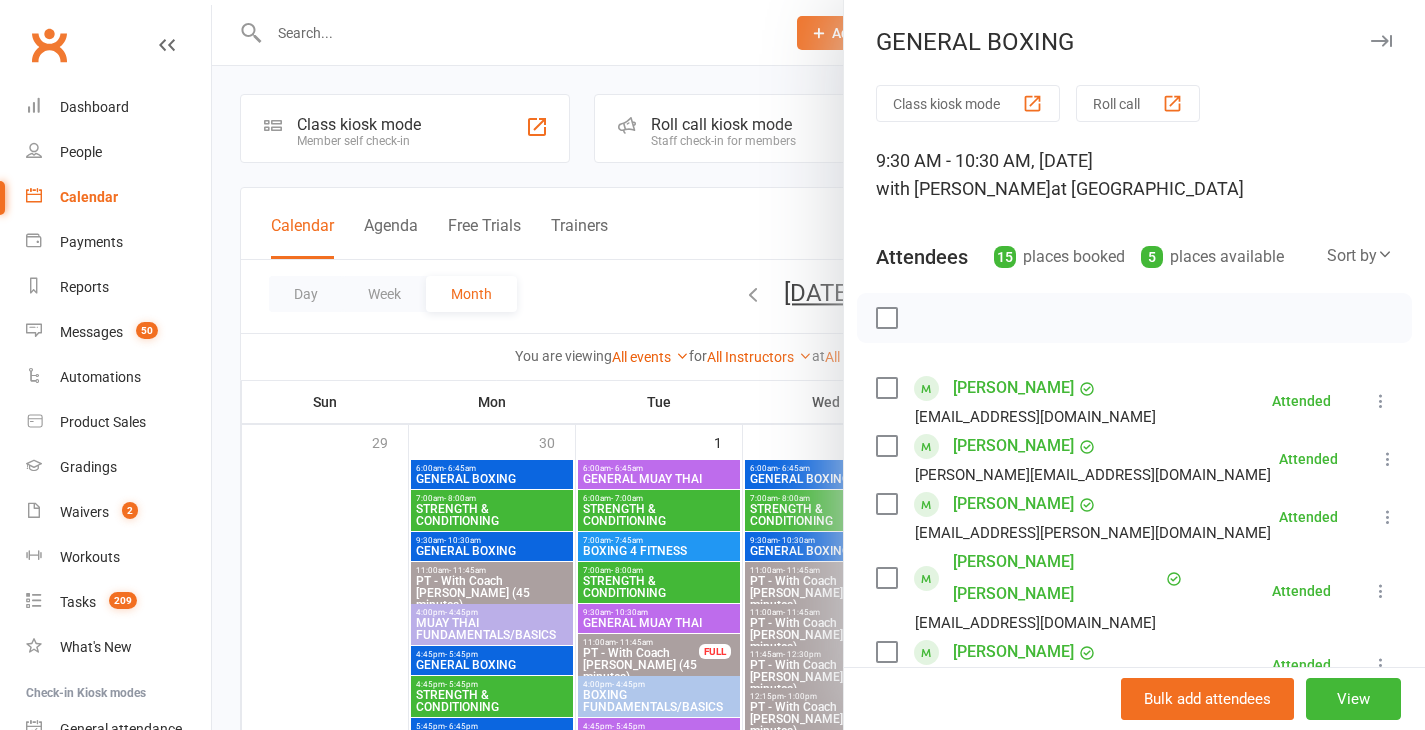 click at bounding box center [818, 365] 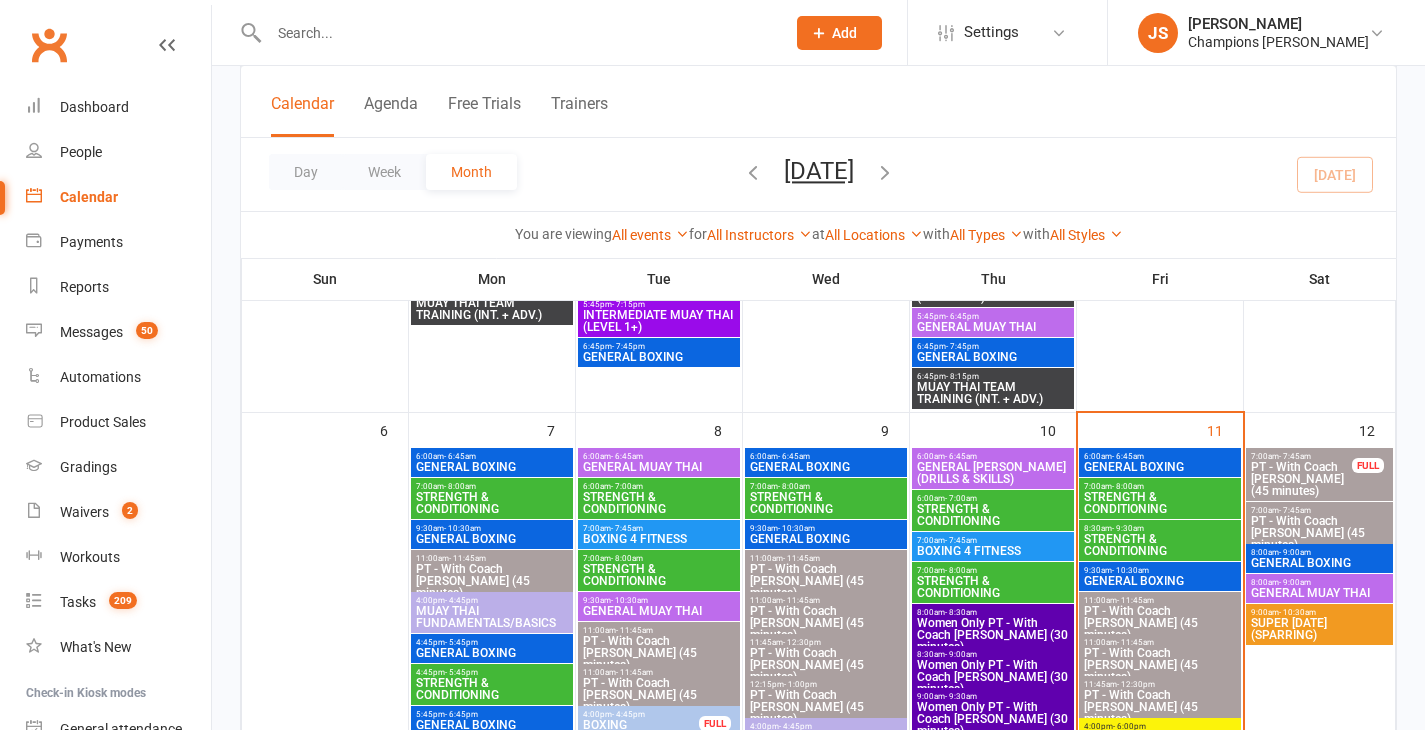 scroll, scrollTop: 529, scrollLeft: 0, axis: vertical 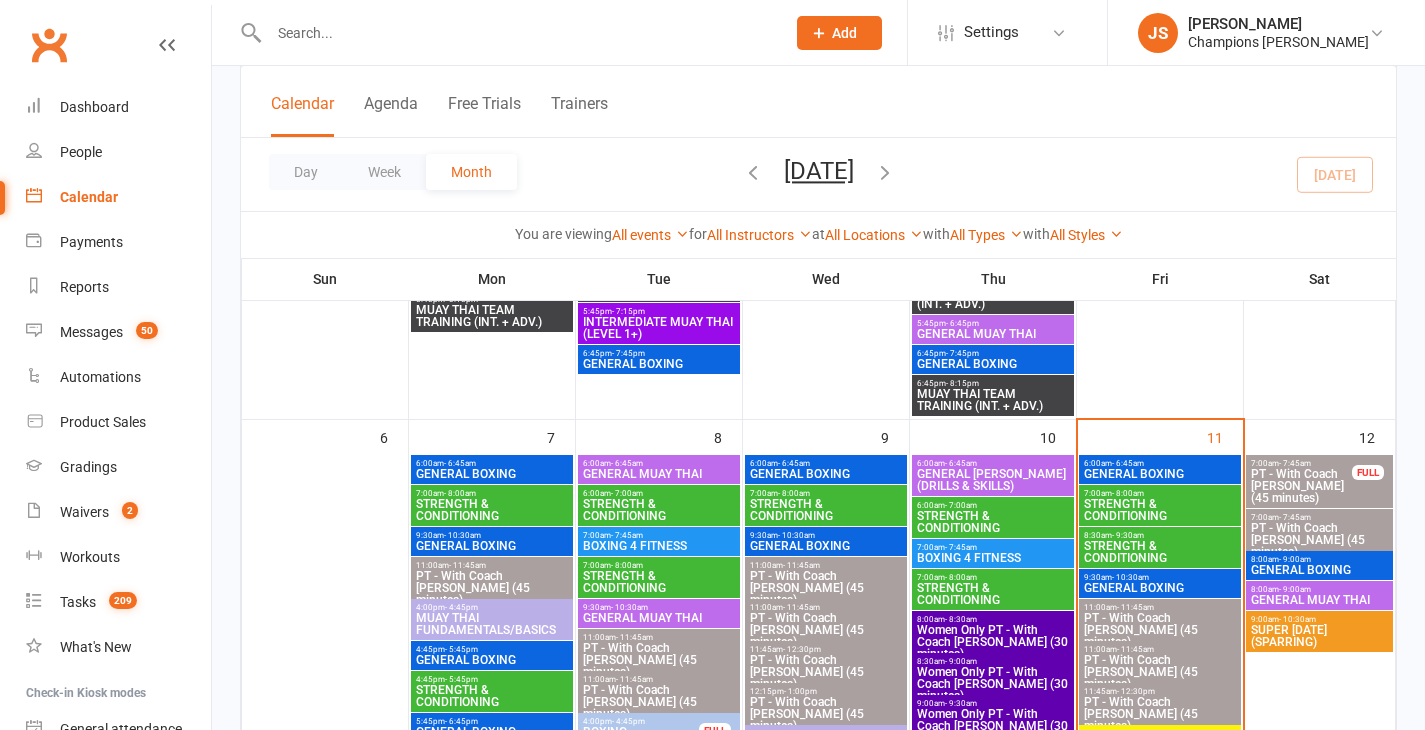 click on "6:00am  - 6:45am GENERAL BOXING" at bounding box center [1160, 469] 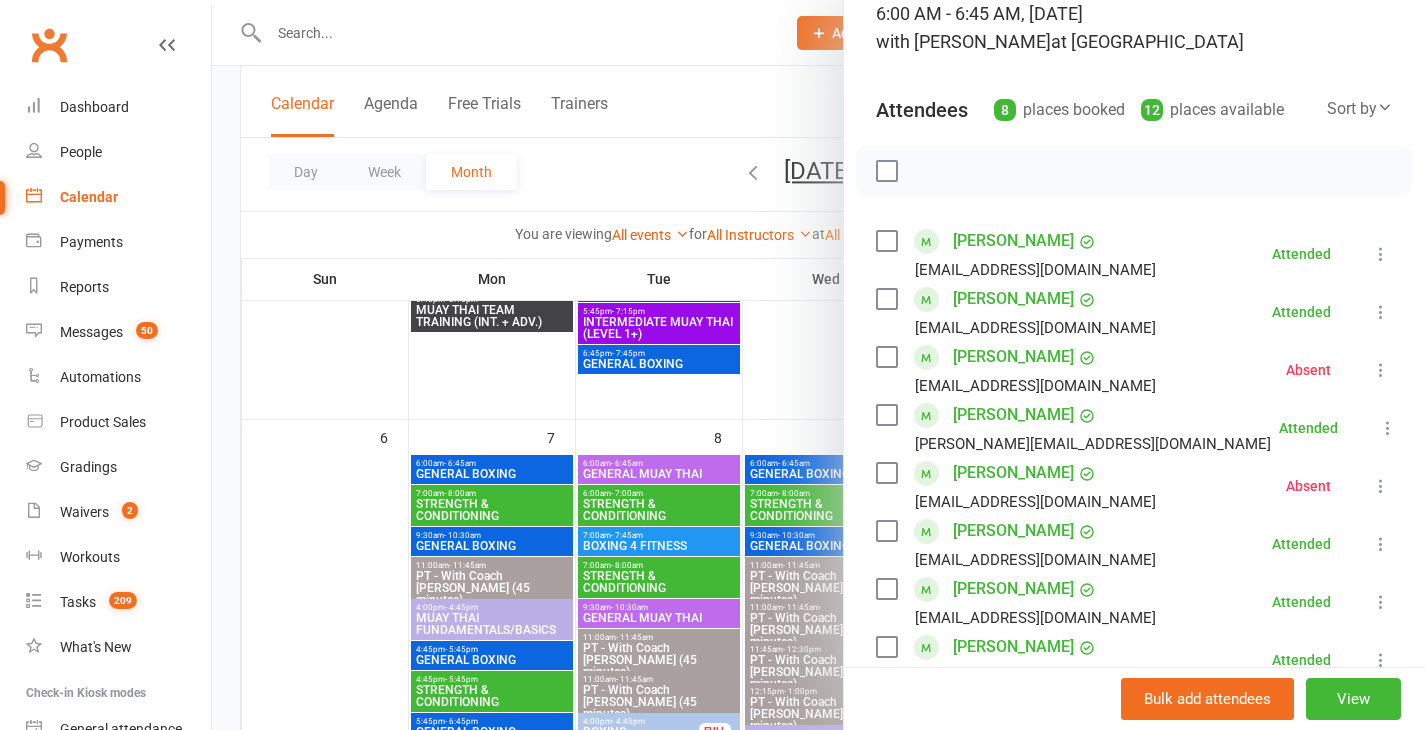 scroll, scrollTop: 154, scrollLeft: 0, axis: vertical 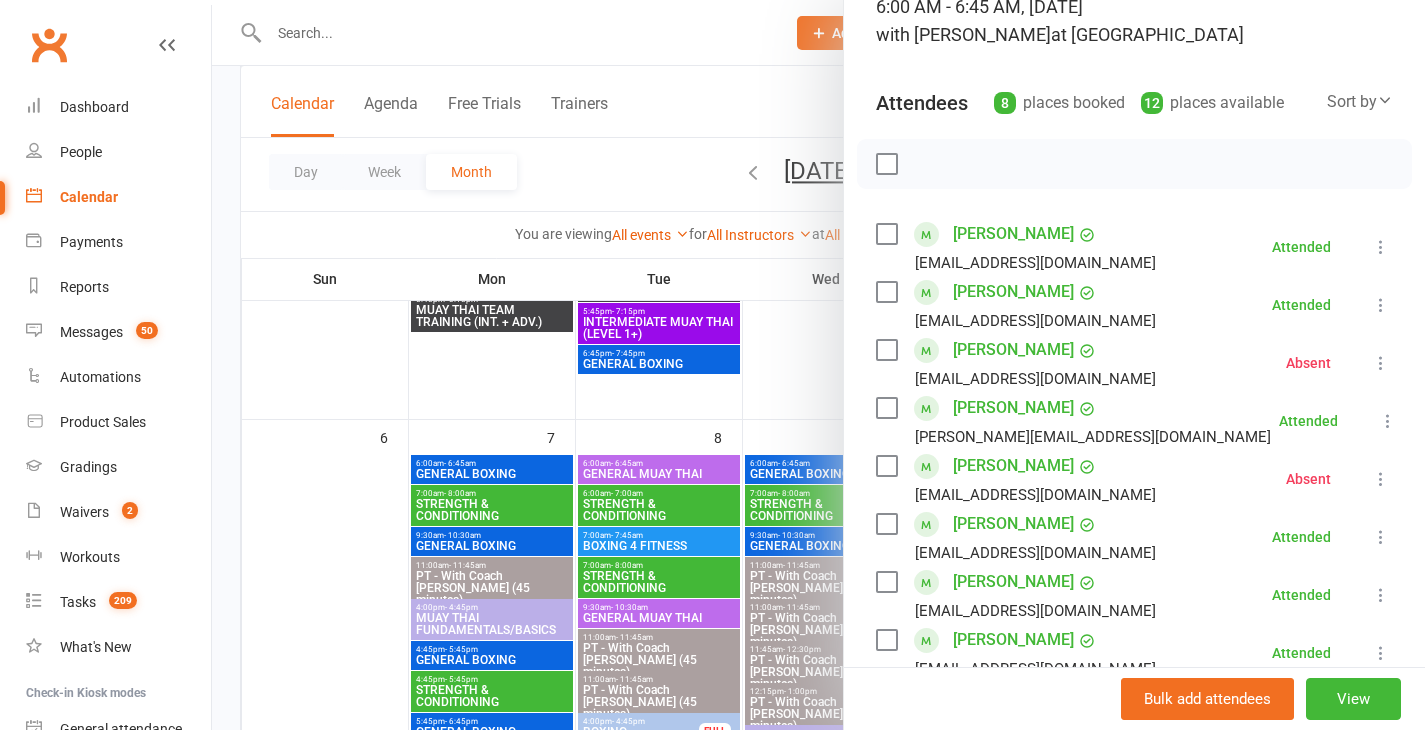 click at bounding box center (818, 365) 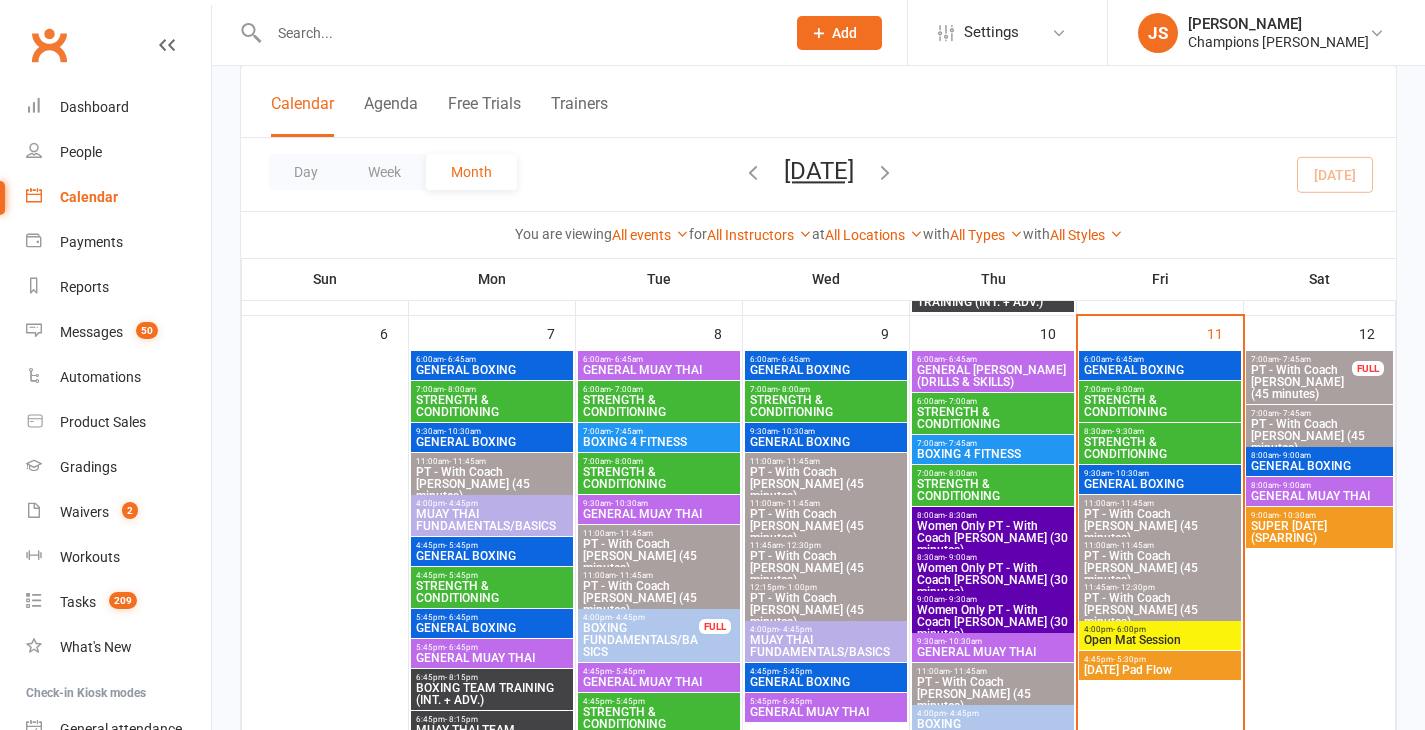scroll, scrollTop: 636, scrollLeft: 0, axis: vertical 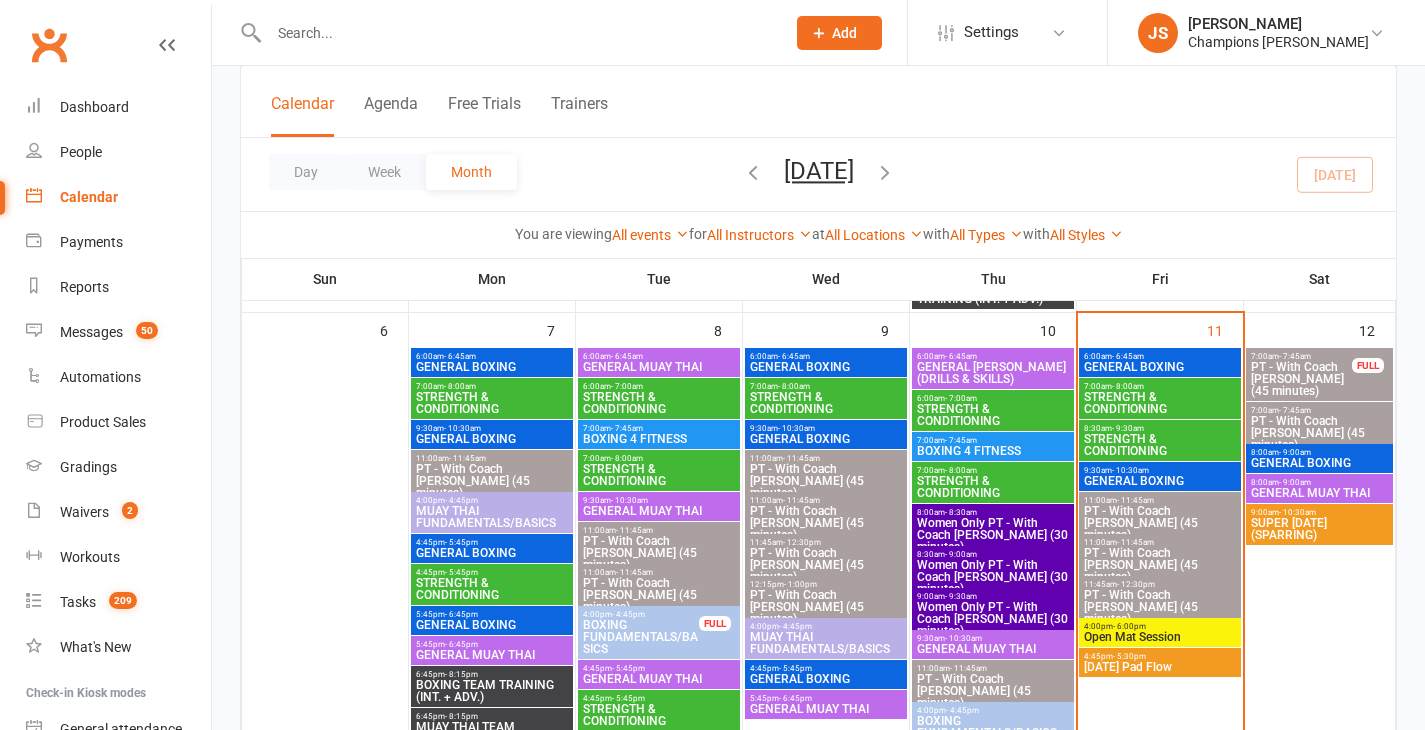 click on "- 10:30am" at bounding box center (1130, 470) 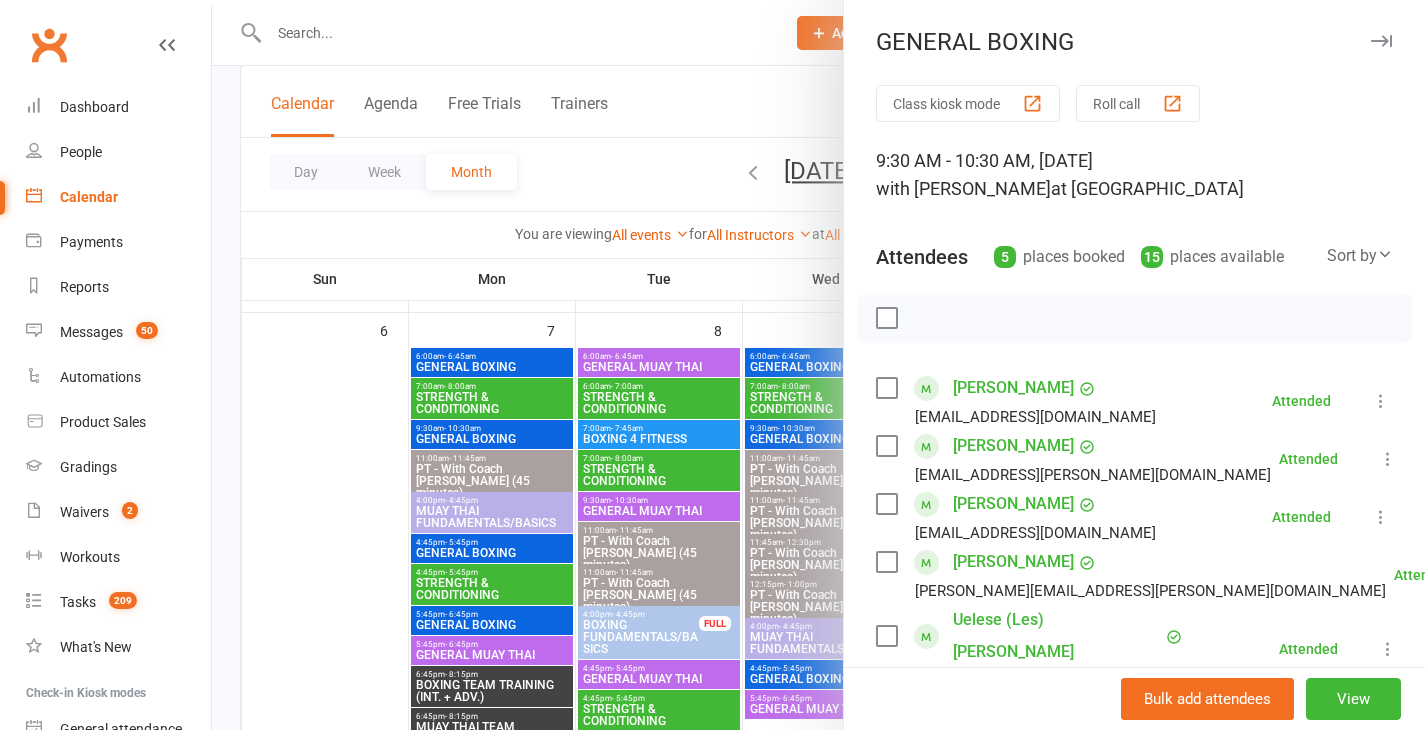 click at bounding box center (818, 365) 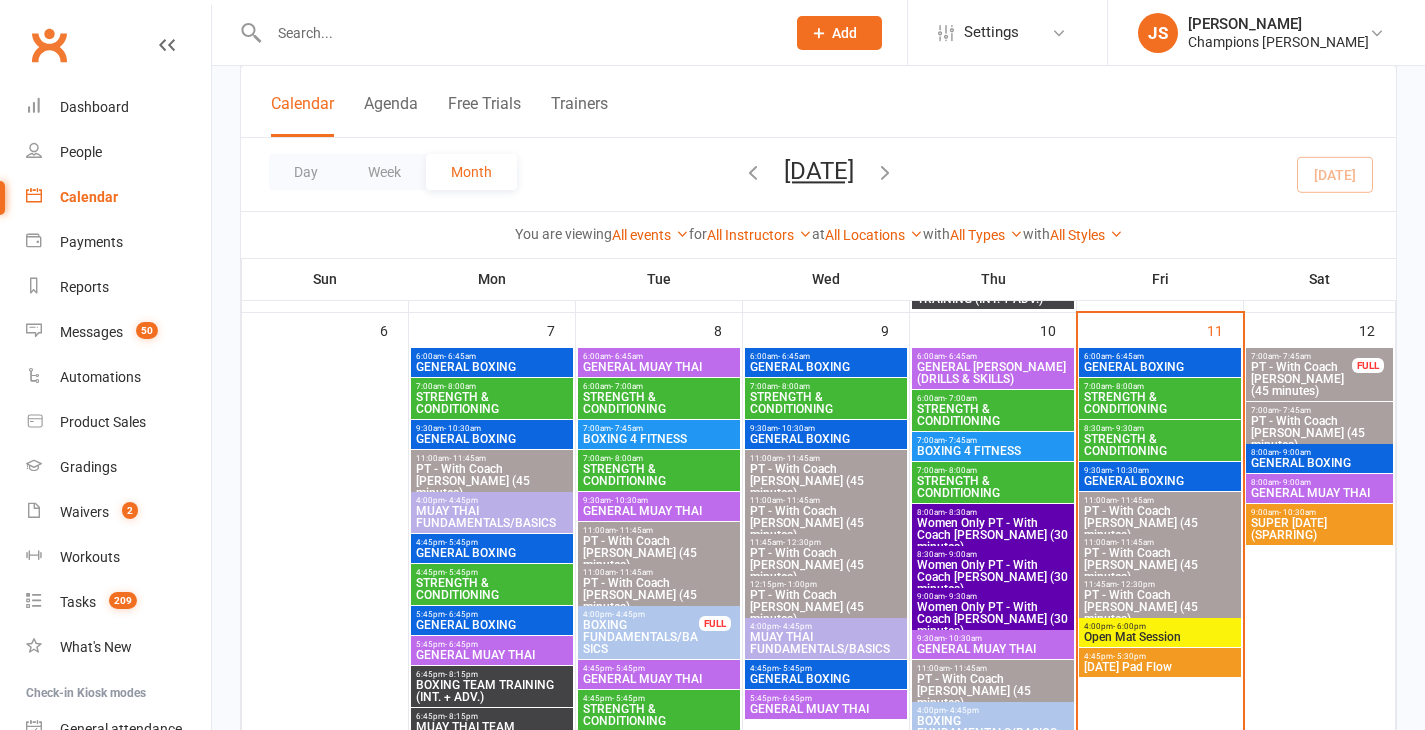 click on "GENERAL MUAY THAI" at bounding box center (993, 649) 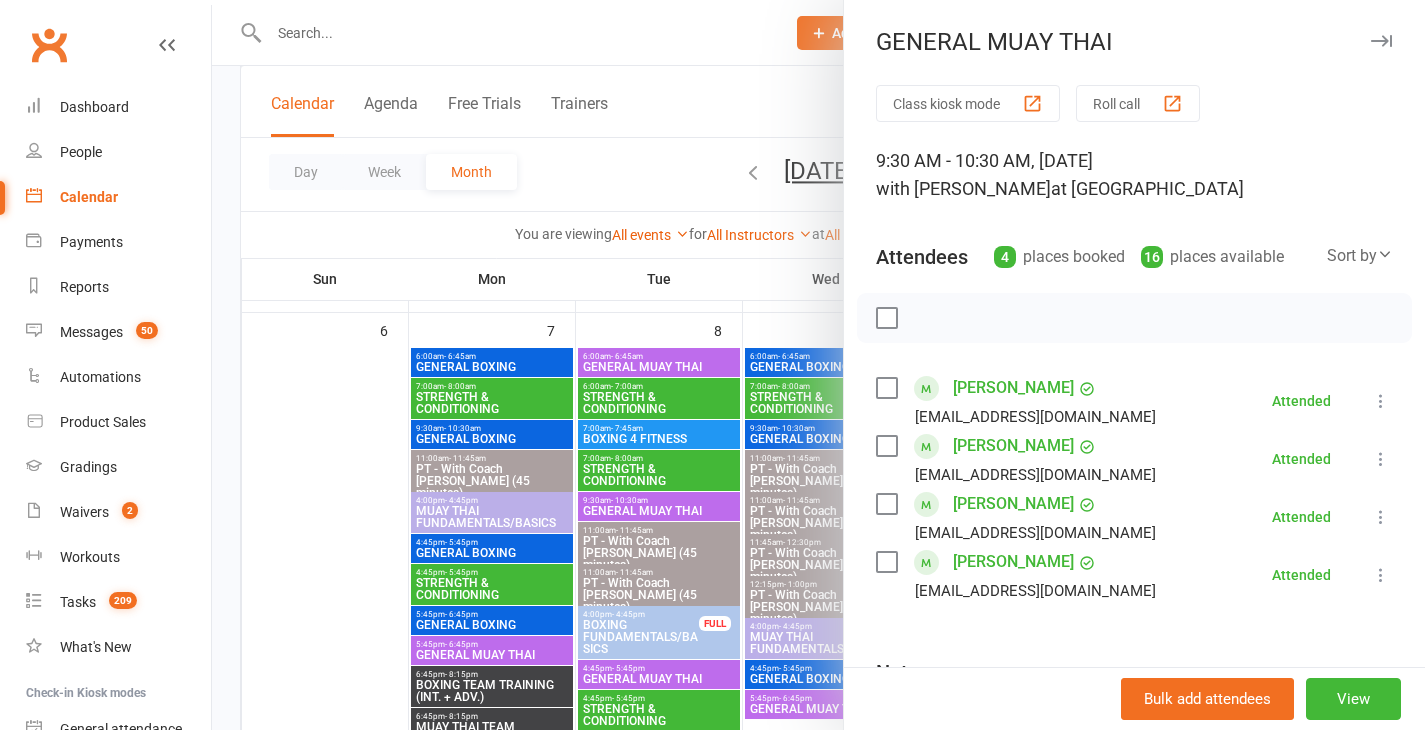 click at bounding box center [818, 365] 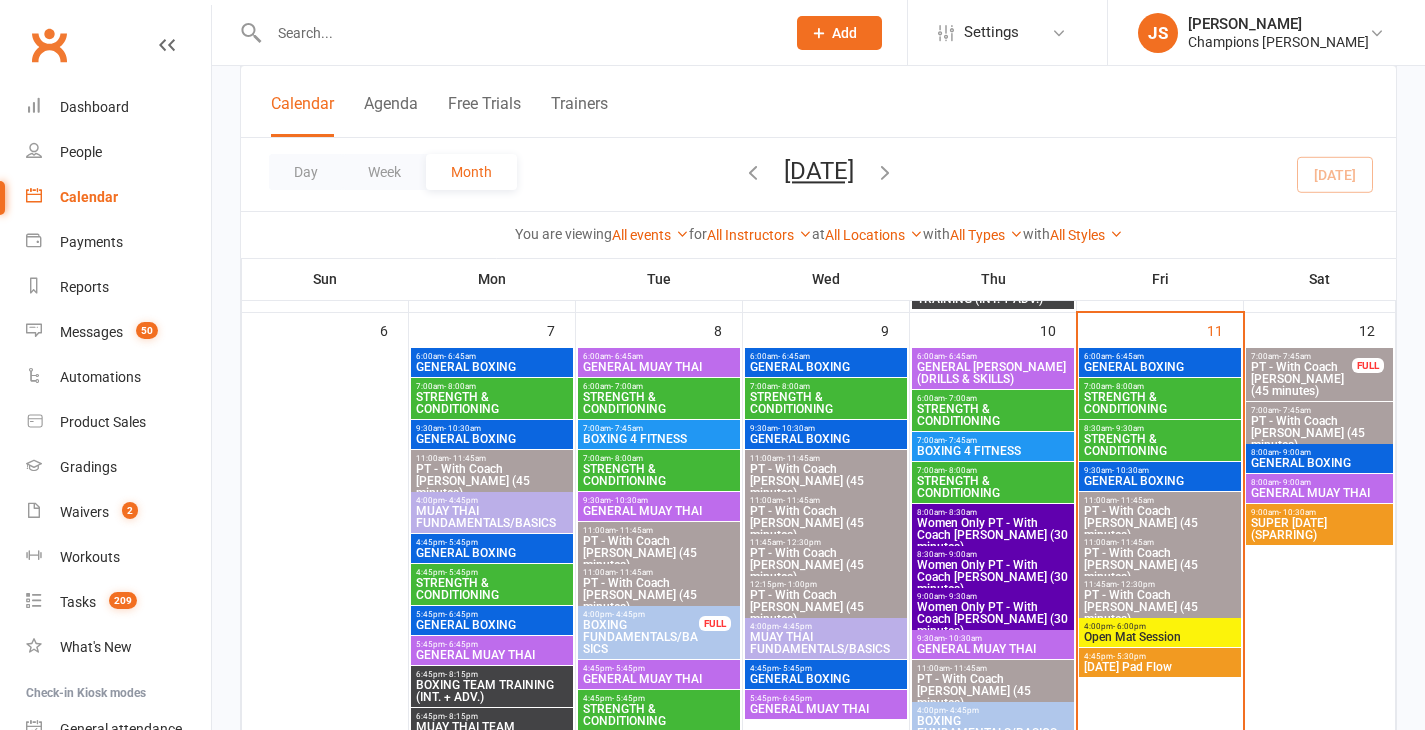click on "GENERAL BOXING" at bounding box center (1319, 463) 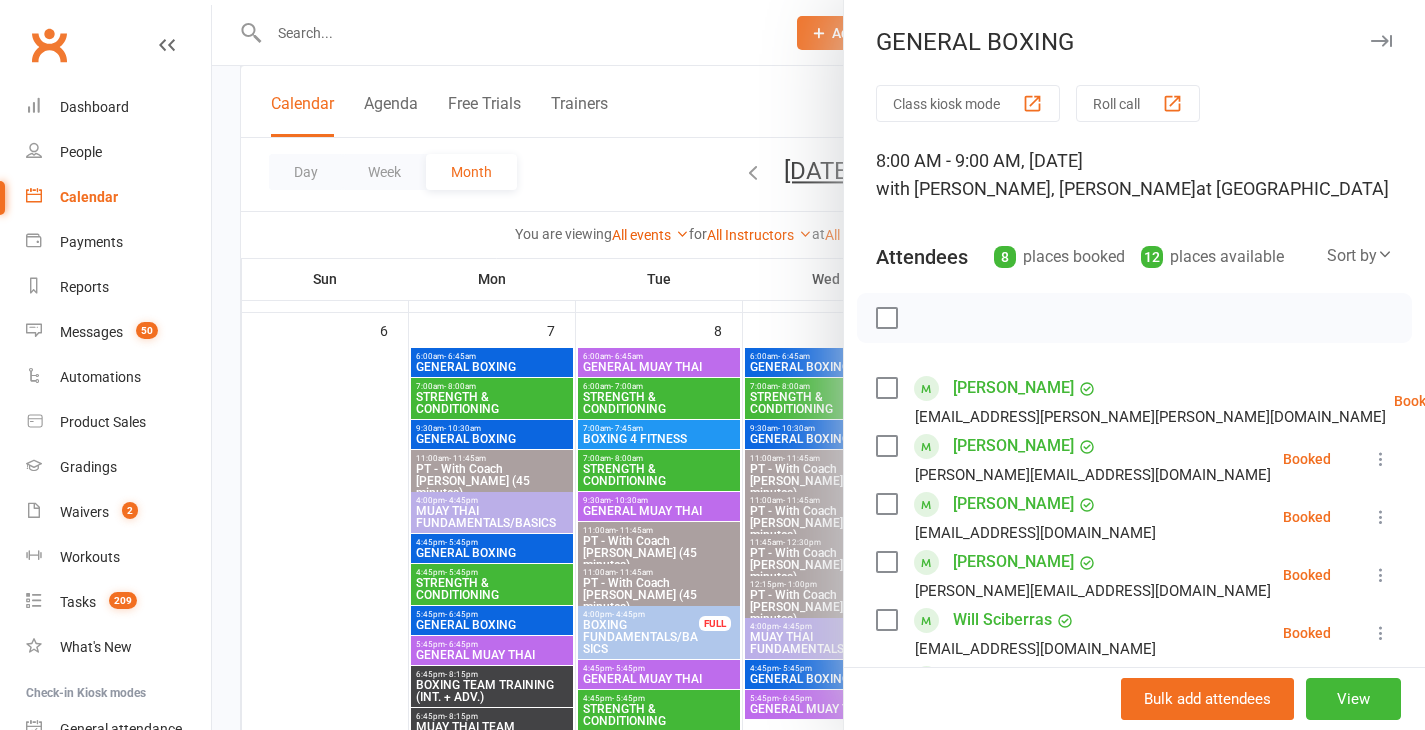 click at bounding box center [818, 365] 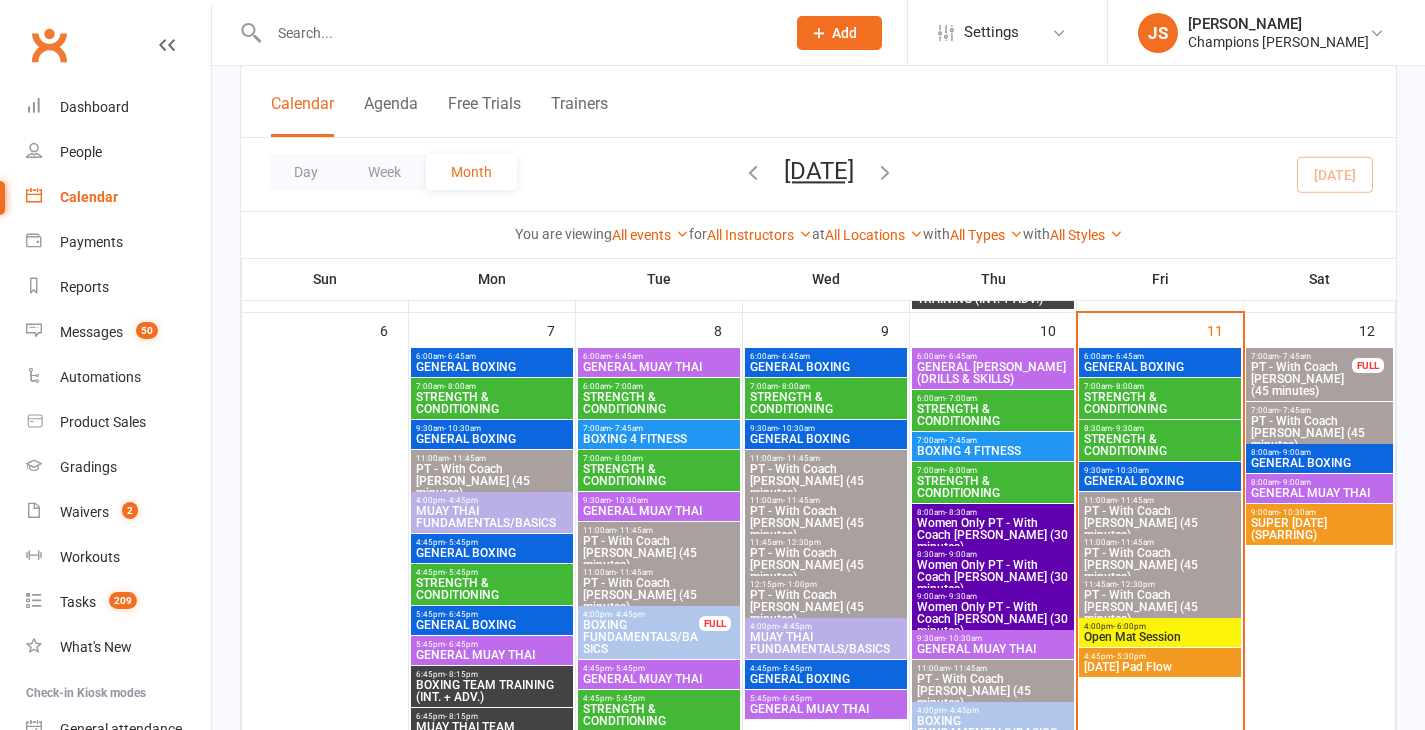 click on "GENERAL MUAY THAI" at bounding box center [1319, 493] 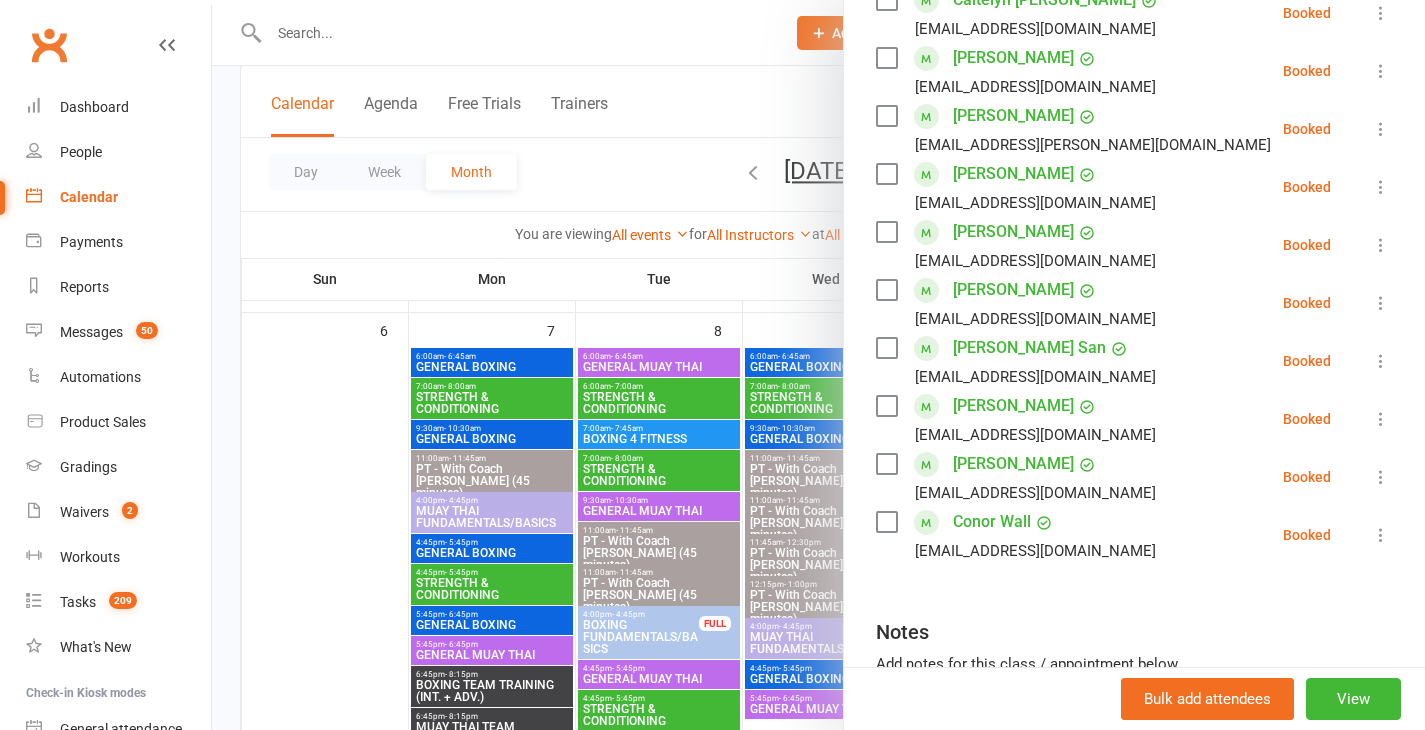 scroll, scrollTop: 391, scrollLeft: 0, axis: vertical 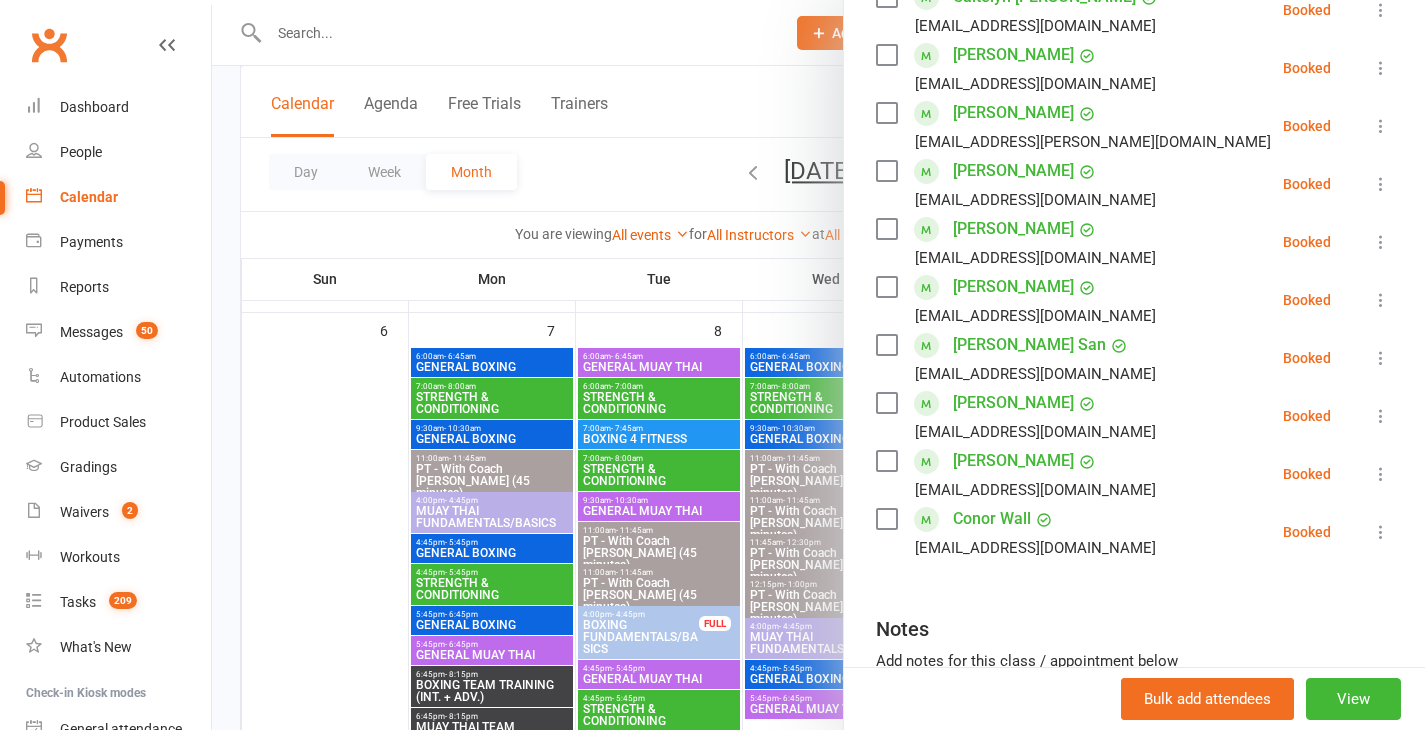 click at bounding box center [818, 365] 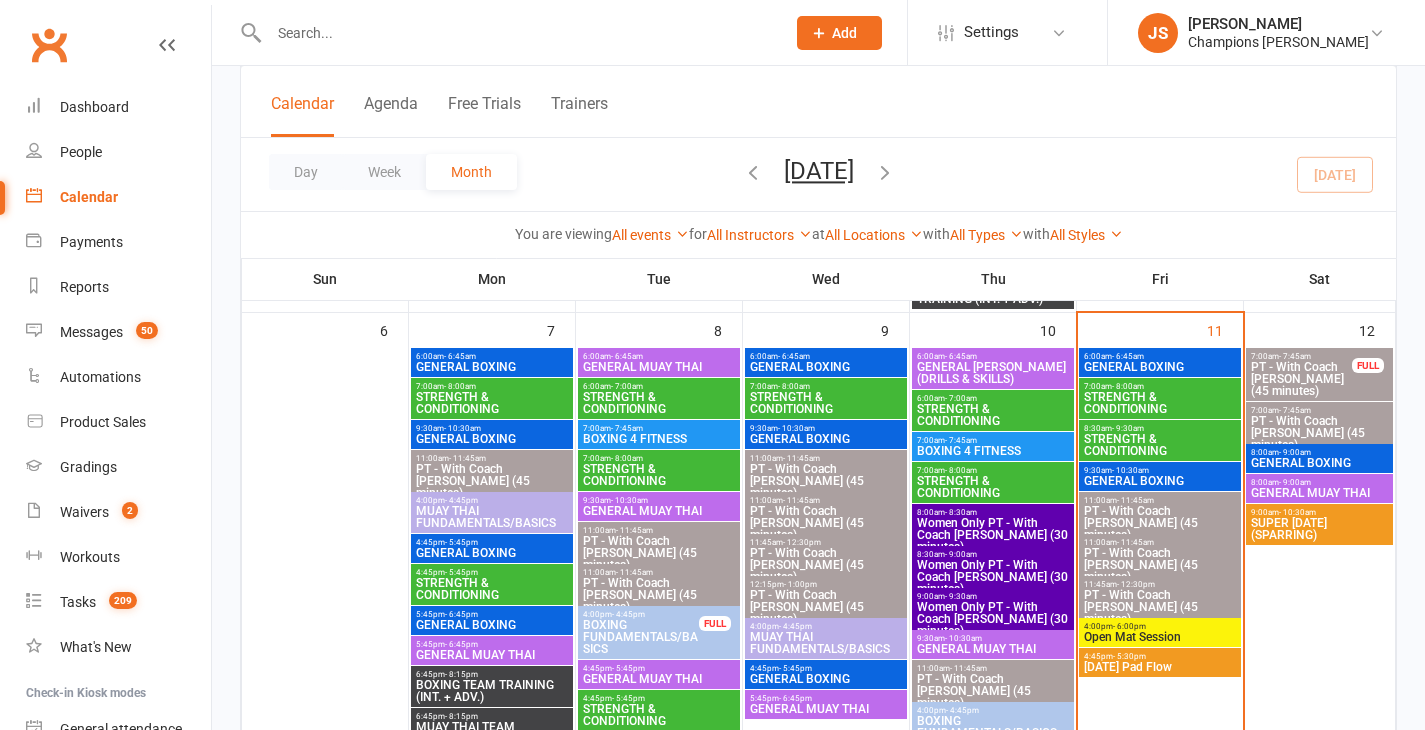 click on "SUPER [DATE] (SPARRING)" at bounding box center (1319, 529) 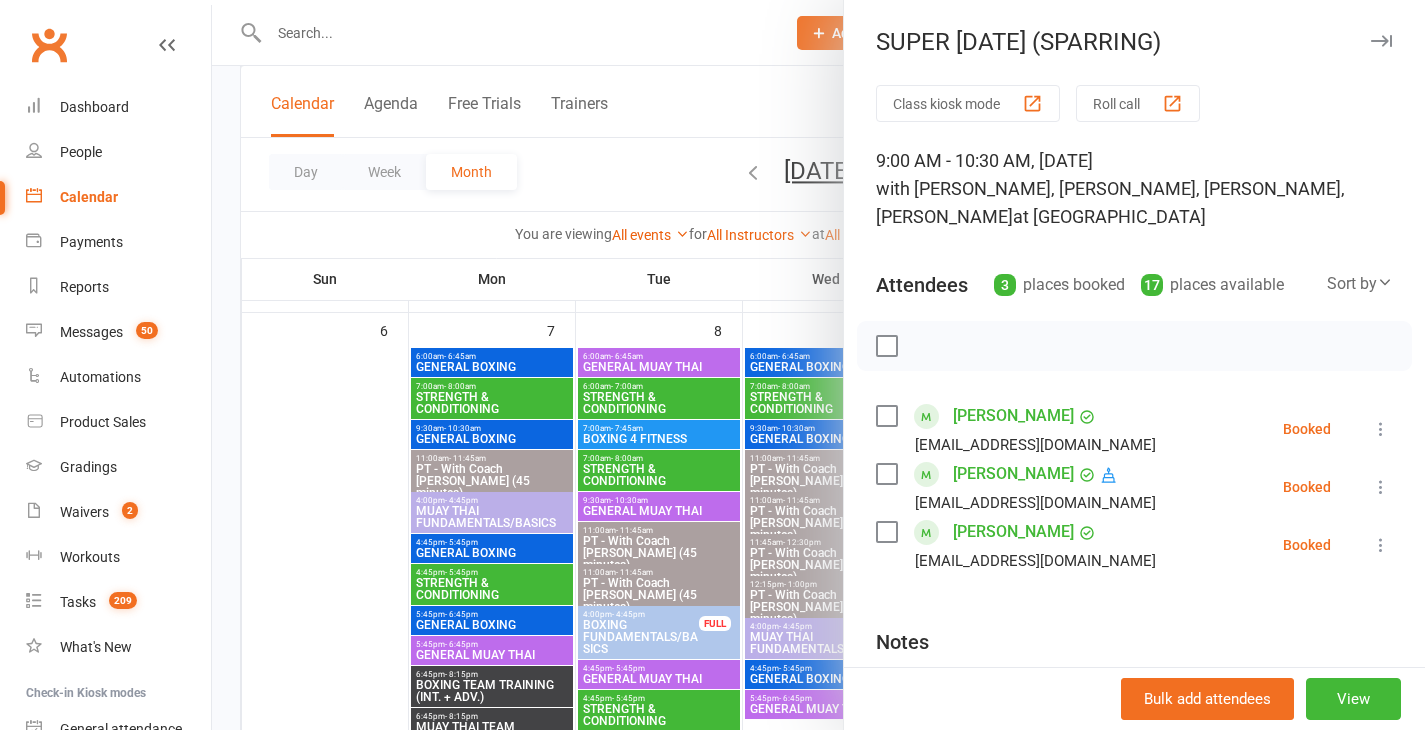click at bounding box center [818, 365] 